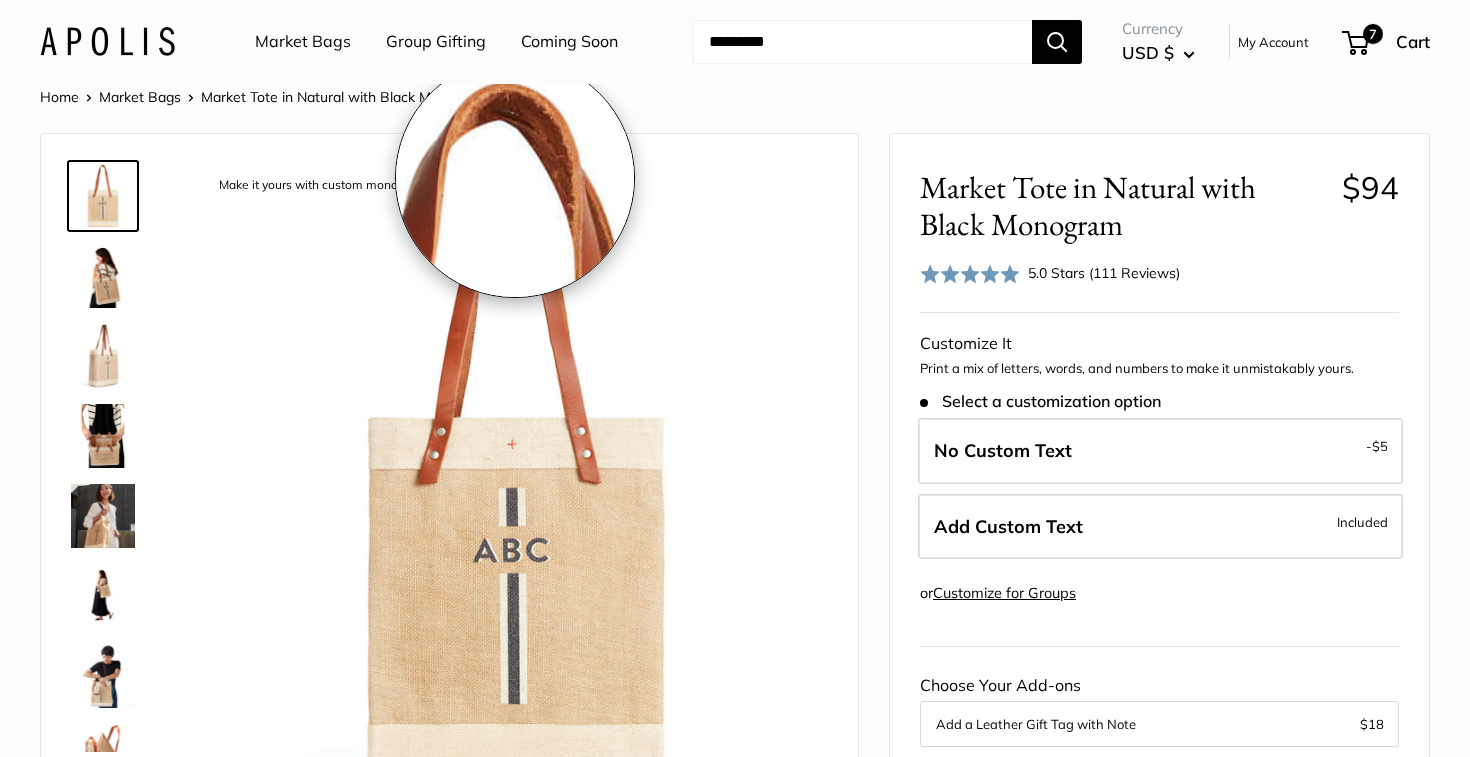scroll, scrollTop: 0, scrollLeft: 0, axis: both 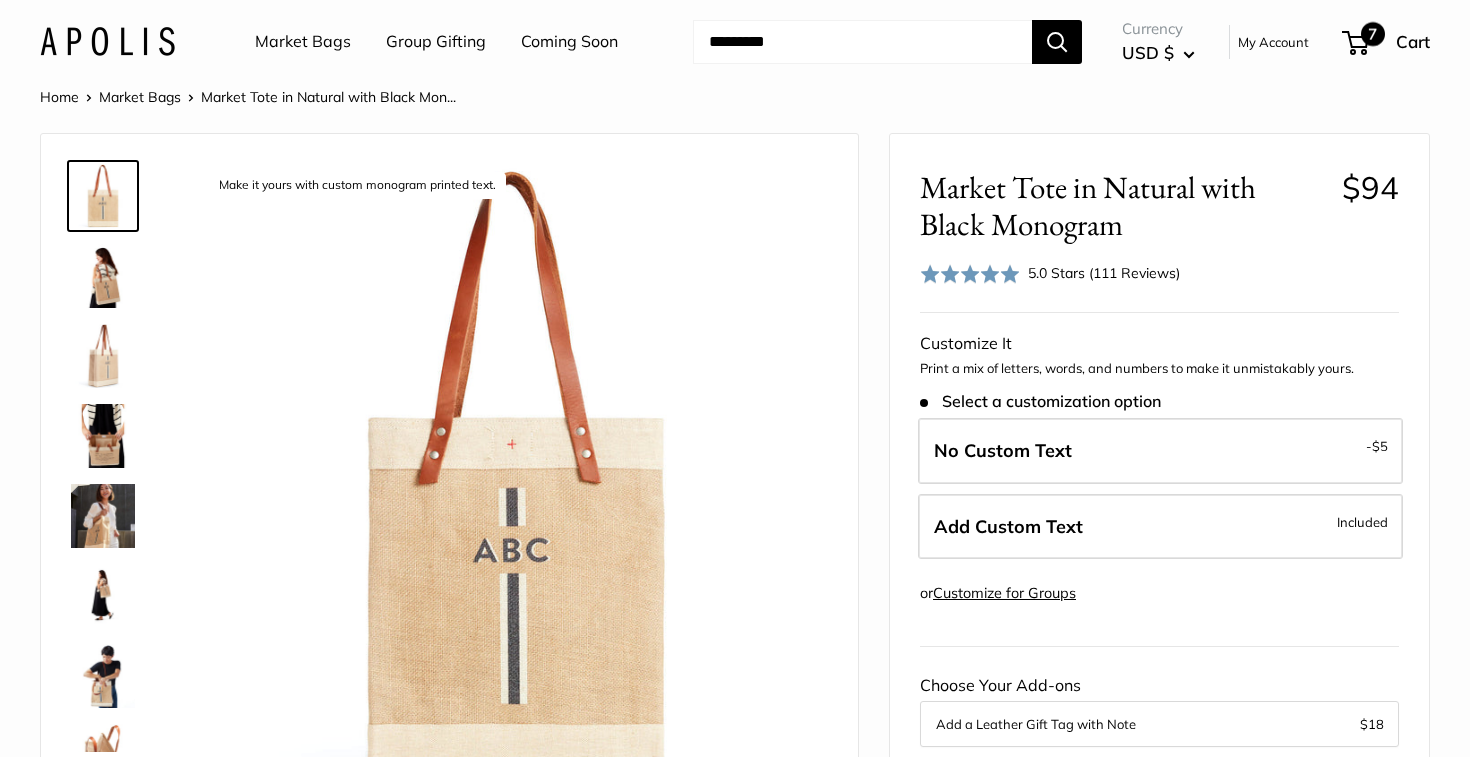 click on "7" at bounding box center (1373, 34) 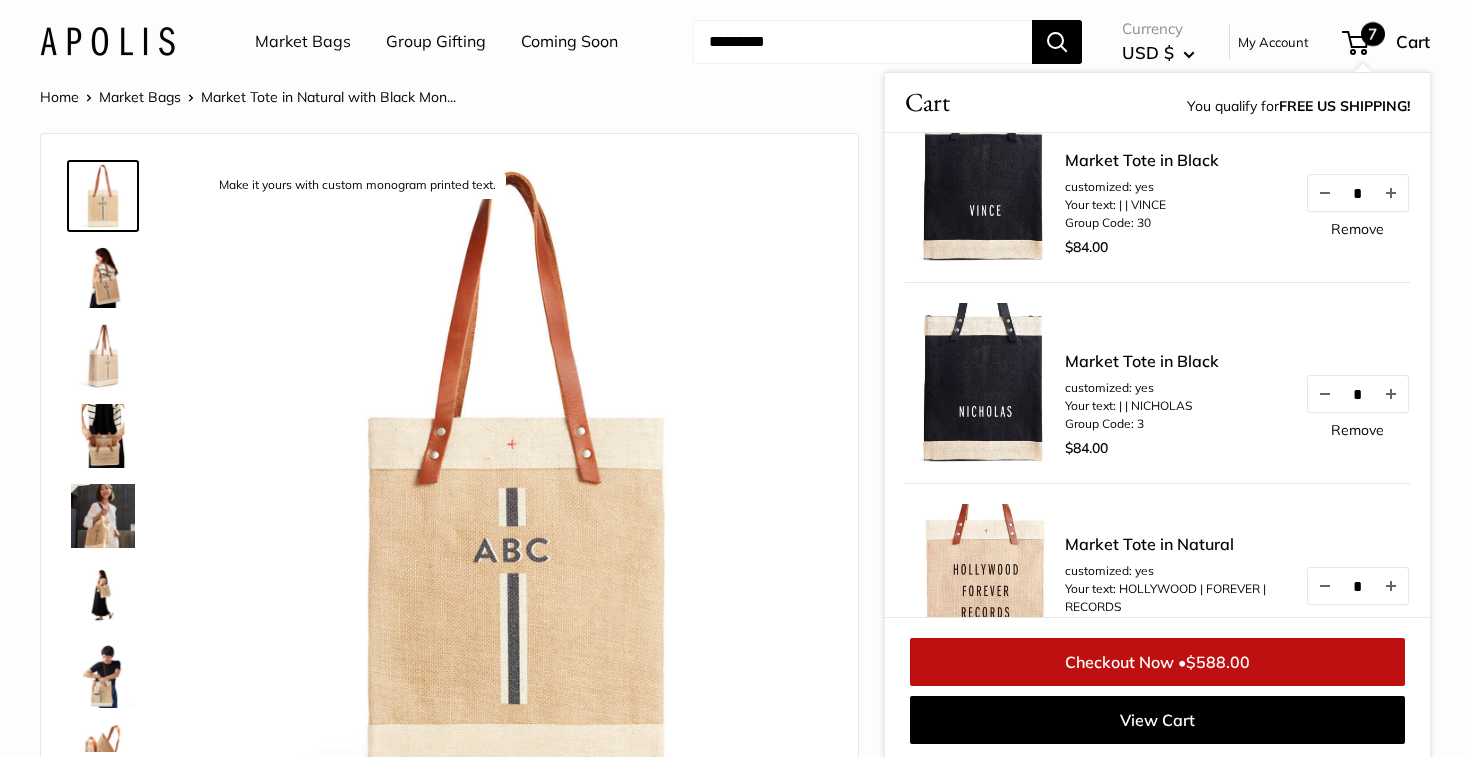 scroll, scrollTop: 0, scrollLeft: 0, axis: both 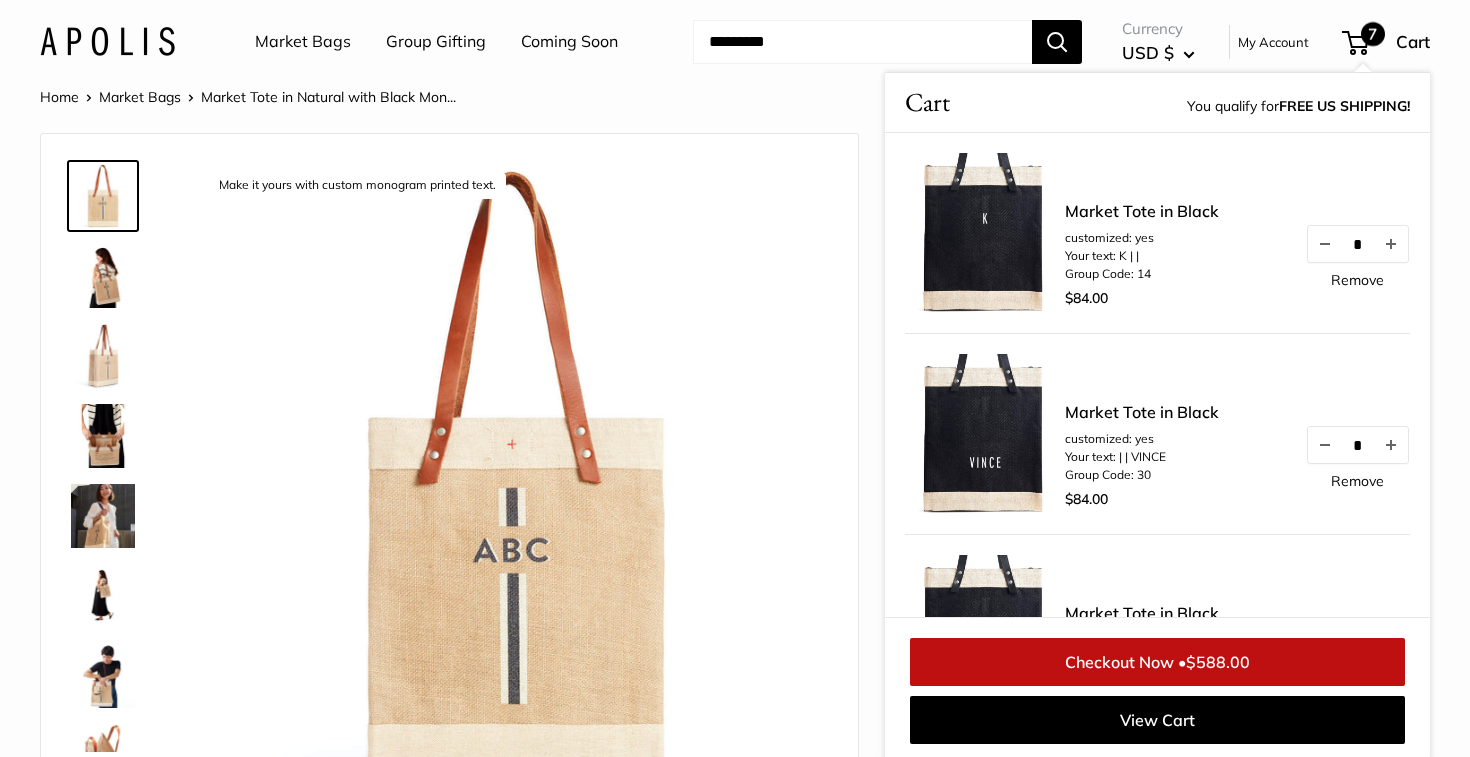 click at bounding box center [985, 233] 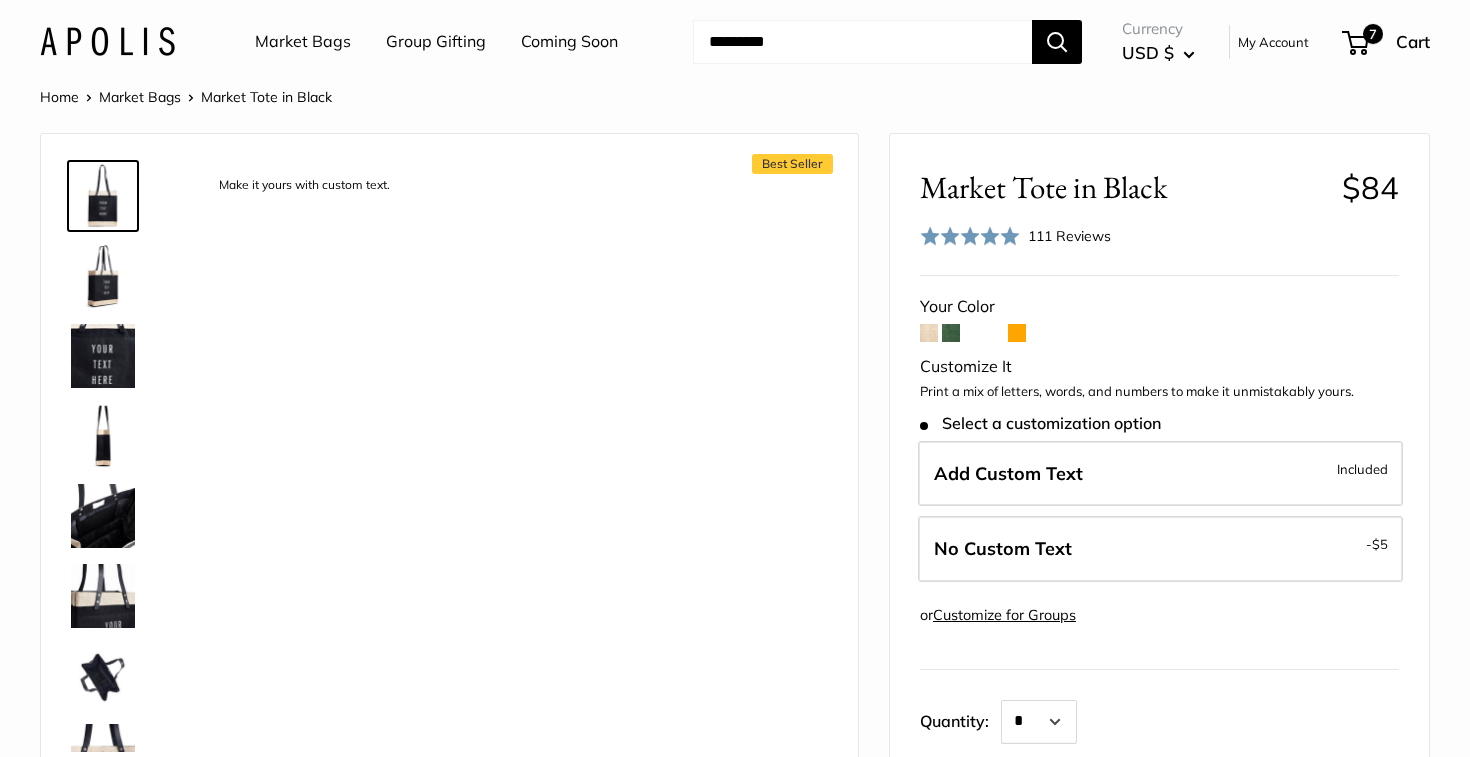 scroll, scrollTop: 0, scrollLeft: 0, axis: both 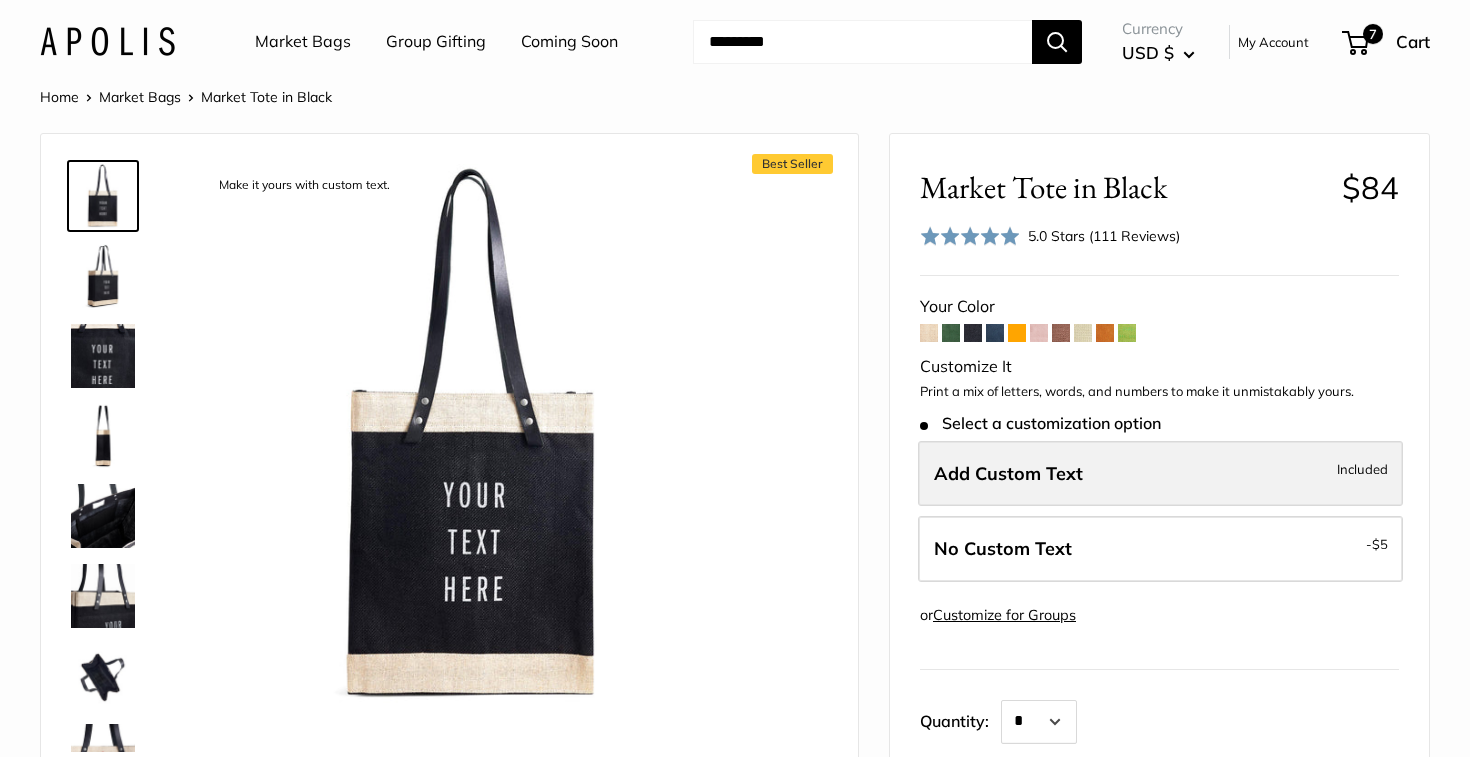 click on "Add Custom Text" at bounding box center [1008, 473] 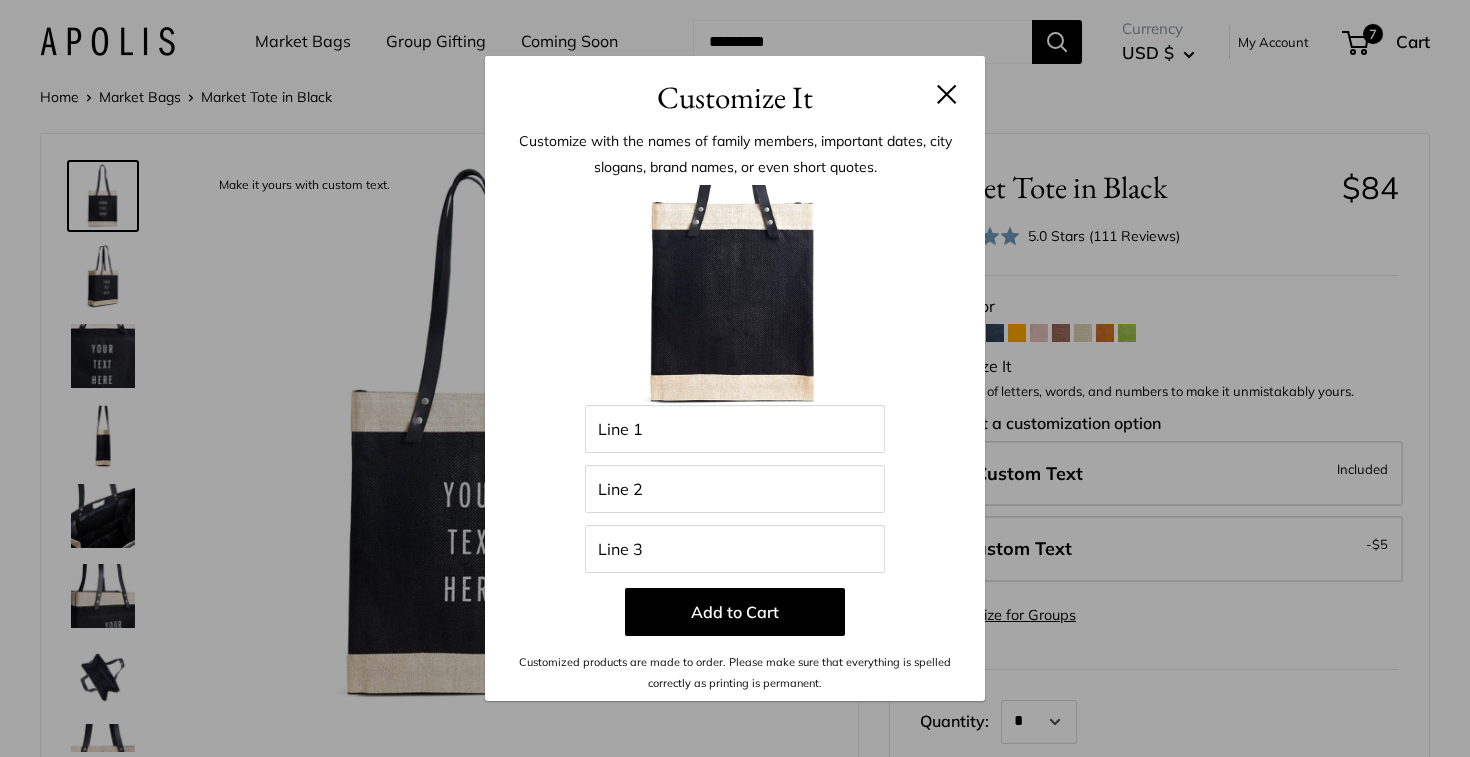 scroll, scrollTop: 0, scrollLeft: 0, axis: both 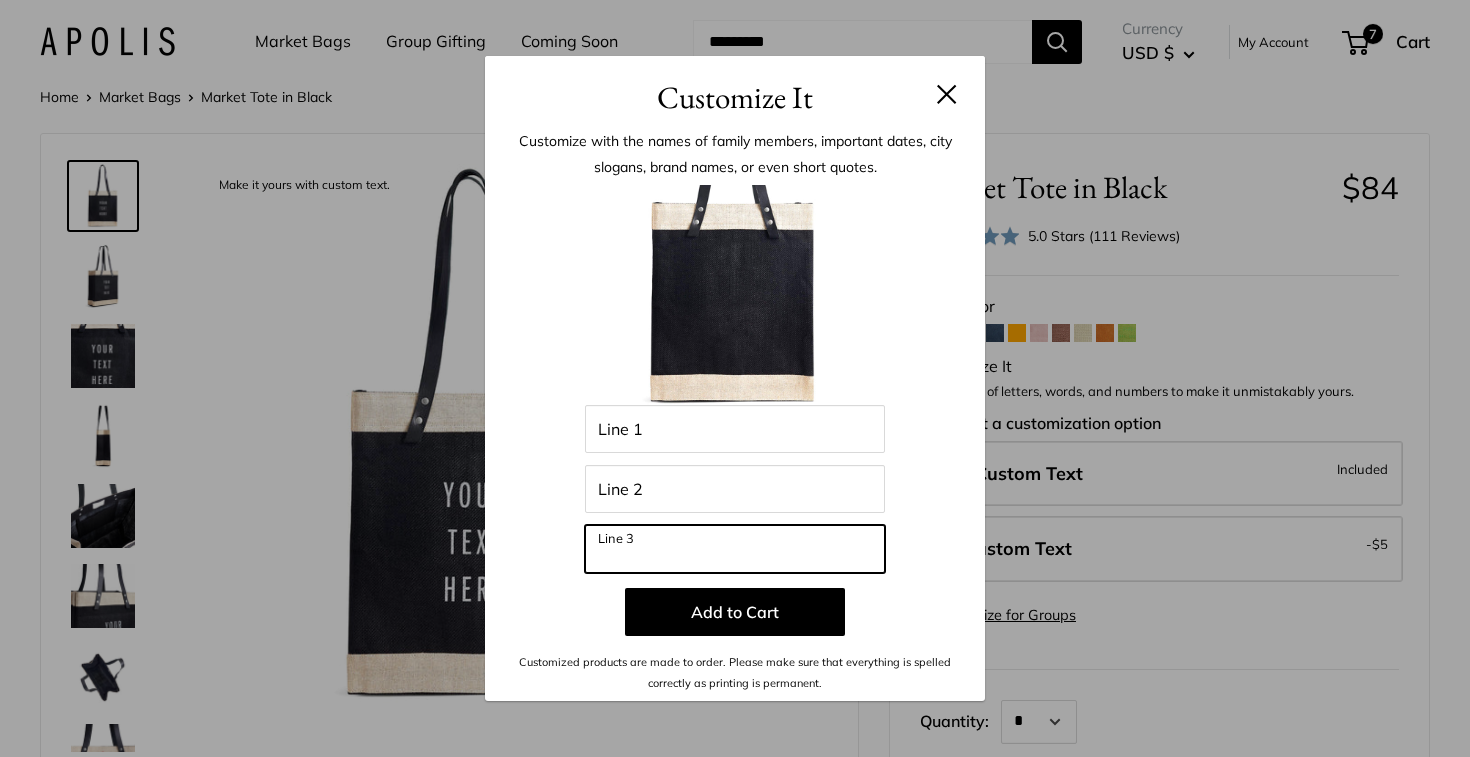 click on "Line 3" at bounding box center (735, 549) 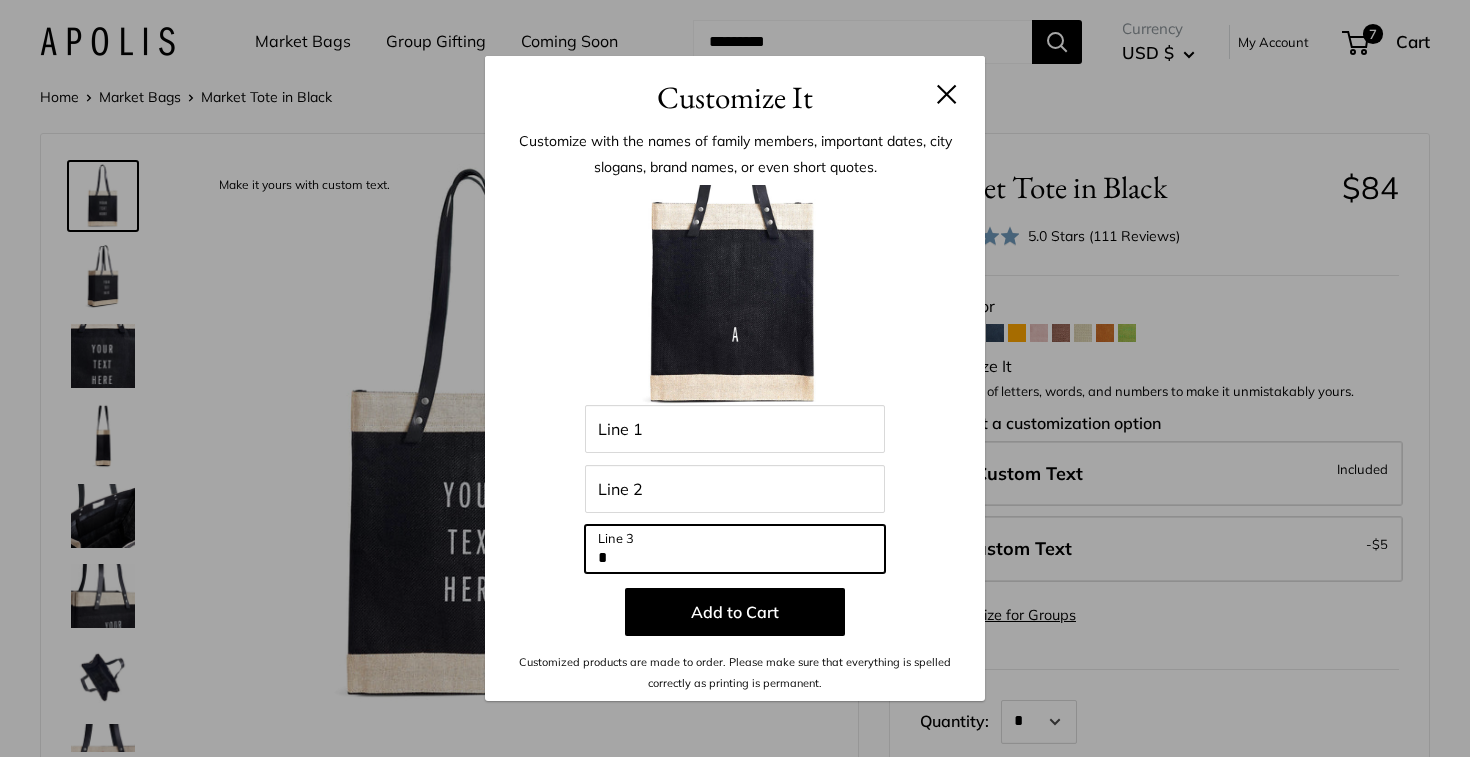 type on "**" 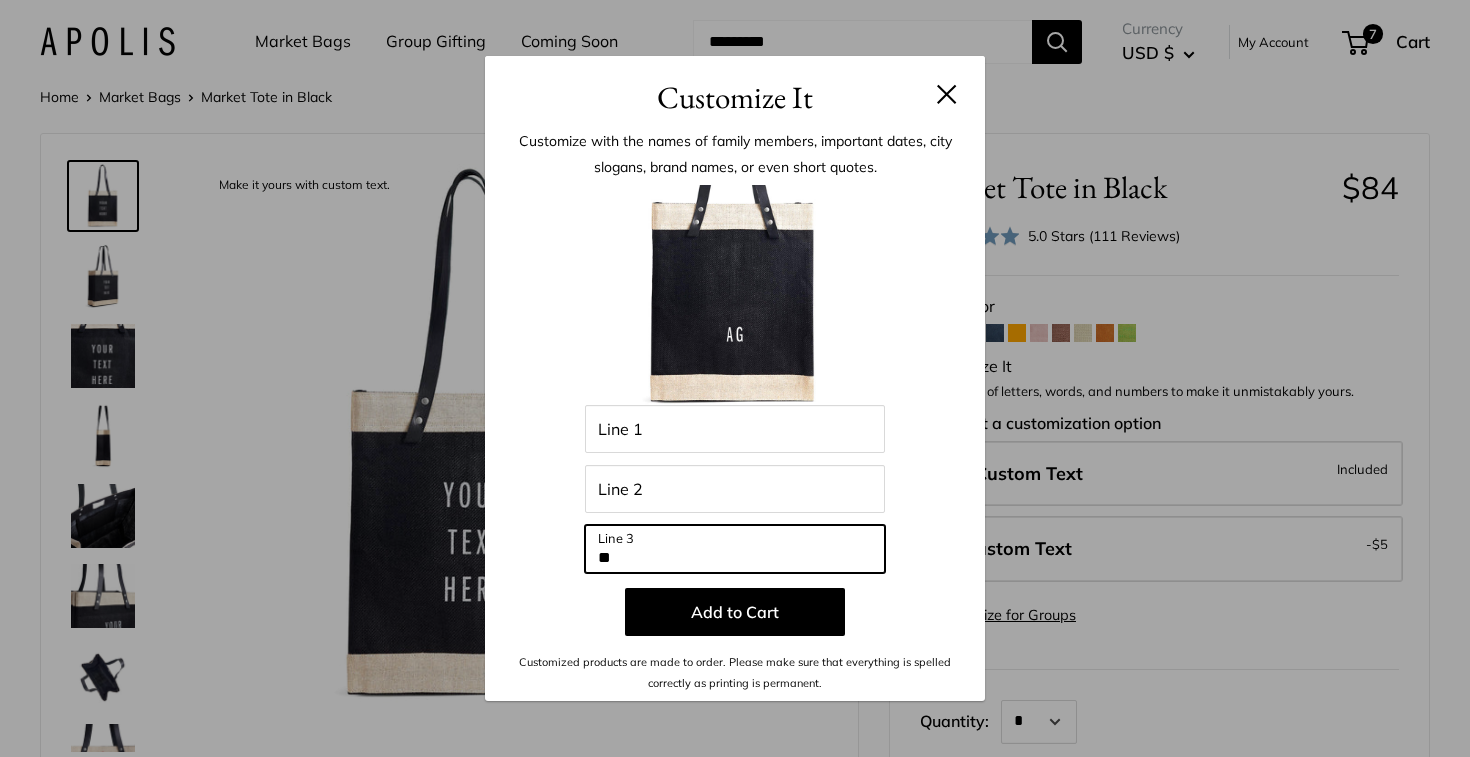 drag, startPoint x: 631, startPoint y: 554, endPoint x: 506, endPoint y: 554, distance: 125 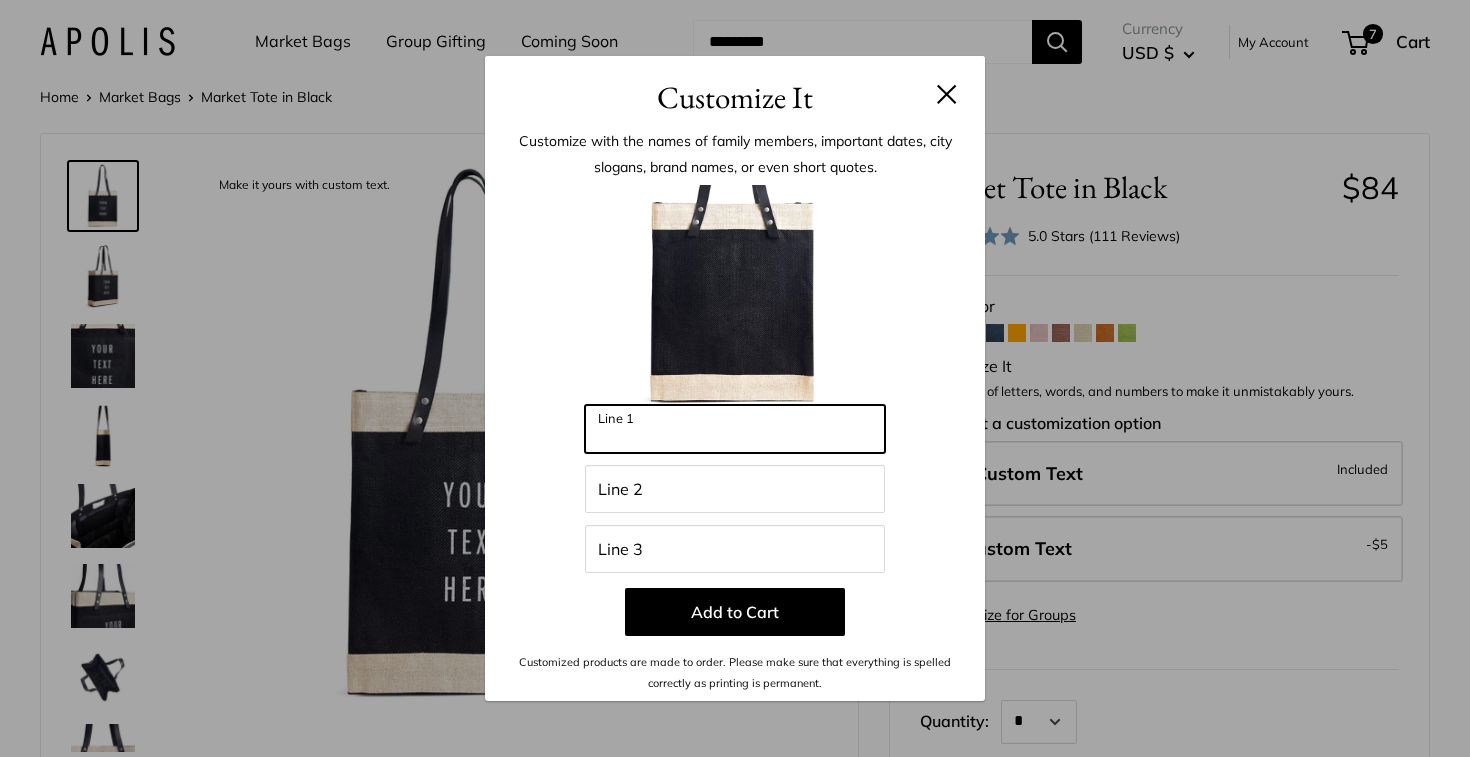 click on "Line 1" at bounding box center (735, 429) 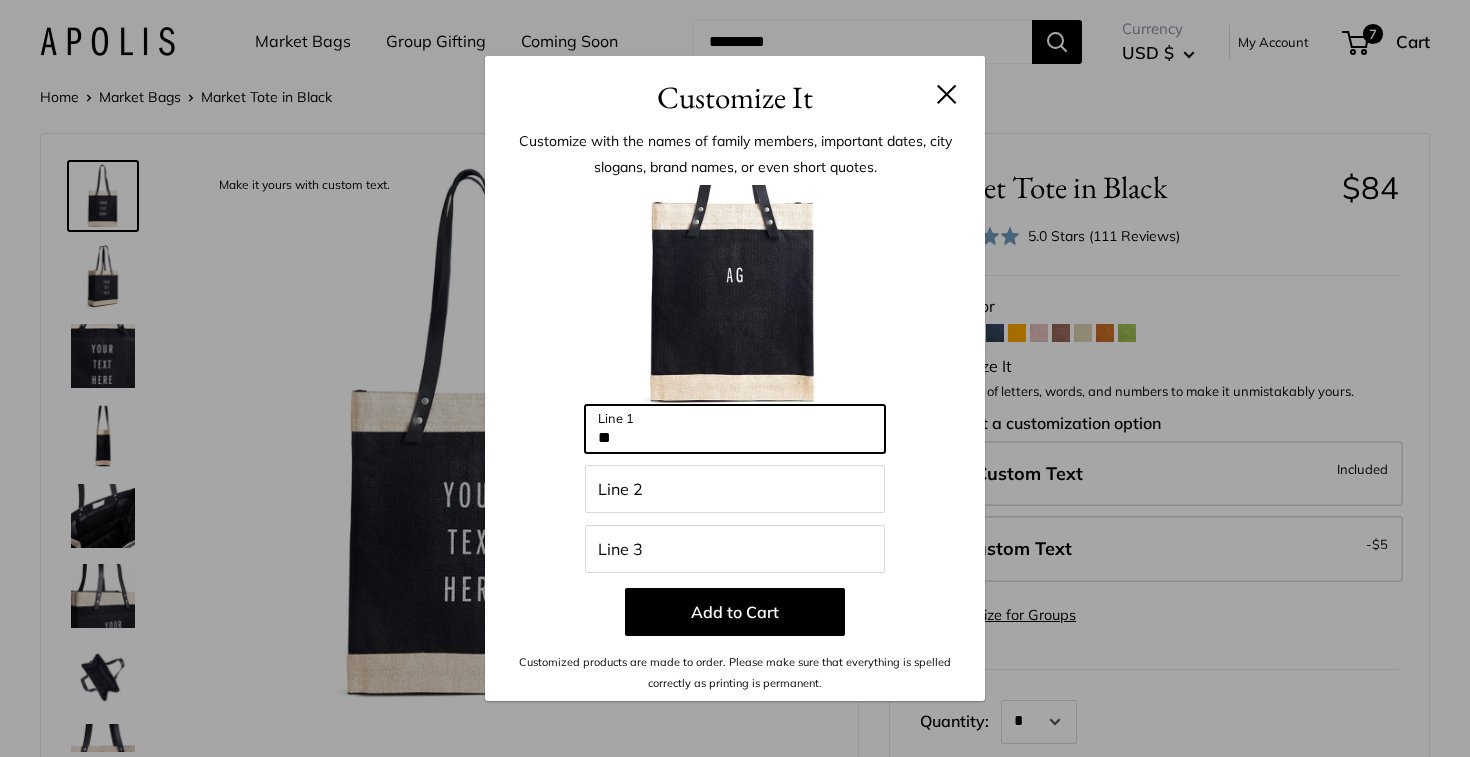 type on "**" 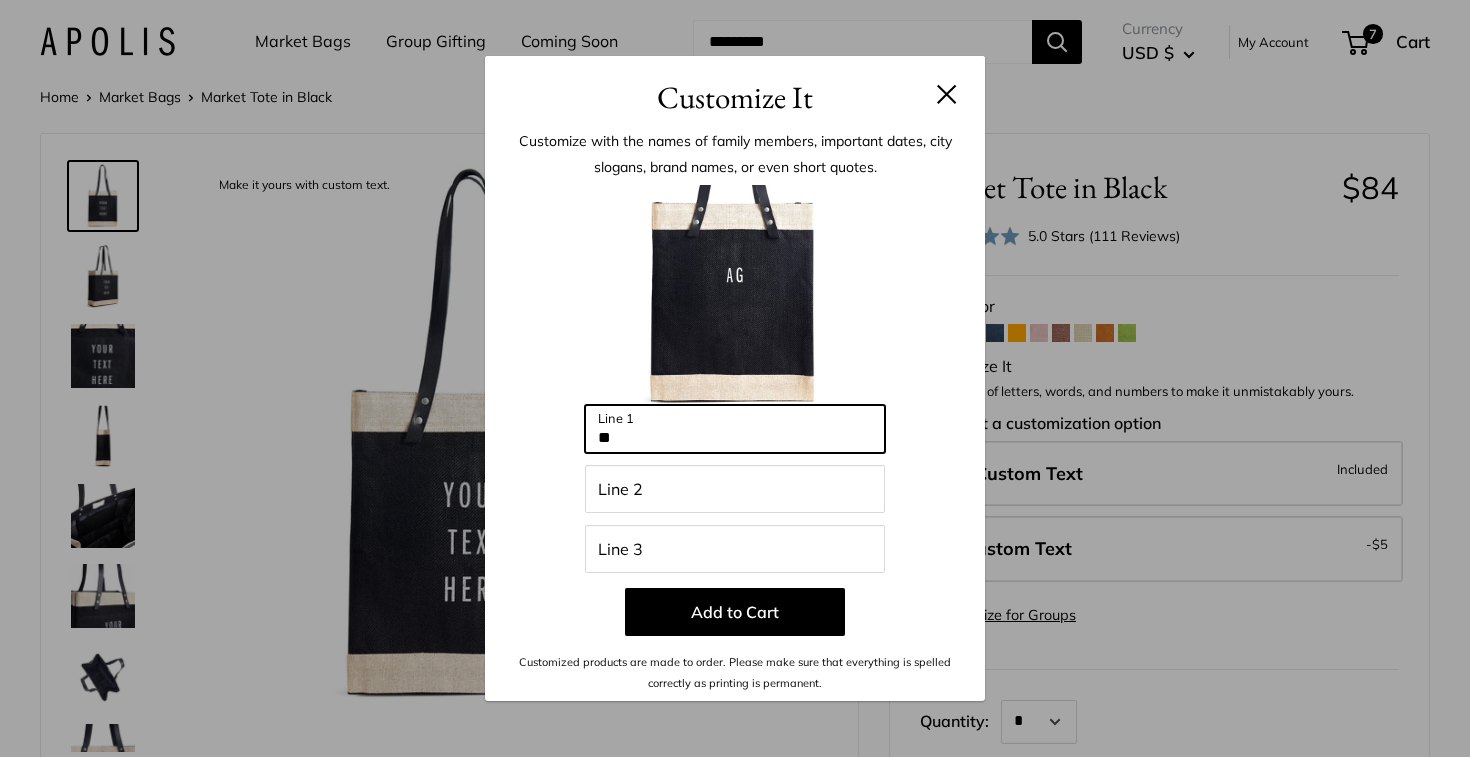 drag, startPoint x: 631, startPoint y: 440, endPoint x: 582, endPoint y: 439, distance: 49.010204 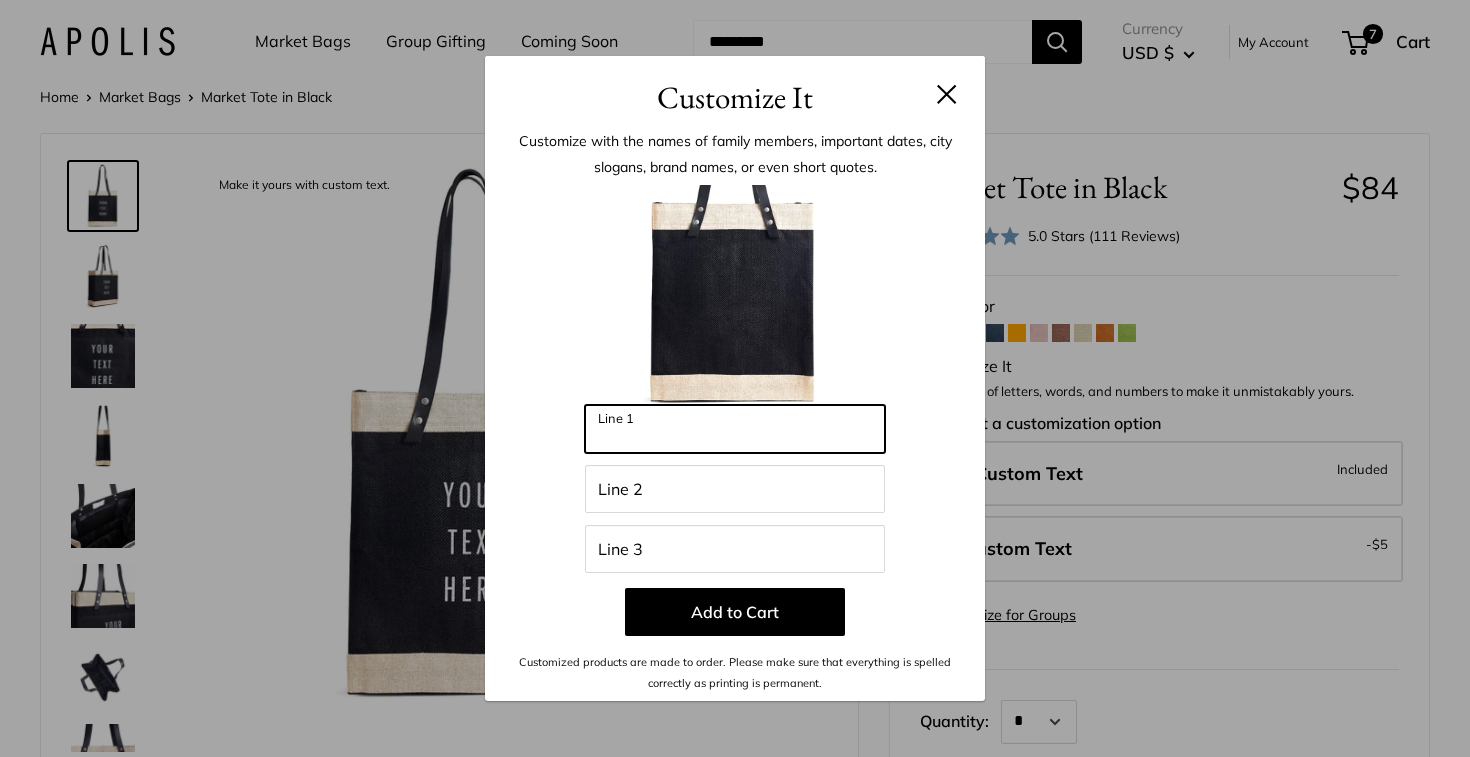 type 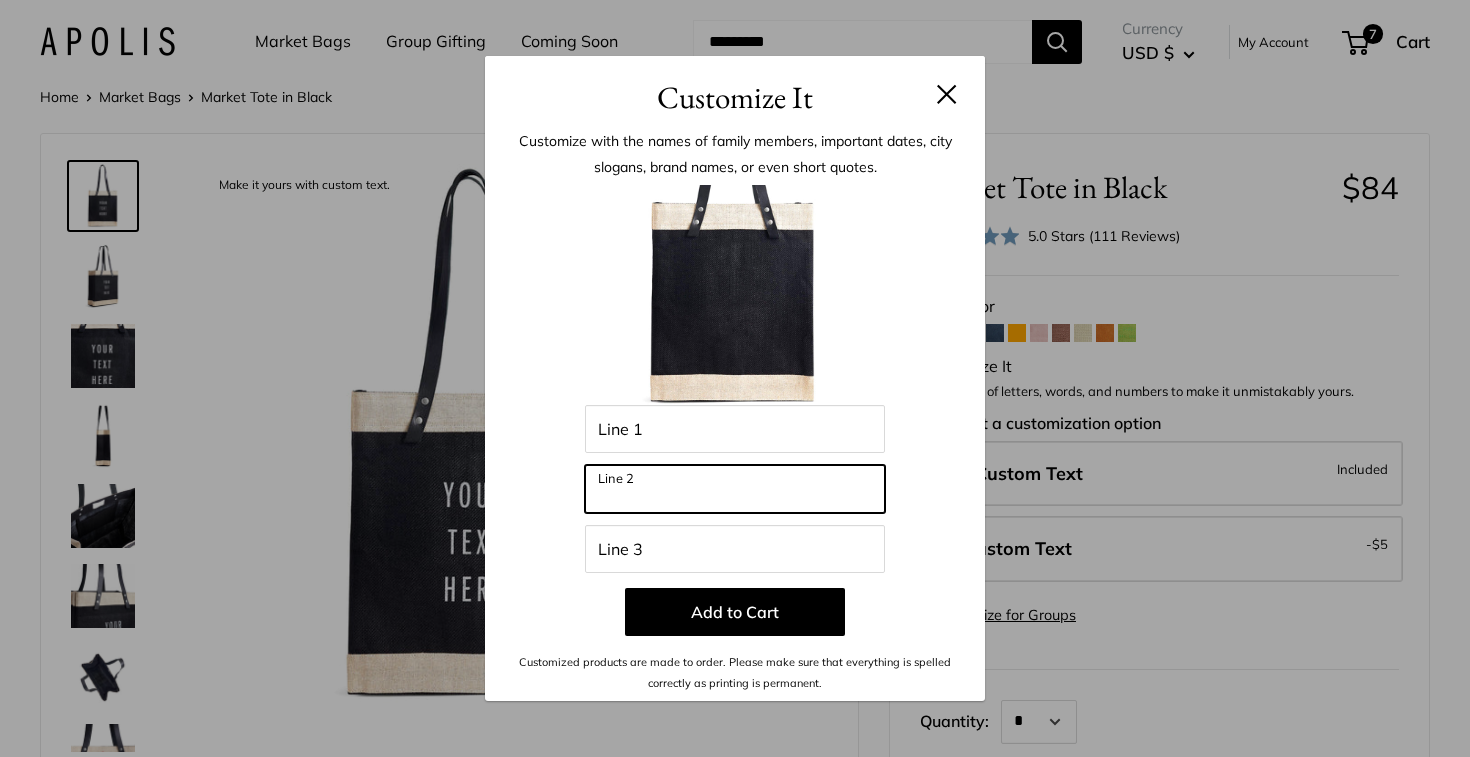 click on "Line 2" at bounding box center (735, 489) 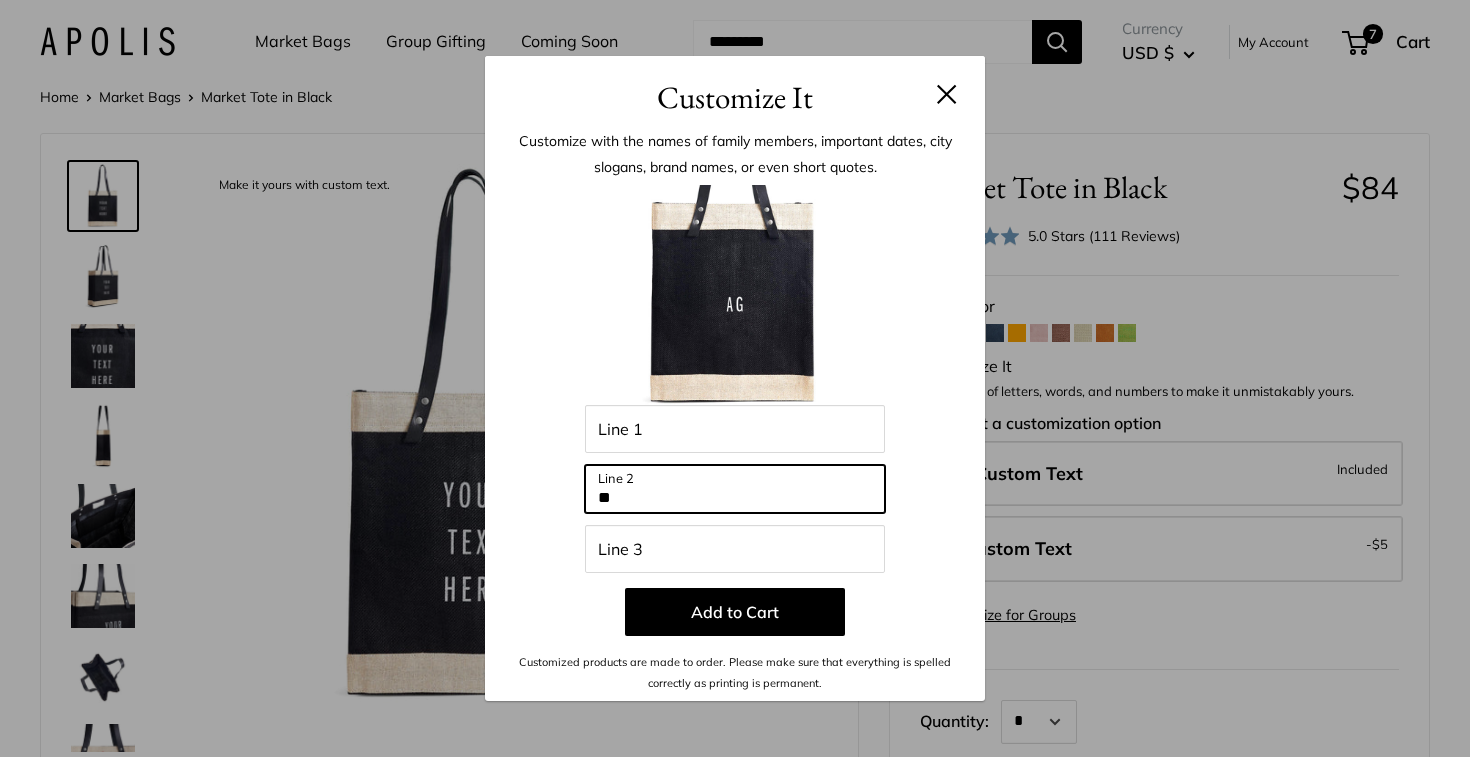 drag, startPoint x: 624, startPoint y: 499, endPoint x: 561, endPoint y: 499, distance: 63 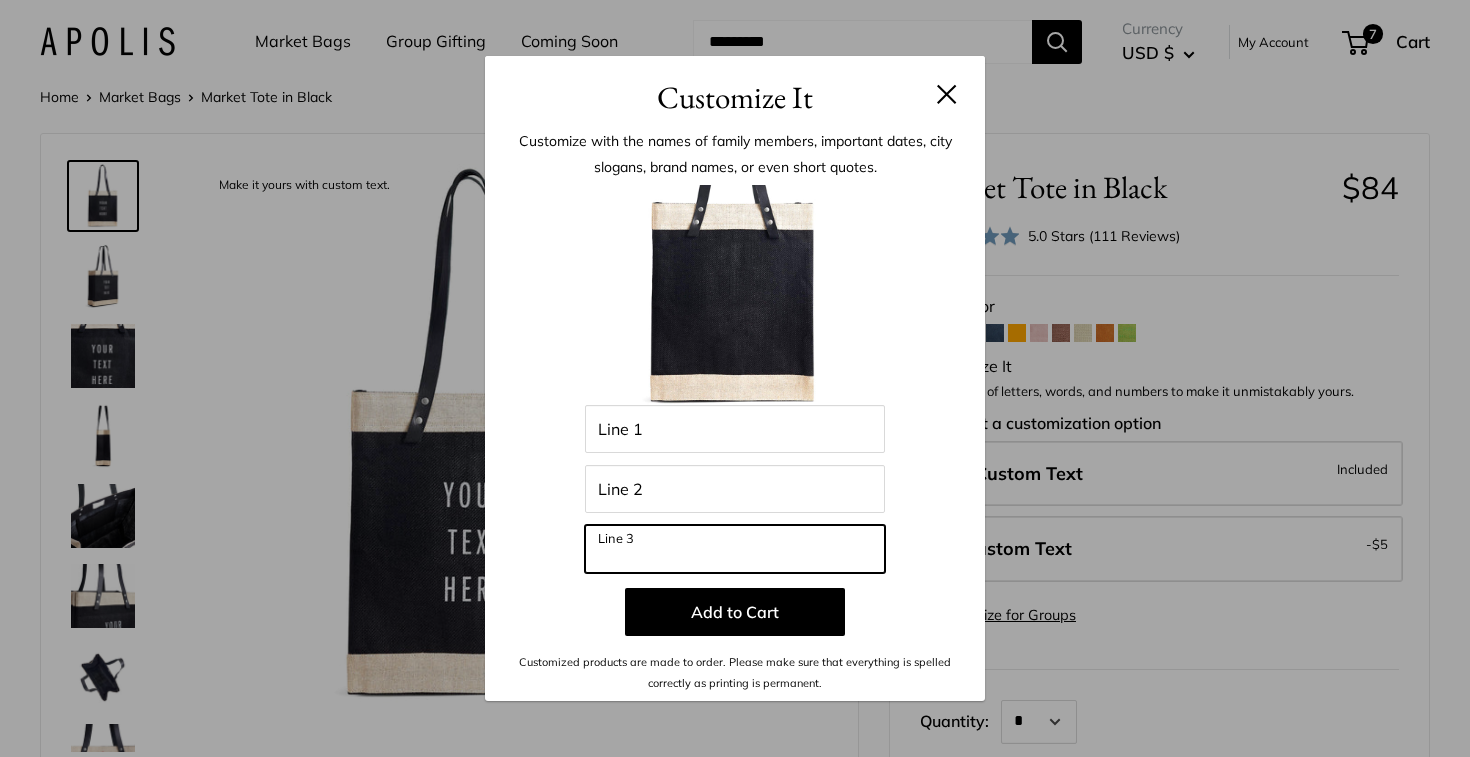 click on "Line 3" at bounding box center [735, 549] 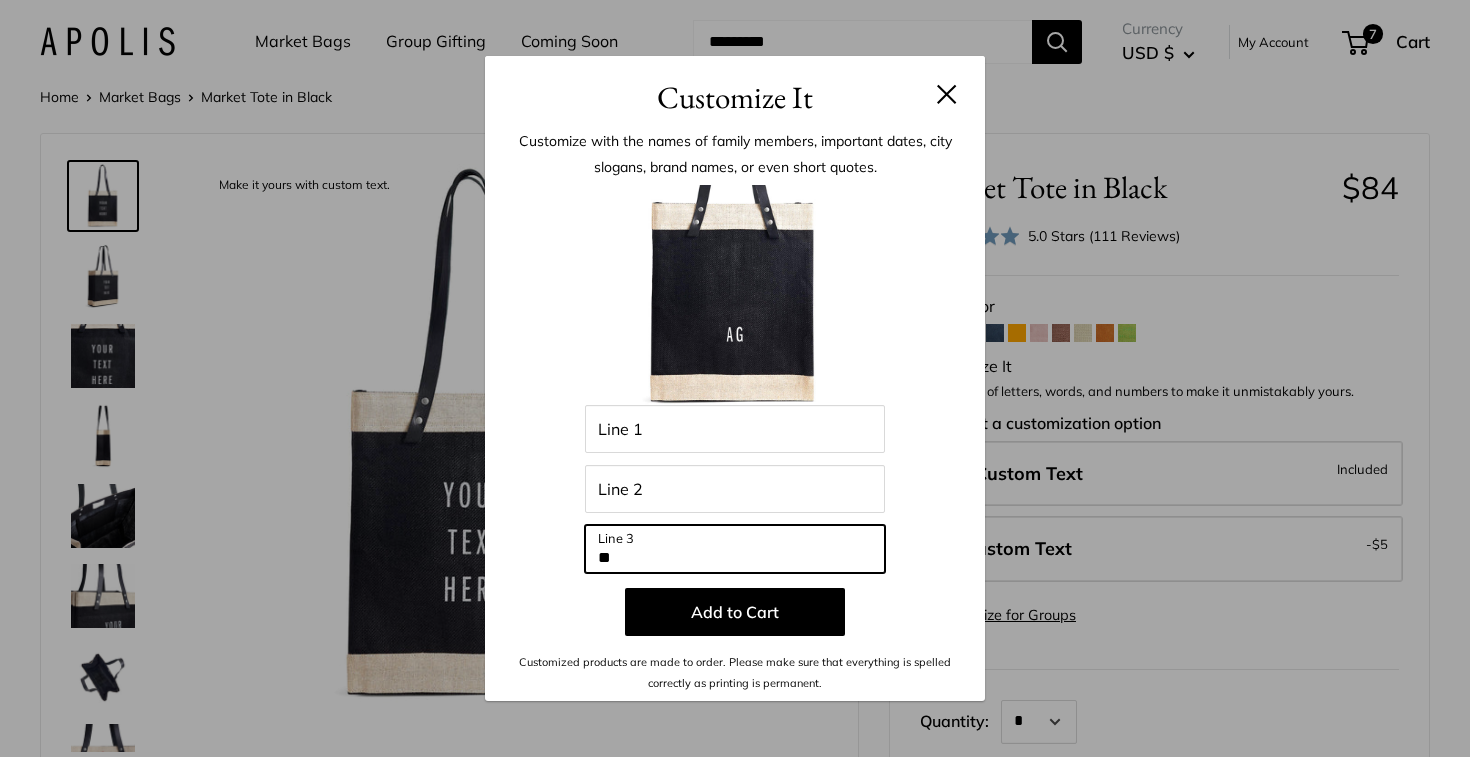 type on "**" 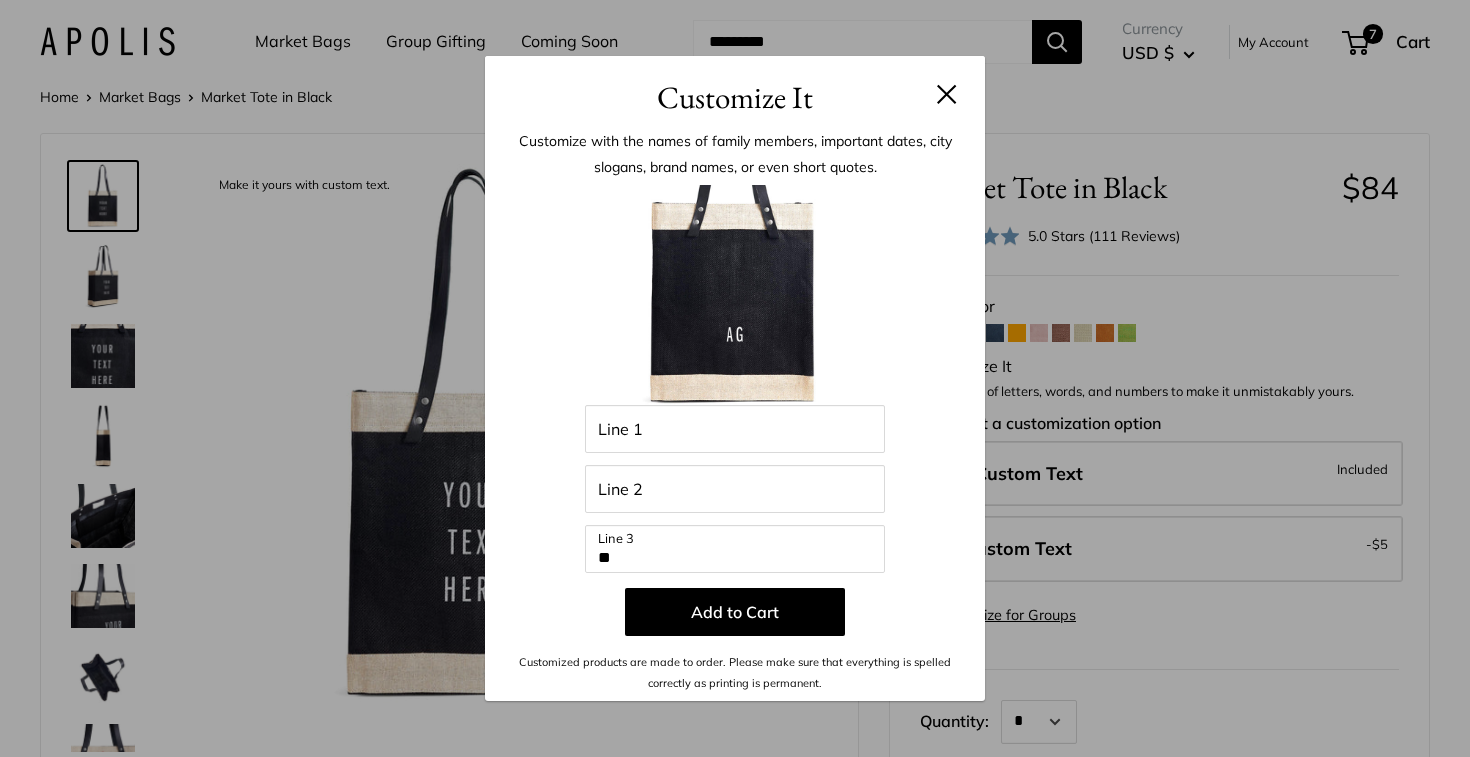 click at bounding box center (735, 295) 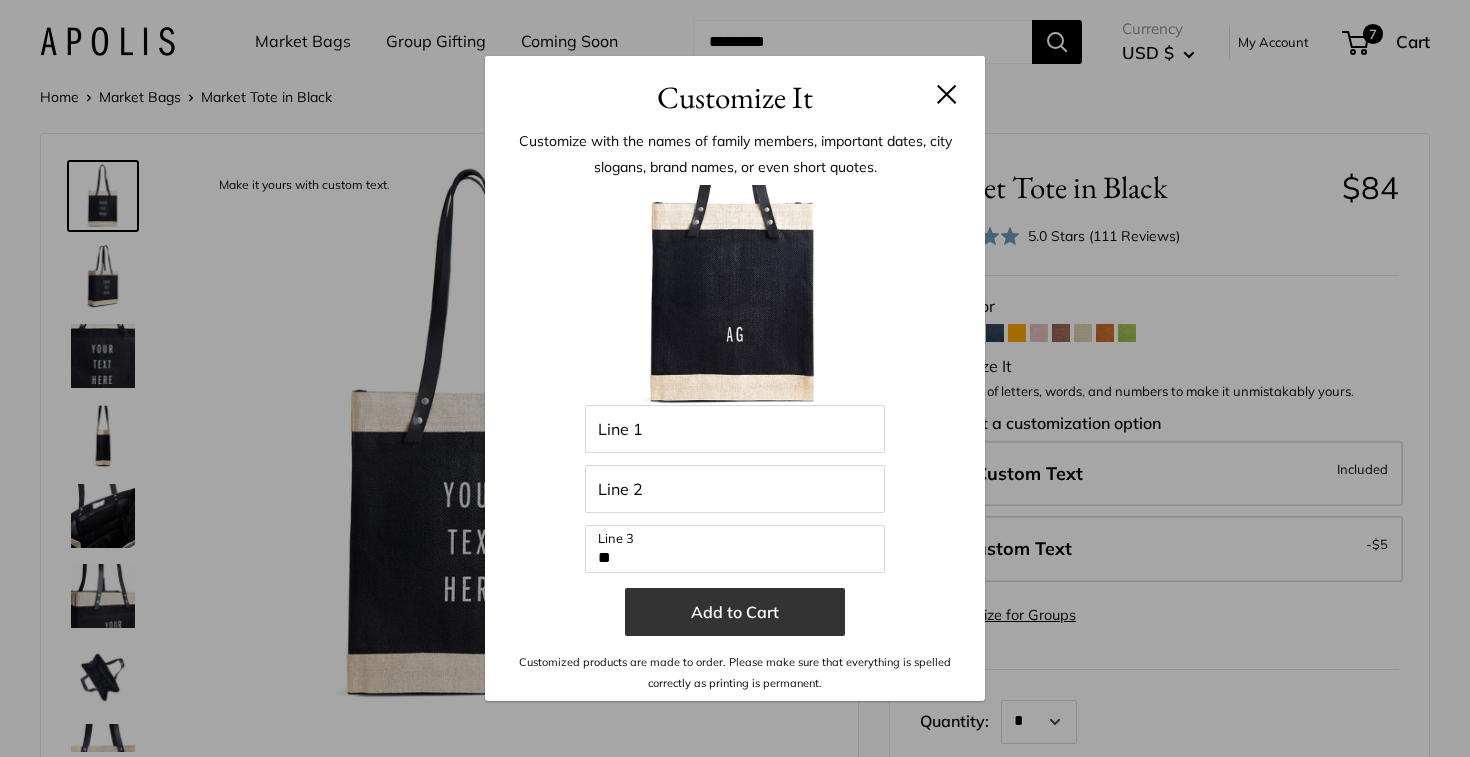 click on "Add to Cart" at bounding box center [735, 612] 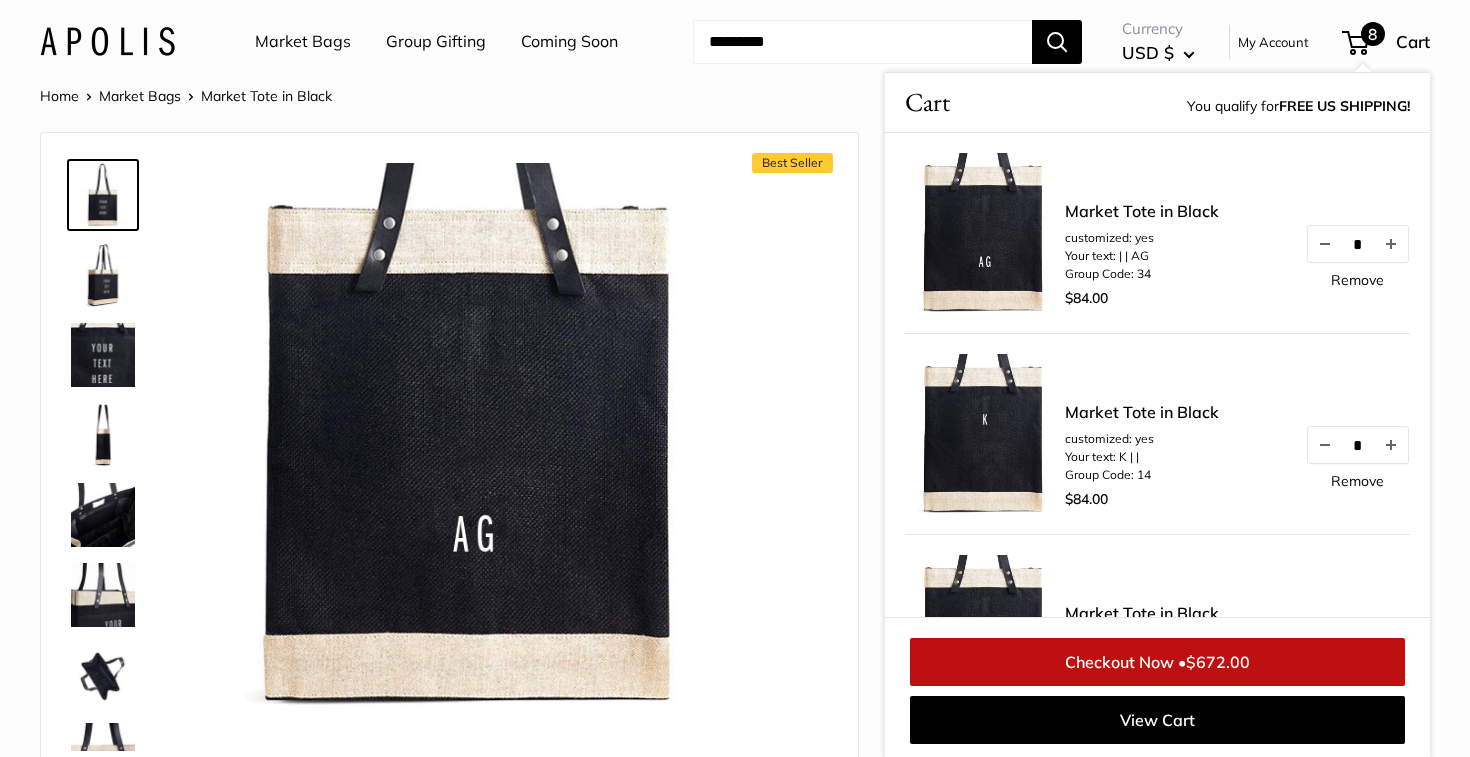drag, startPoint x: 692, startPoint y: 445, endPoint x: 603, endPoint y: 444, distance: 89.005615 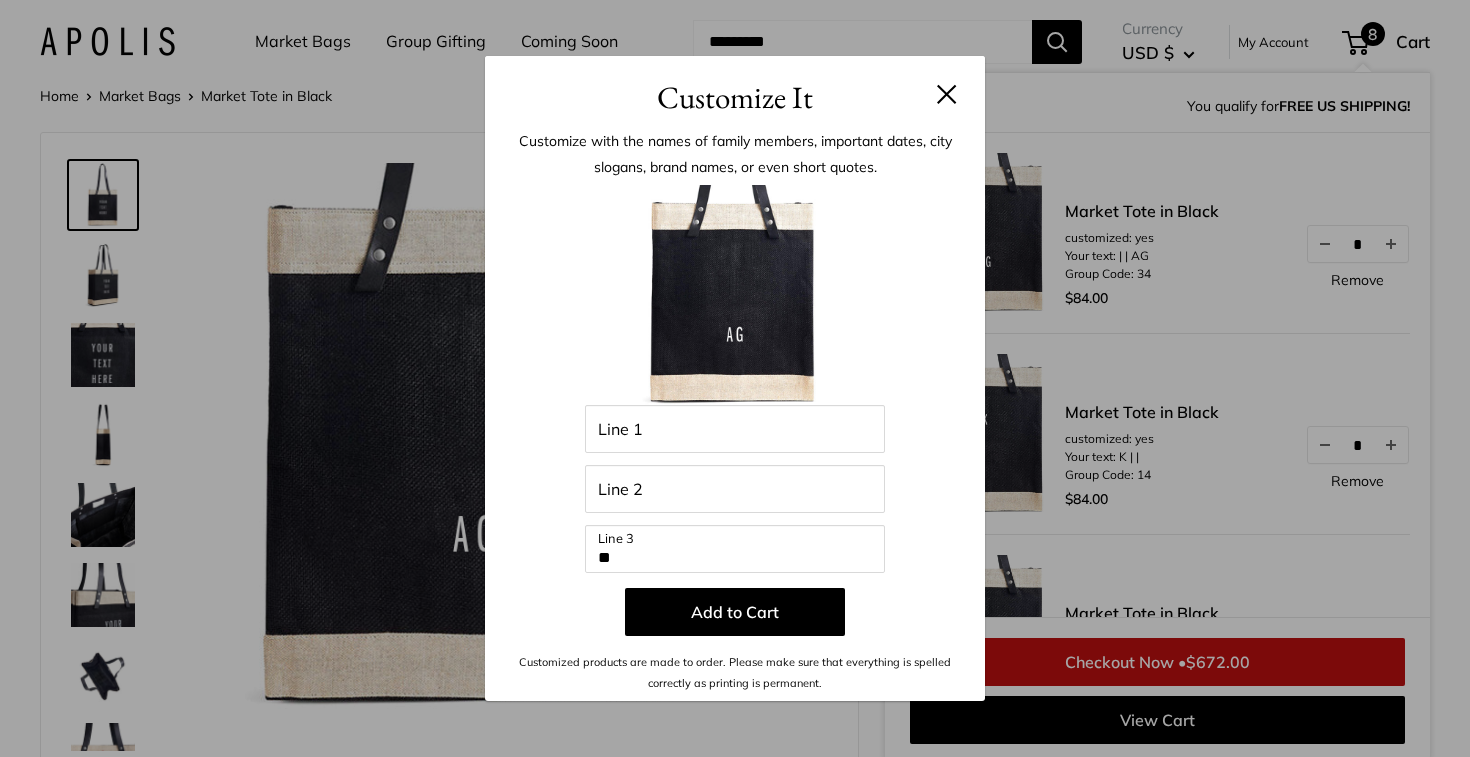 scroll, scrollTop: 3, scrollLeft: 0, axis: vertical 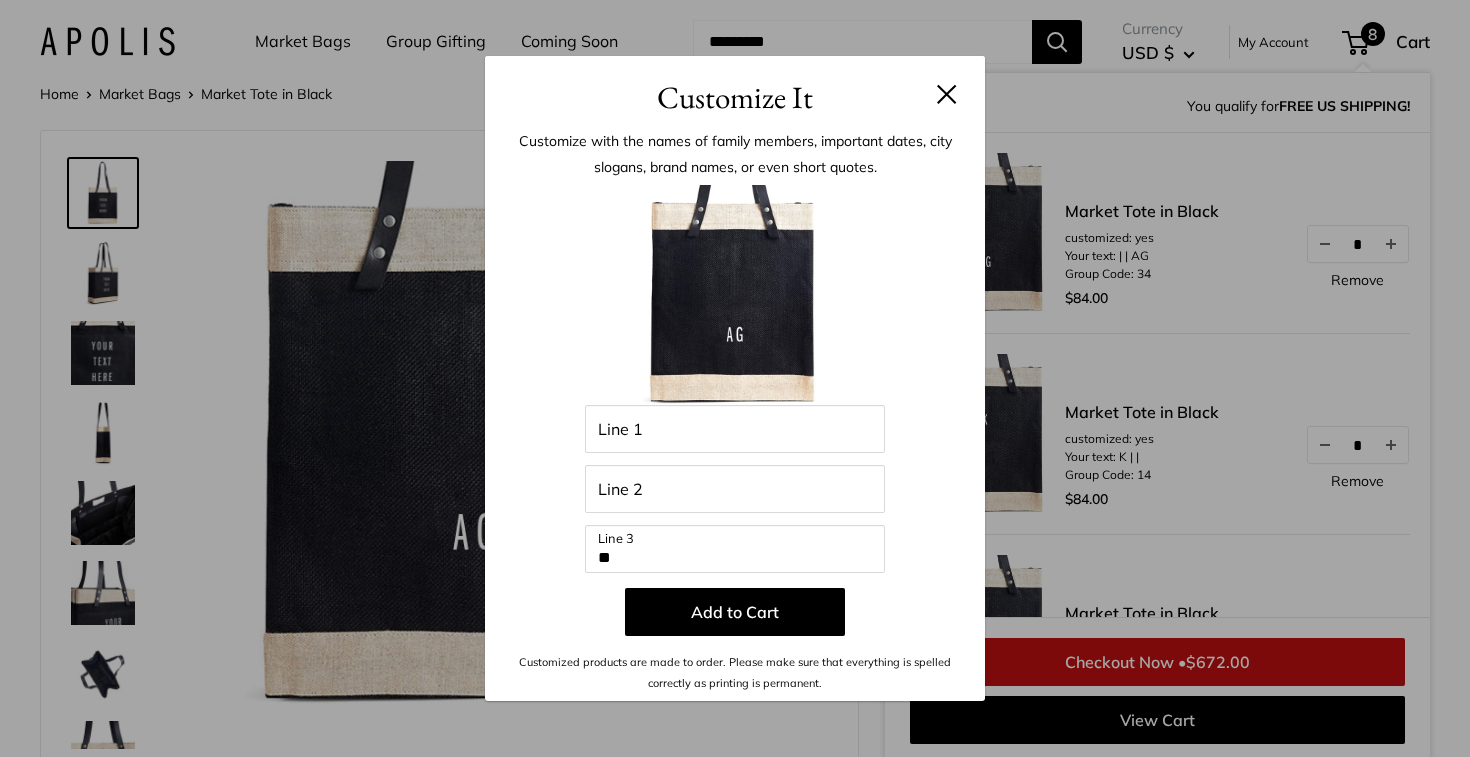 click at bounding box center (947, 94) 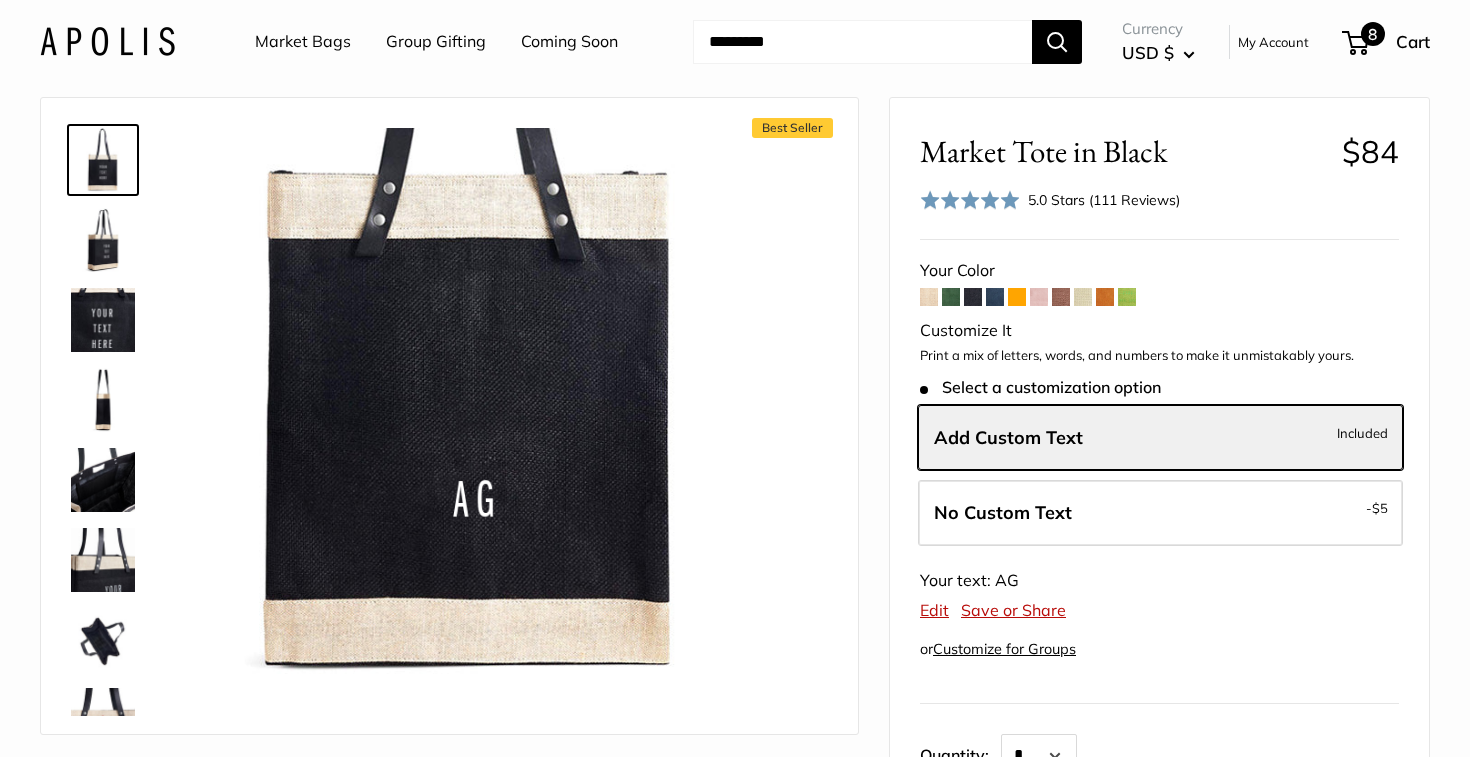 click on "8" at bounding box center [1355, 43] 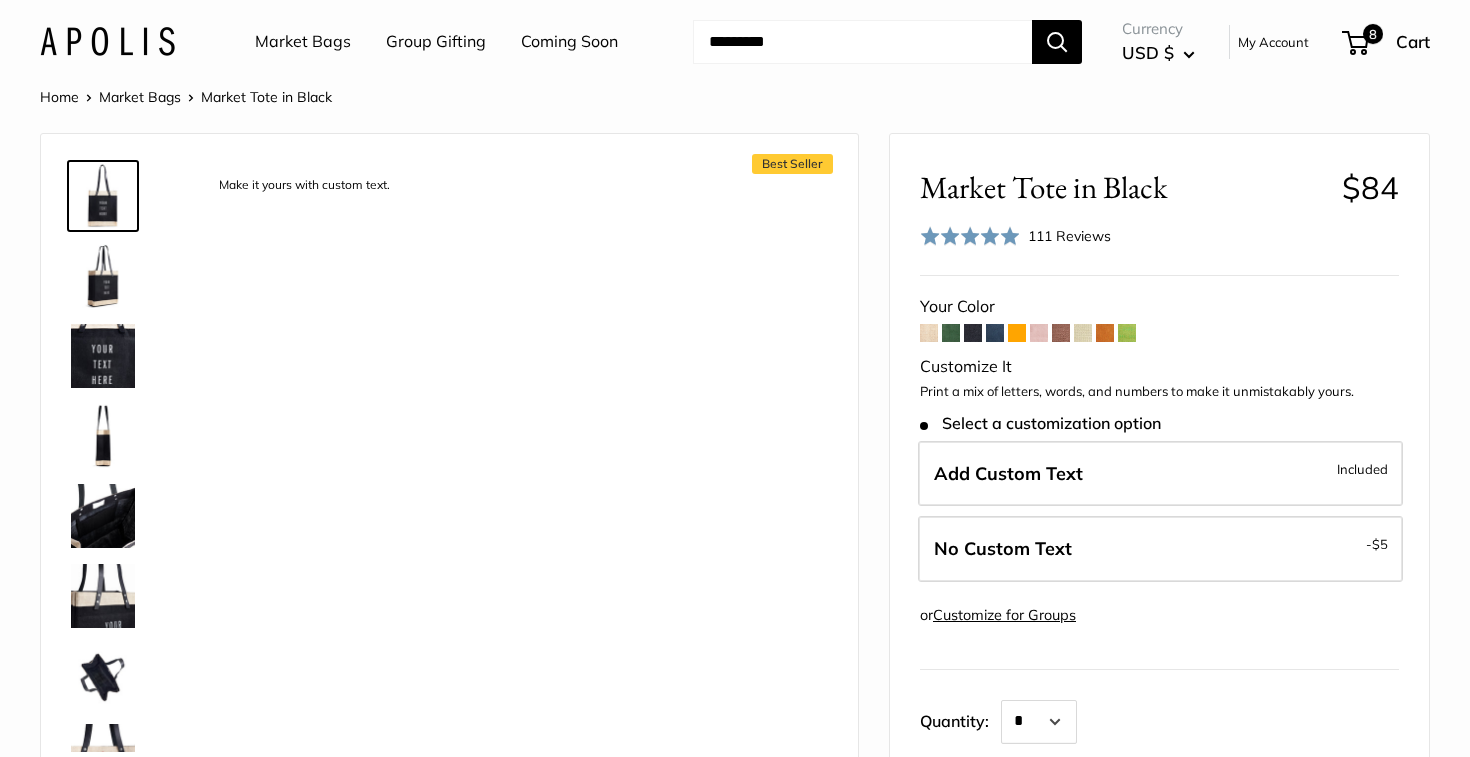 scroll, scrollTop: 0, scrollLeft: 0, axis: both 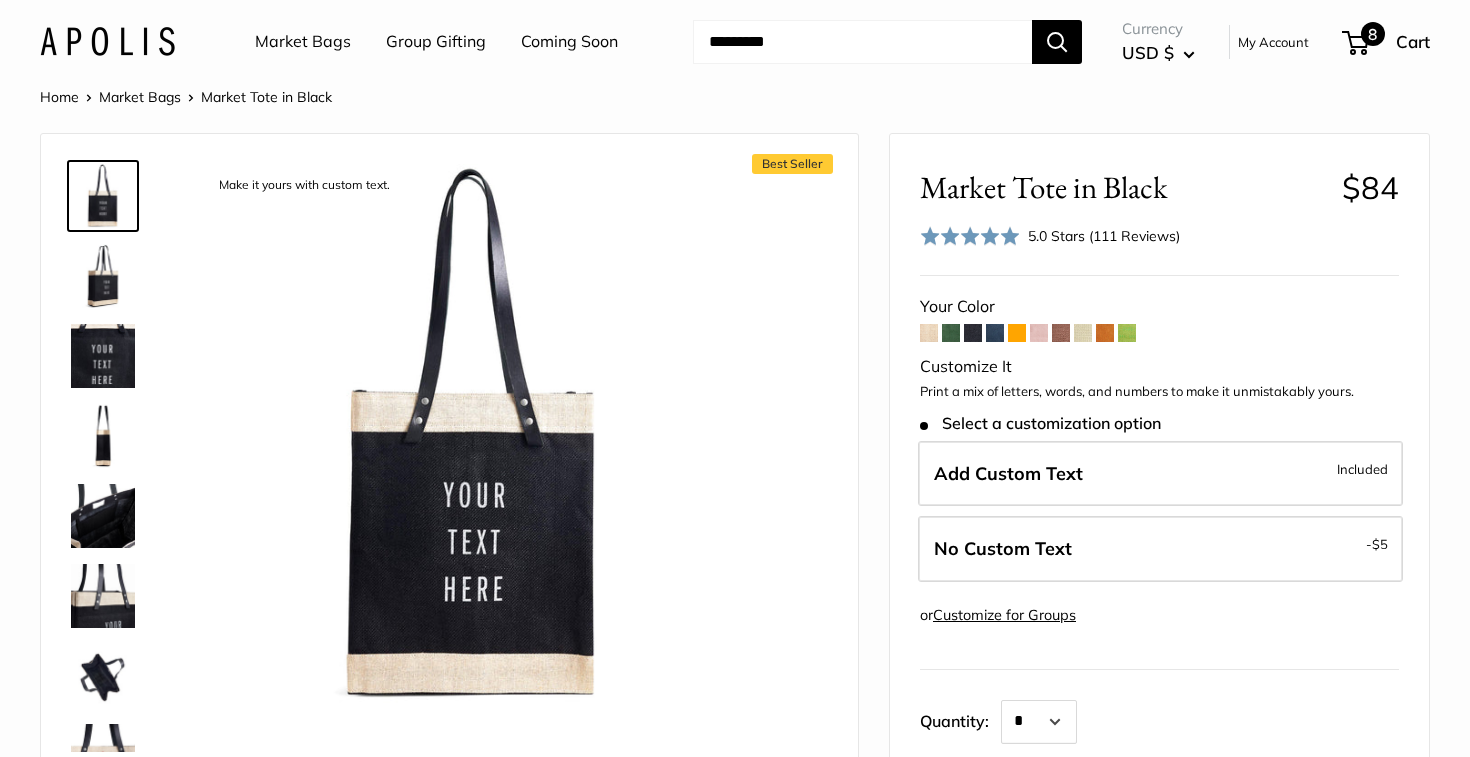 click on "8" at bounding box center [1373, 34] 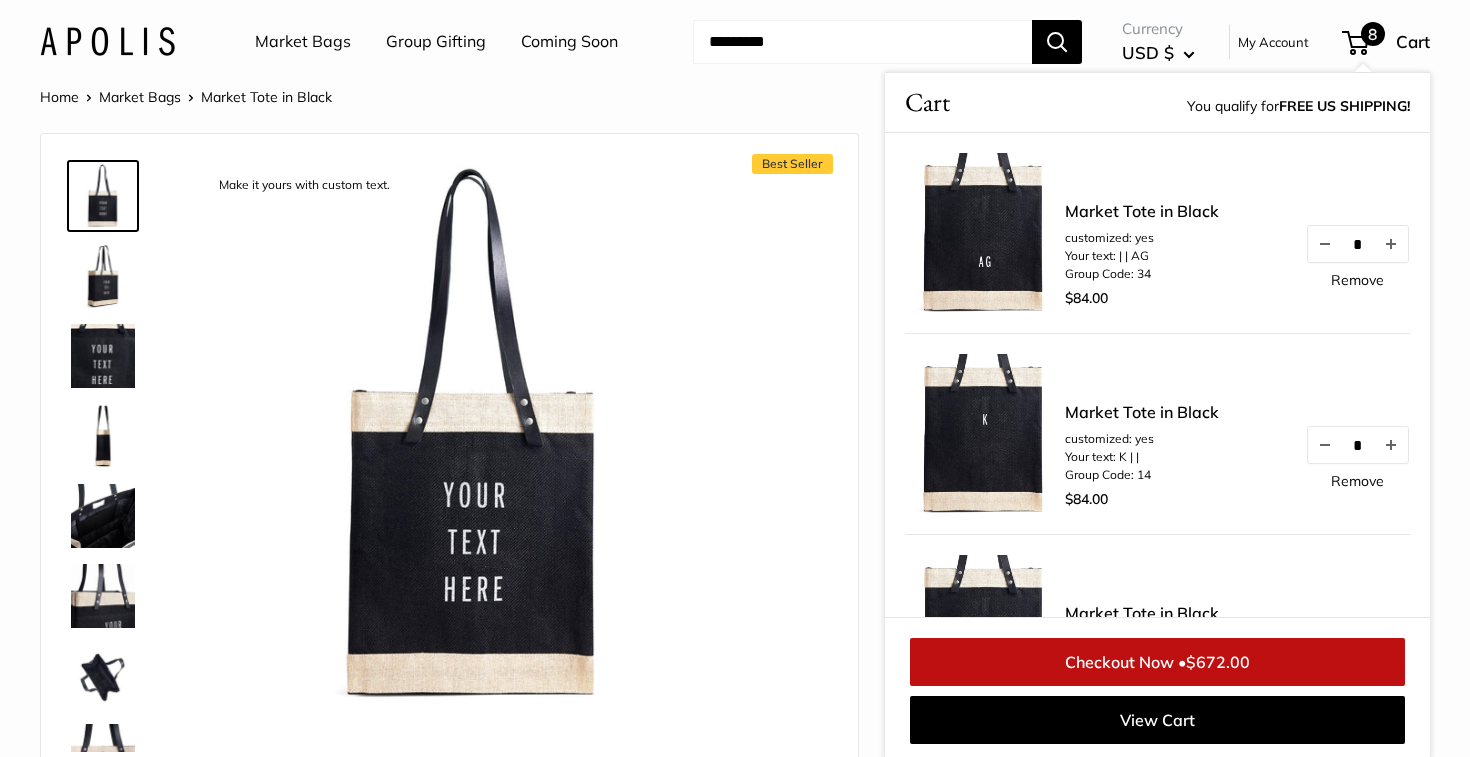 click at bounding box center (985, 434) 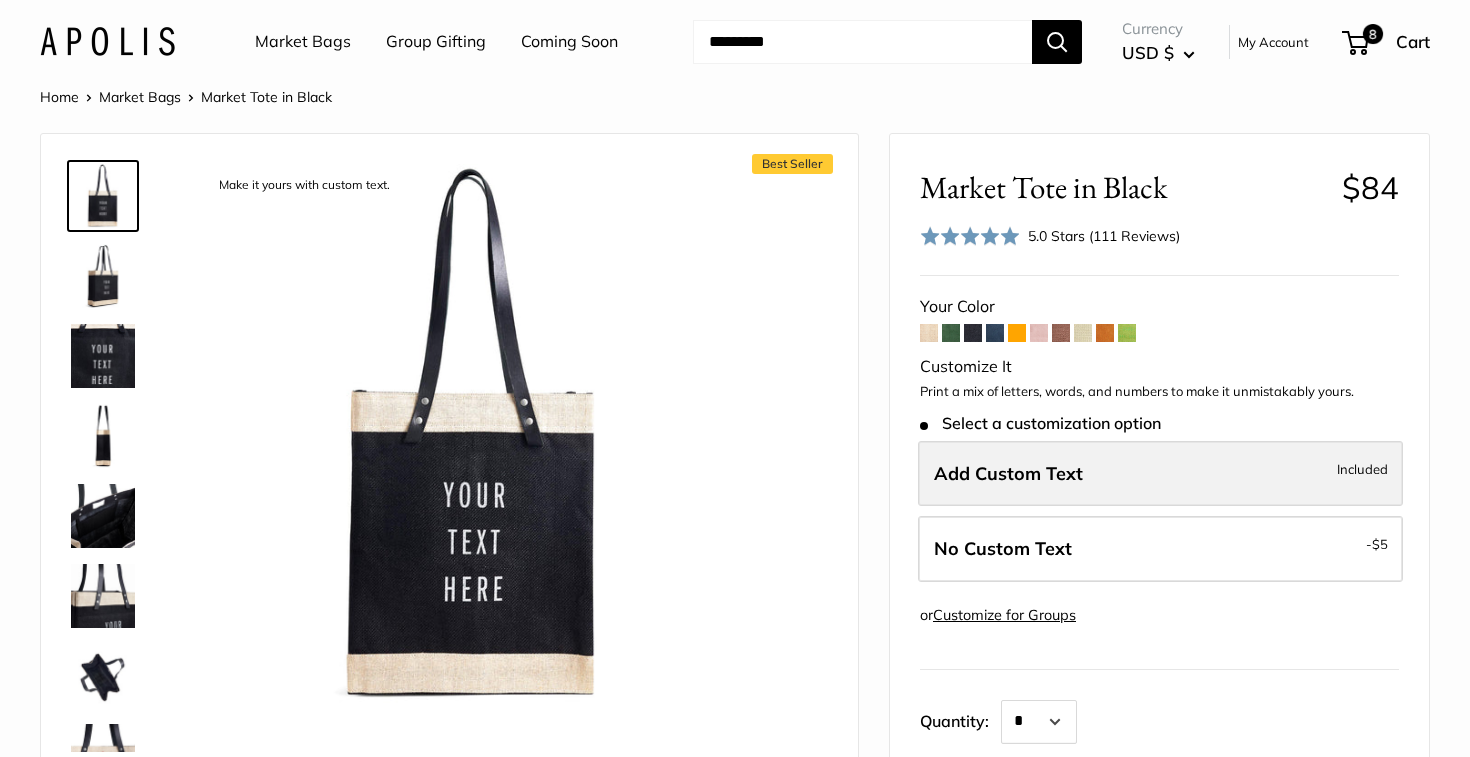 click on "Add Custom Text
Included" at bounding box center [1160, 474] 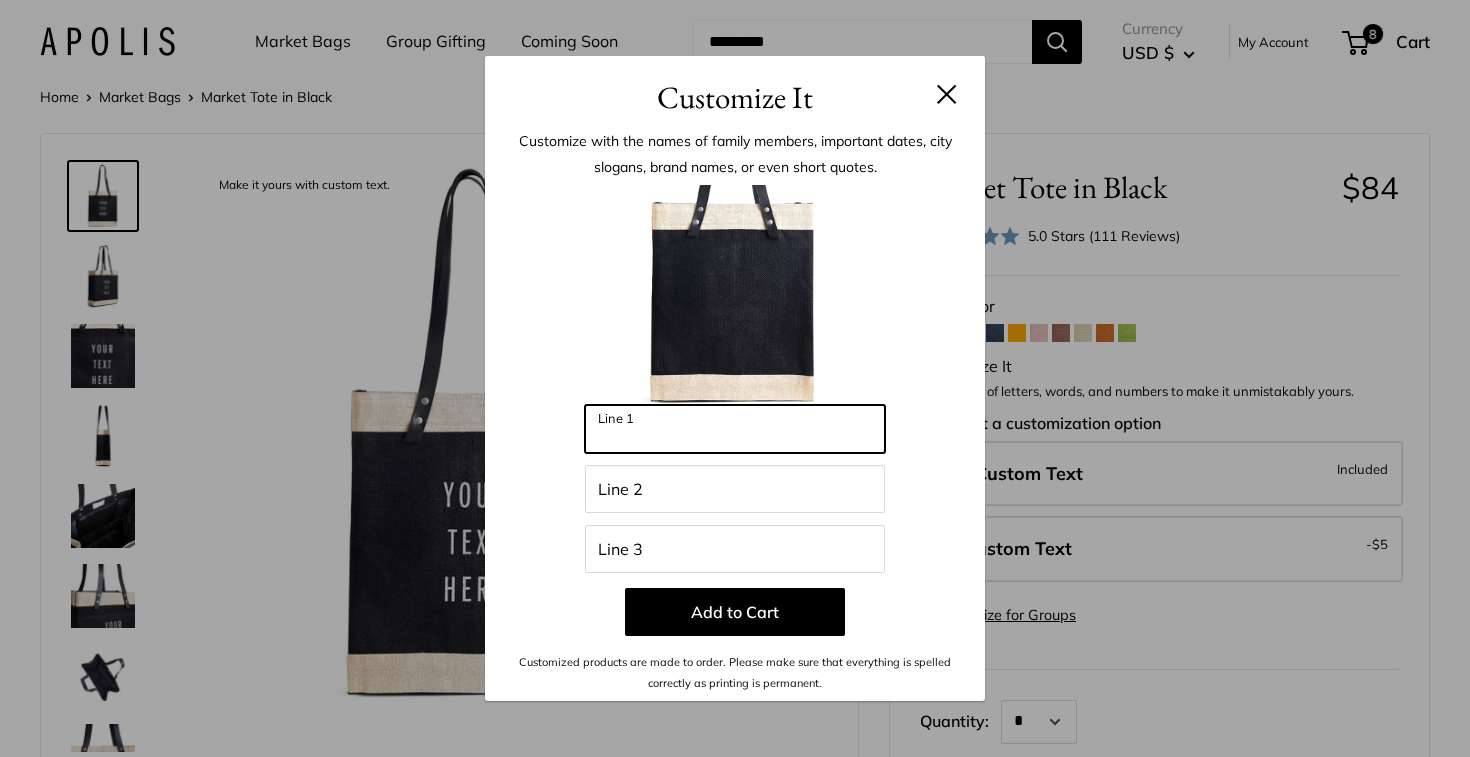 click on "Line 1" at bounding box center (735, 429) 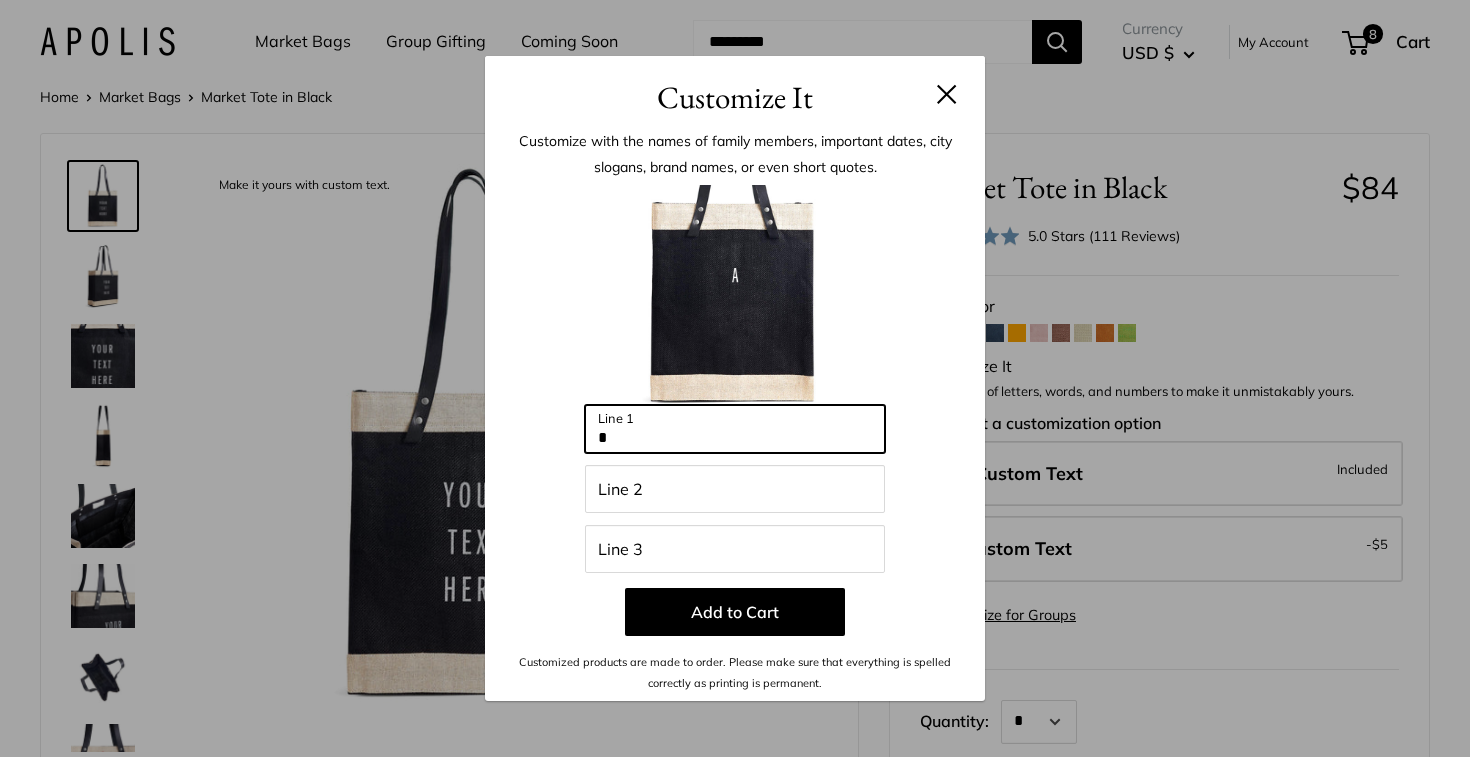 type on "**" 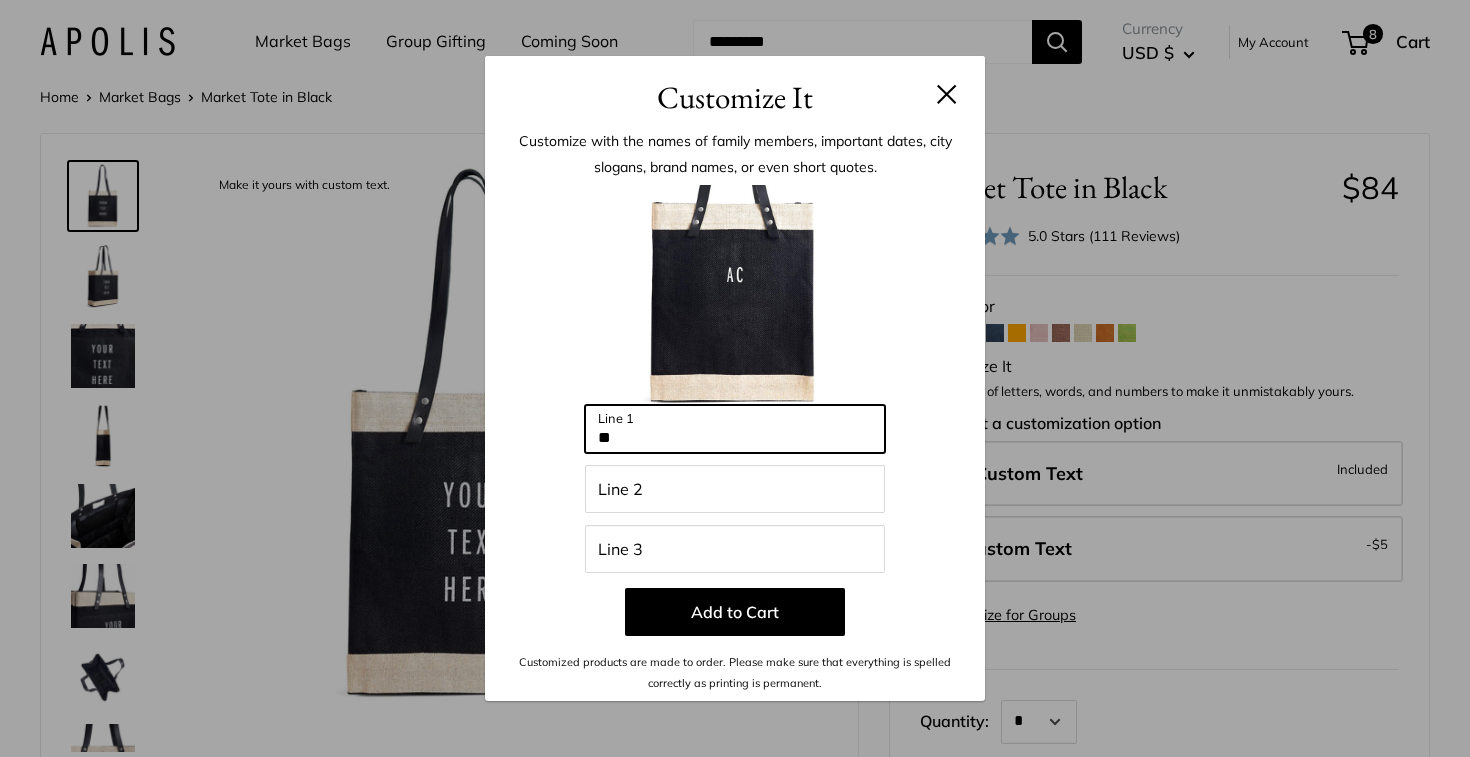 drag, startPoint x: 670, startPoint y: 438, endPoint x: 501, endPoint y: 438, distance: 169 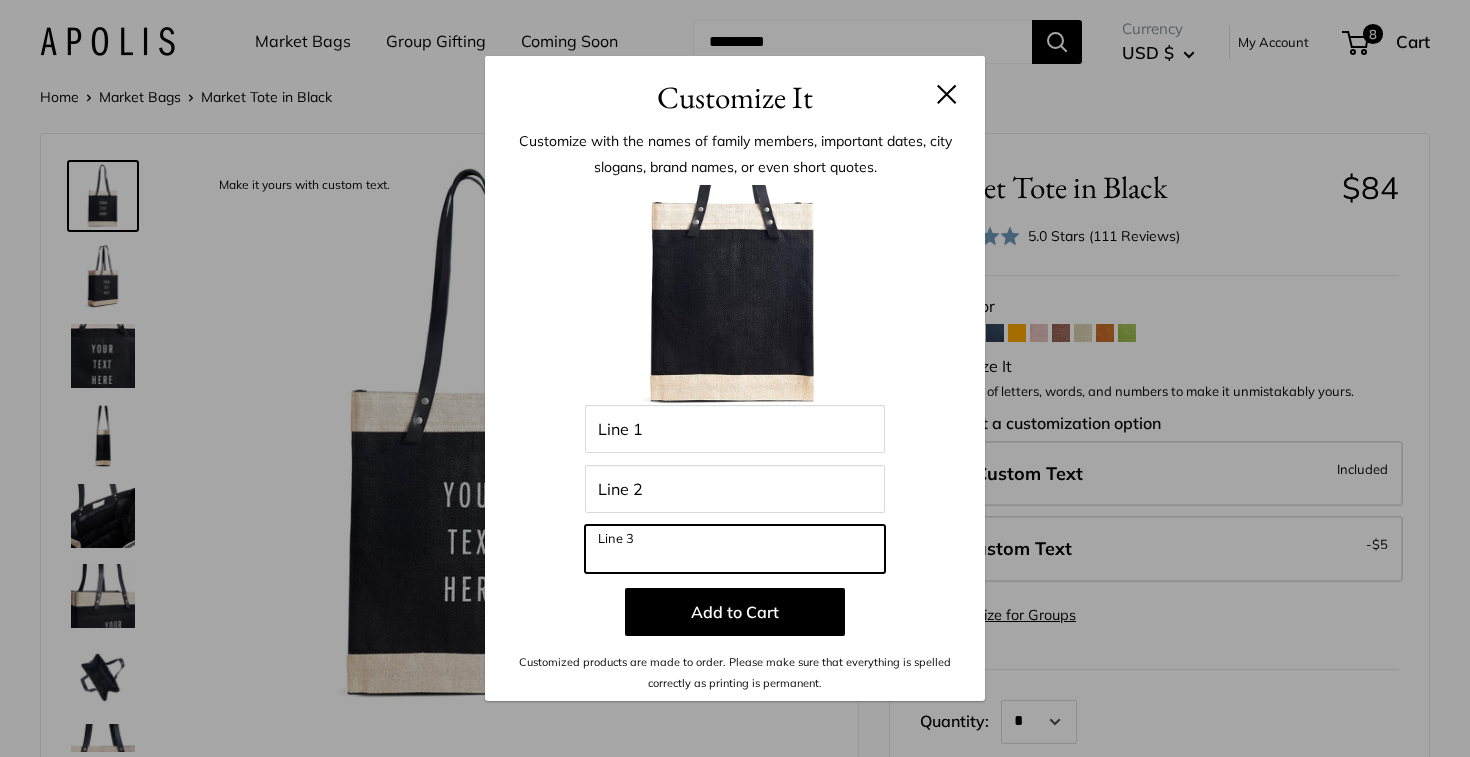 click on "Line 3" at bounding box center [735, 549] 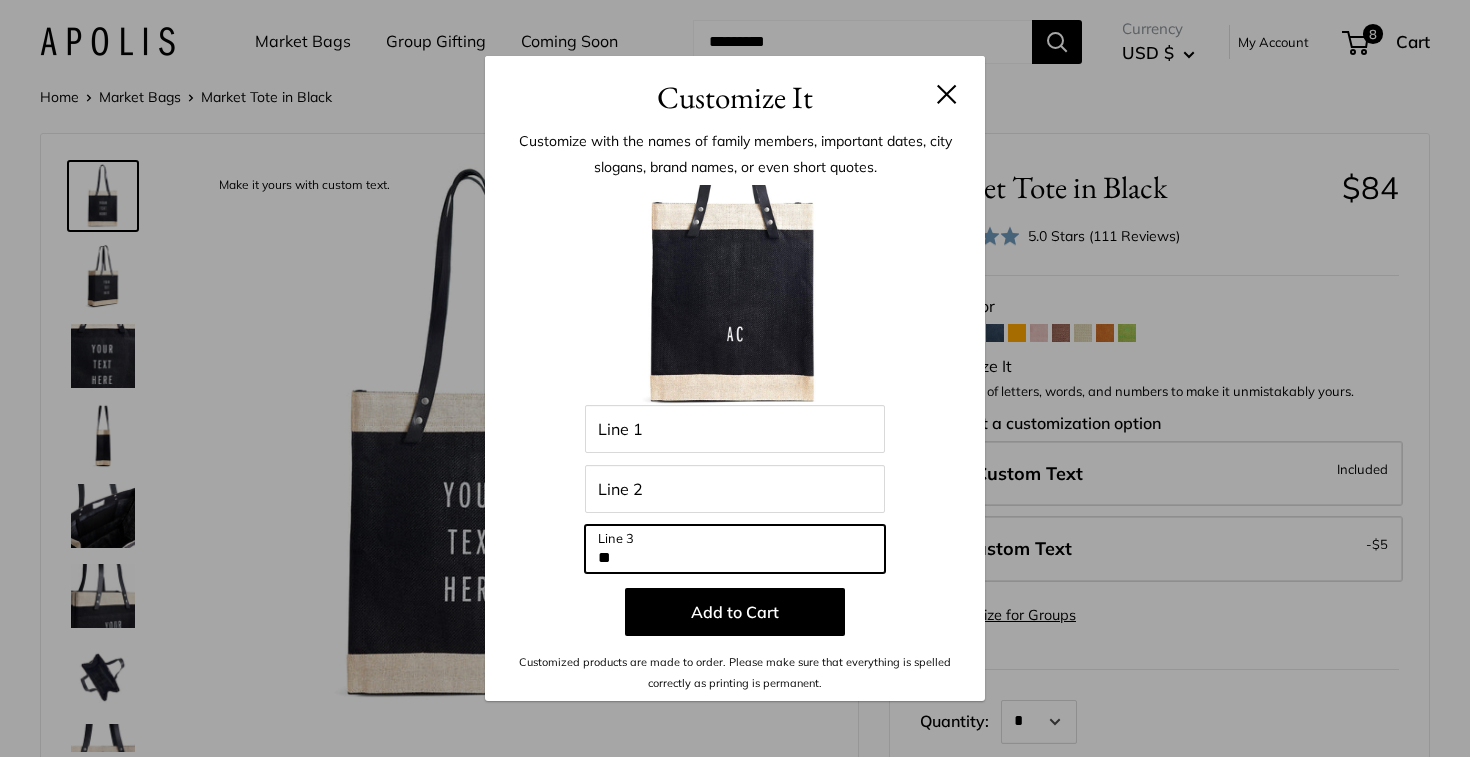 drag, startPoint x: 639, startPoint y: 556, endPoint x: 501, endPoint y: 549, distance: 138.17743 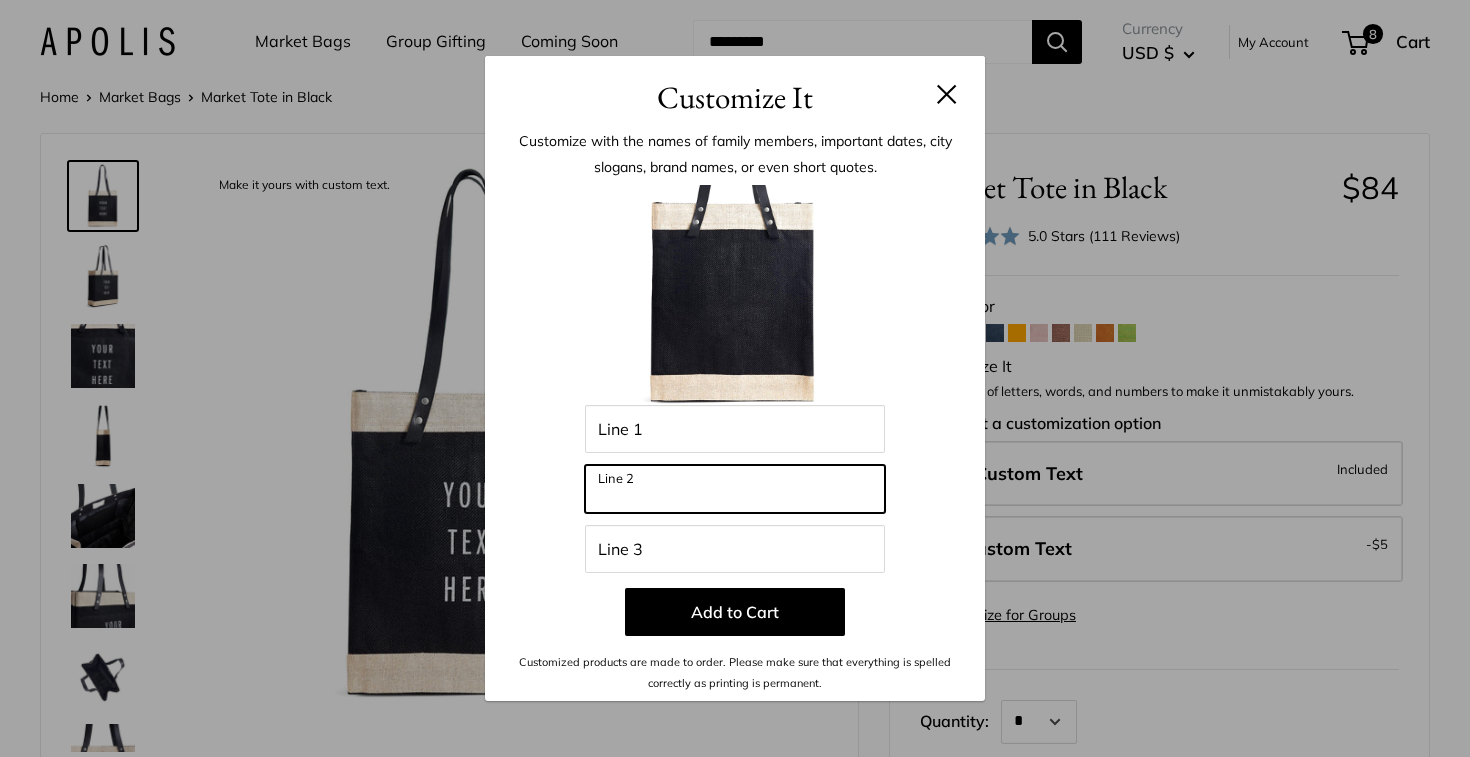 click on "Line 2" at bounding box center [735, 489] 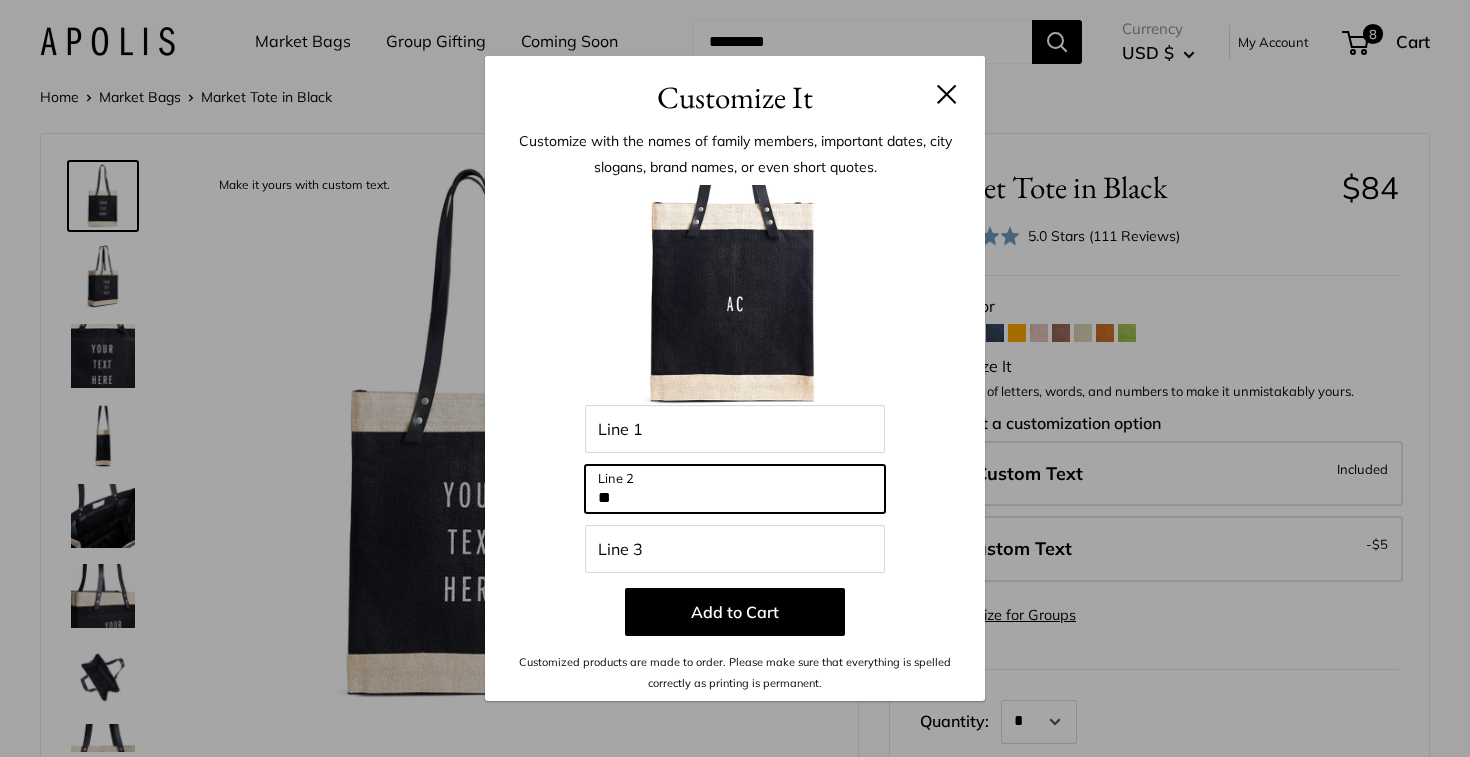 drag, startPoint x: 632, startPoint y: 500, endPoint x: 525, endPoint y: 493, distance: 107.22873 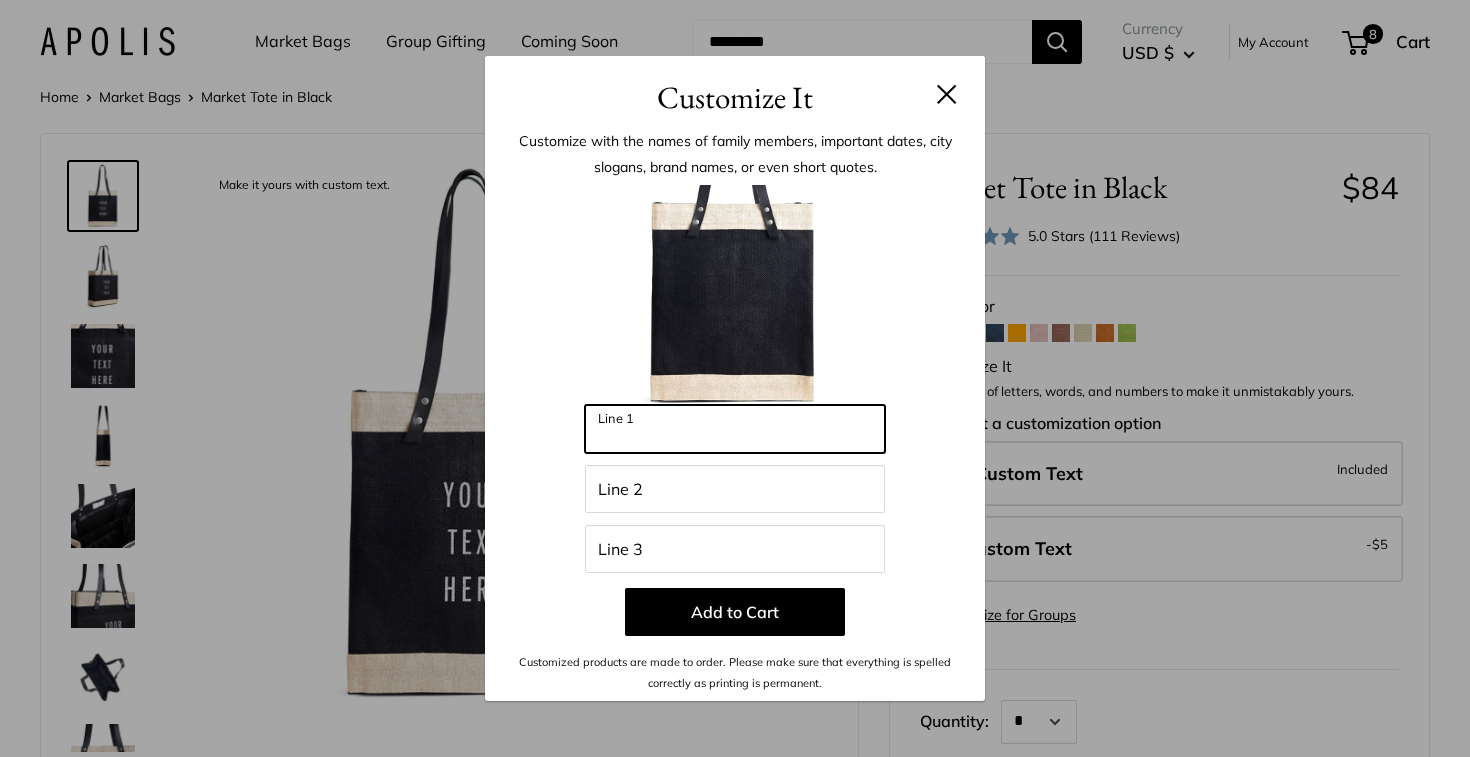 click on "Line 1" at bounding box center (735, 429) 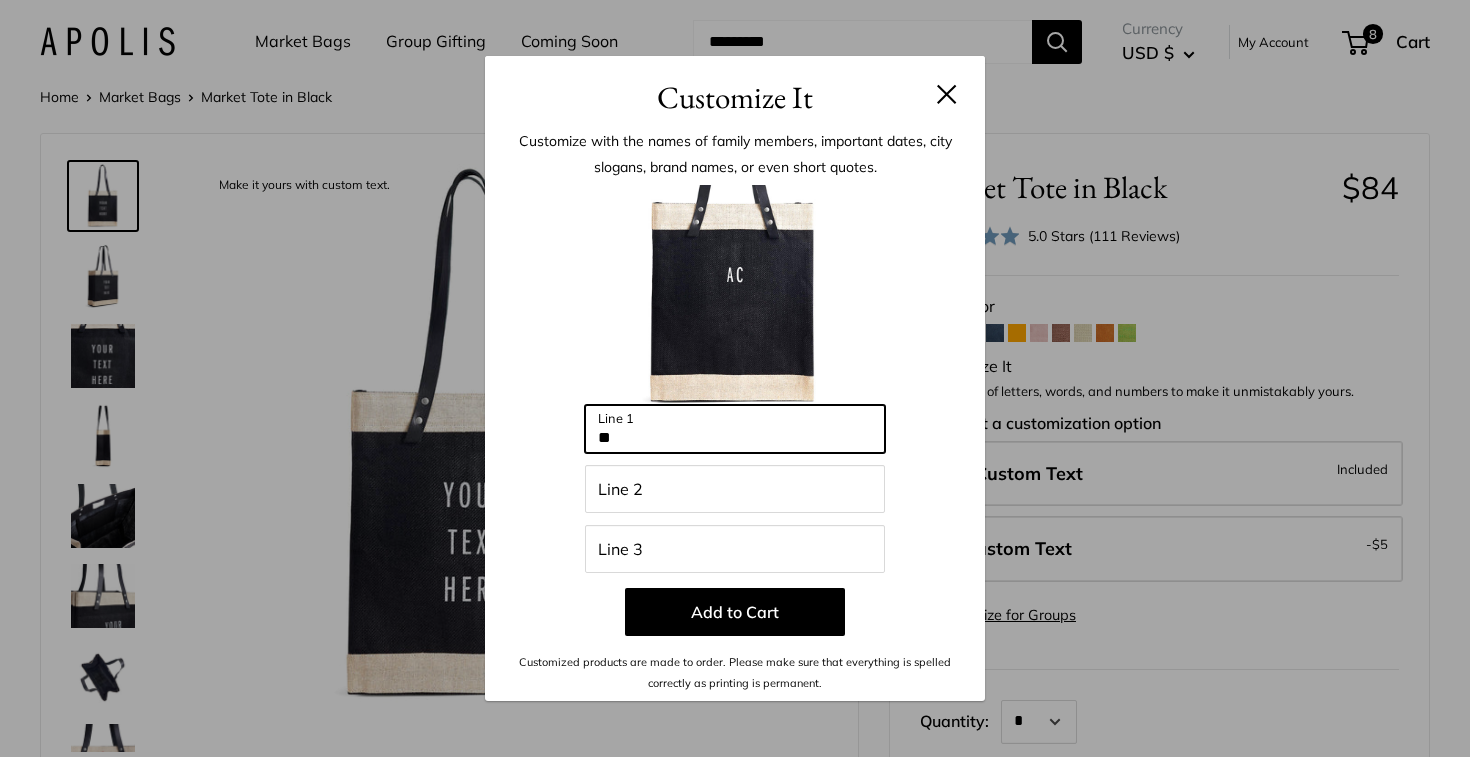 drag, startPoint x: 634, startPoint y: 439, endPoint x: 537, endPoint y: 431, distance: 97.32934 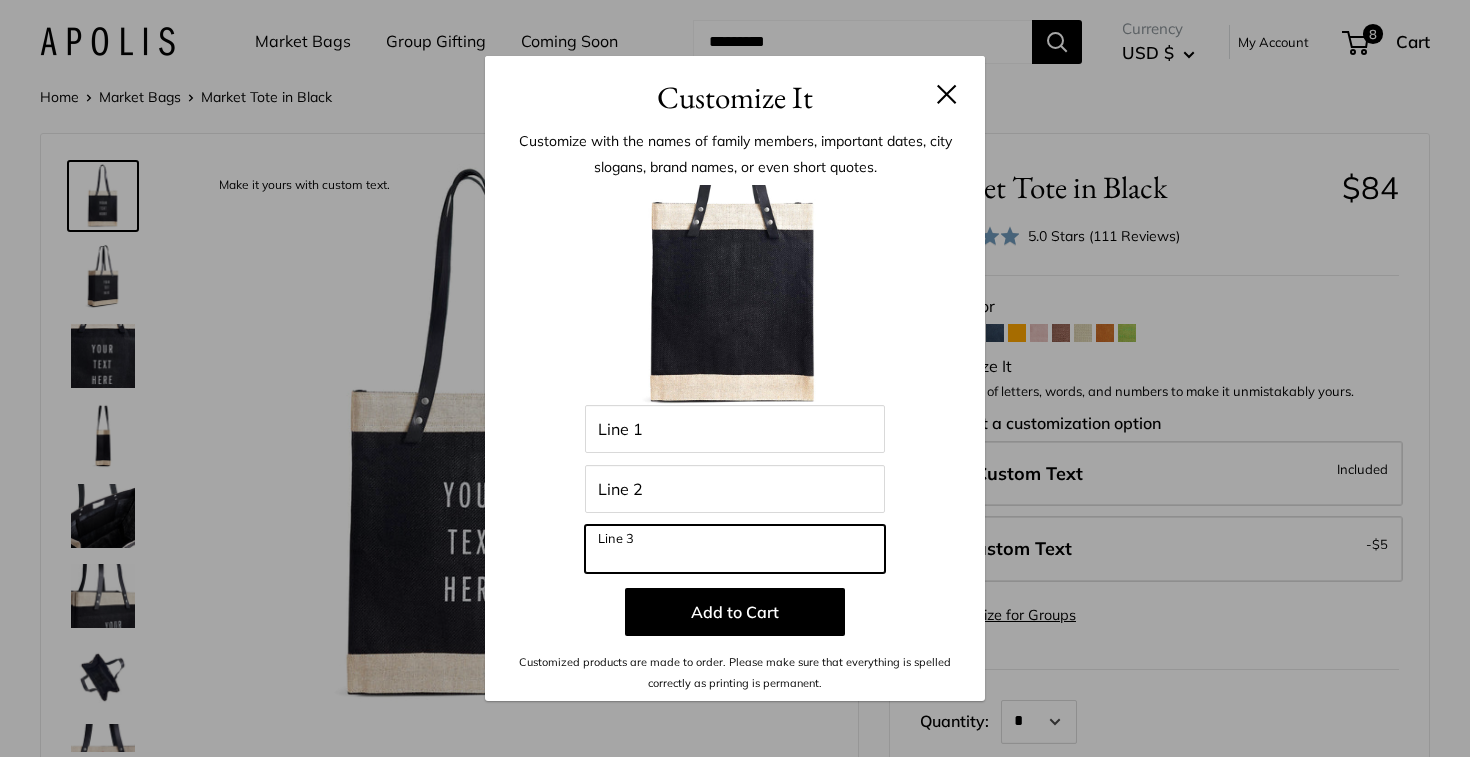 click on "Line 3" at bounding box center (735, 549) 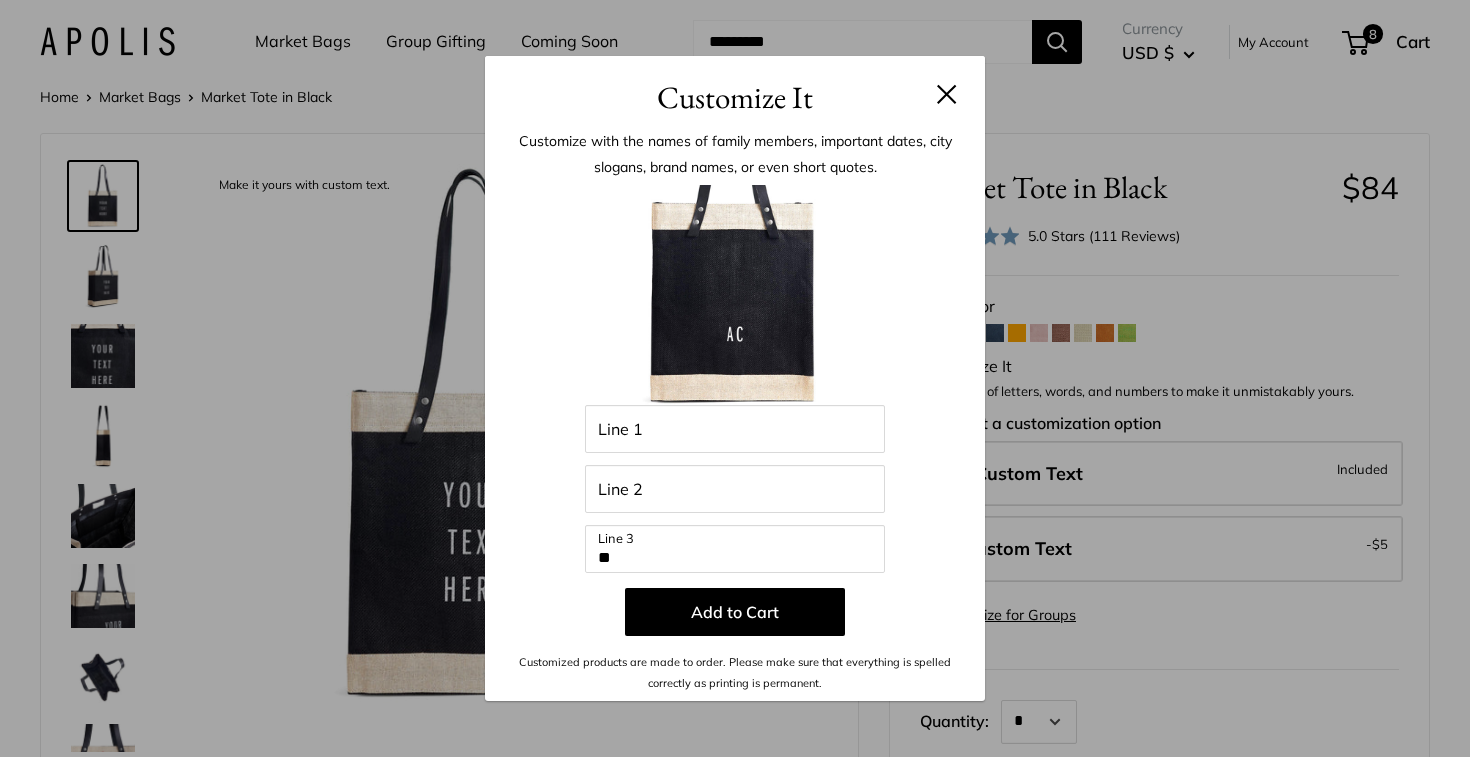 click at bounding box center (947, 94) 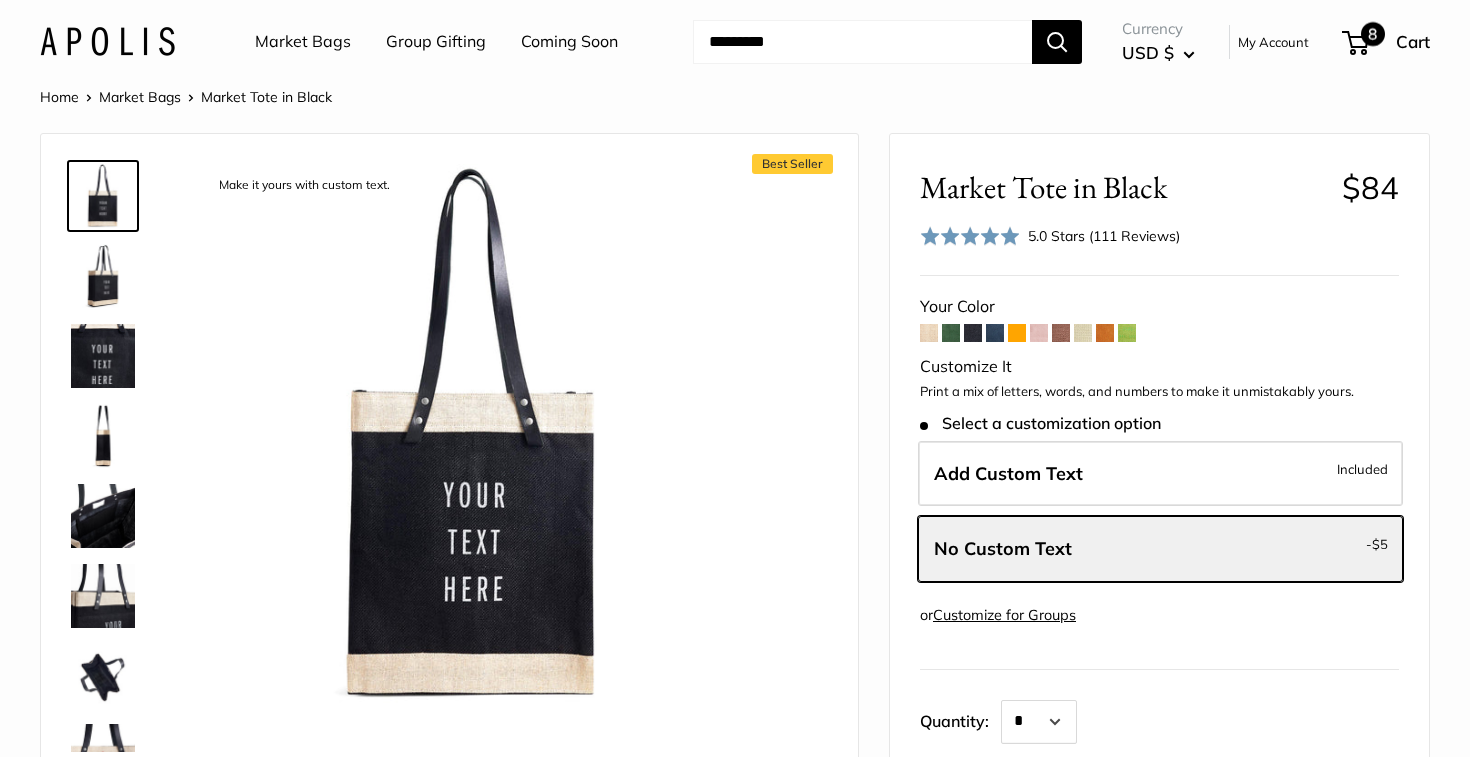 click on "8" at bounding box center (1373, 34) 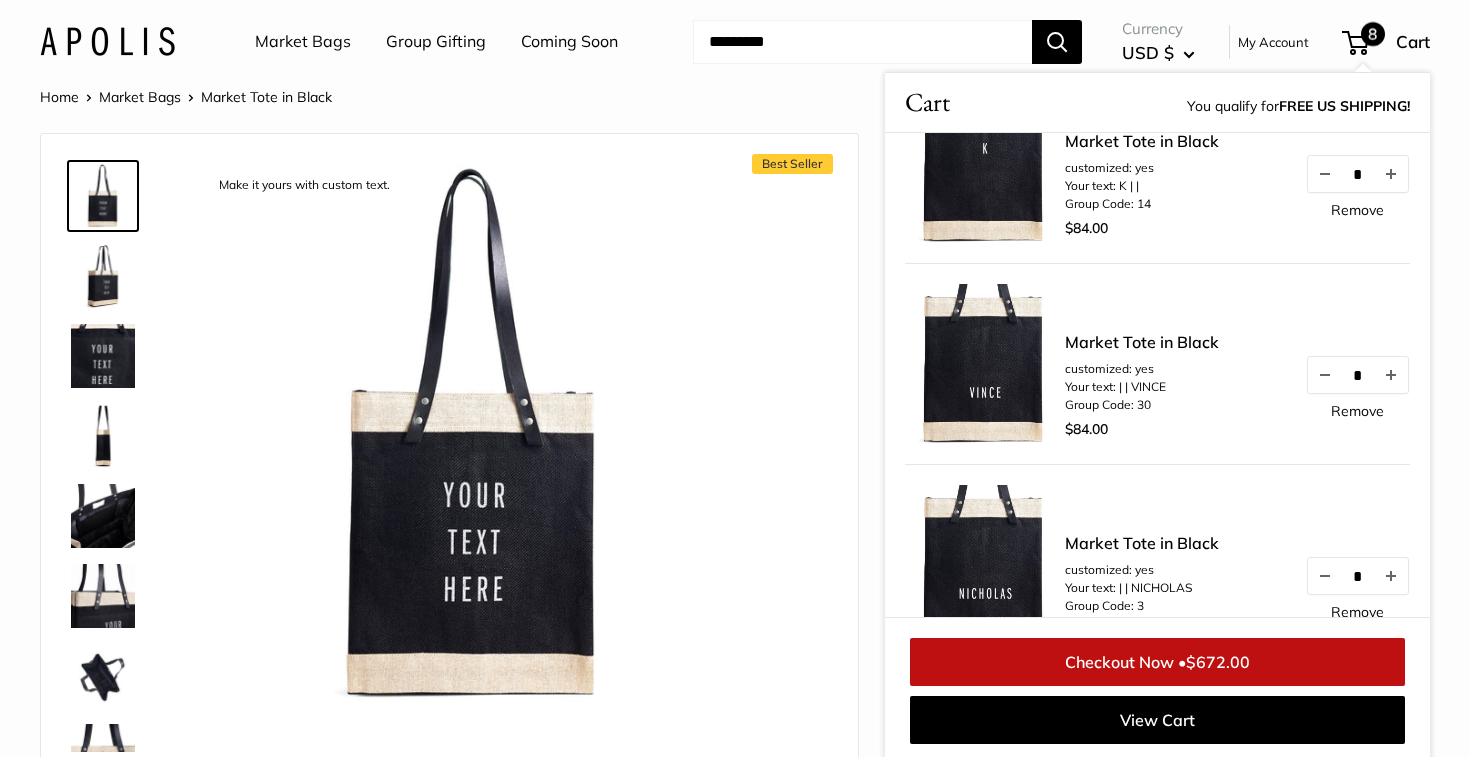scroll, scrollTop: 276, scrollLeft: 0, axis: vertical 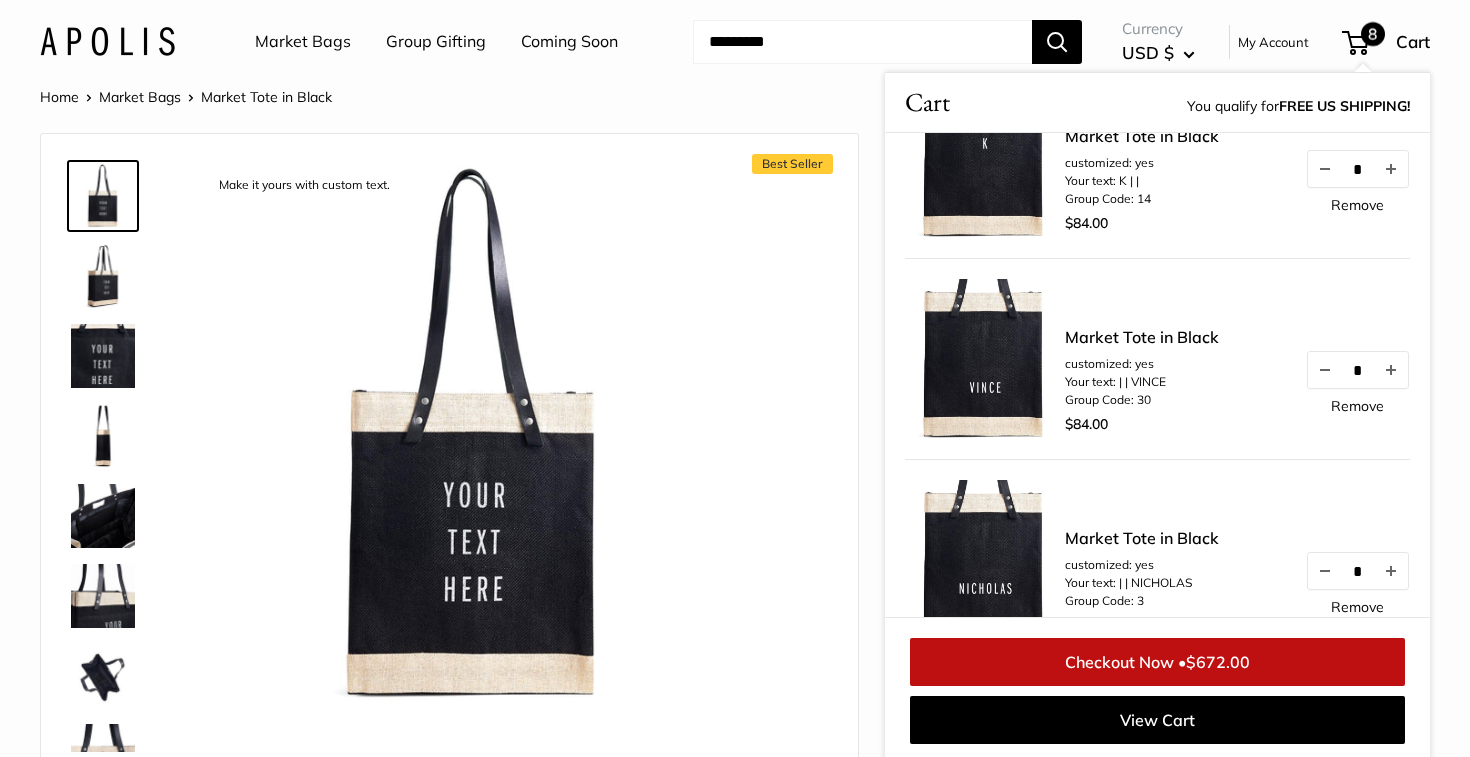 click on "Your text:  |  | VINCE" at bounding box center [1142, 382] 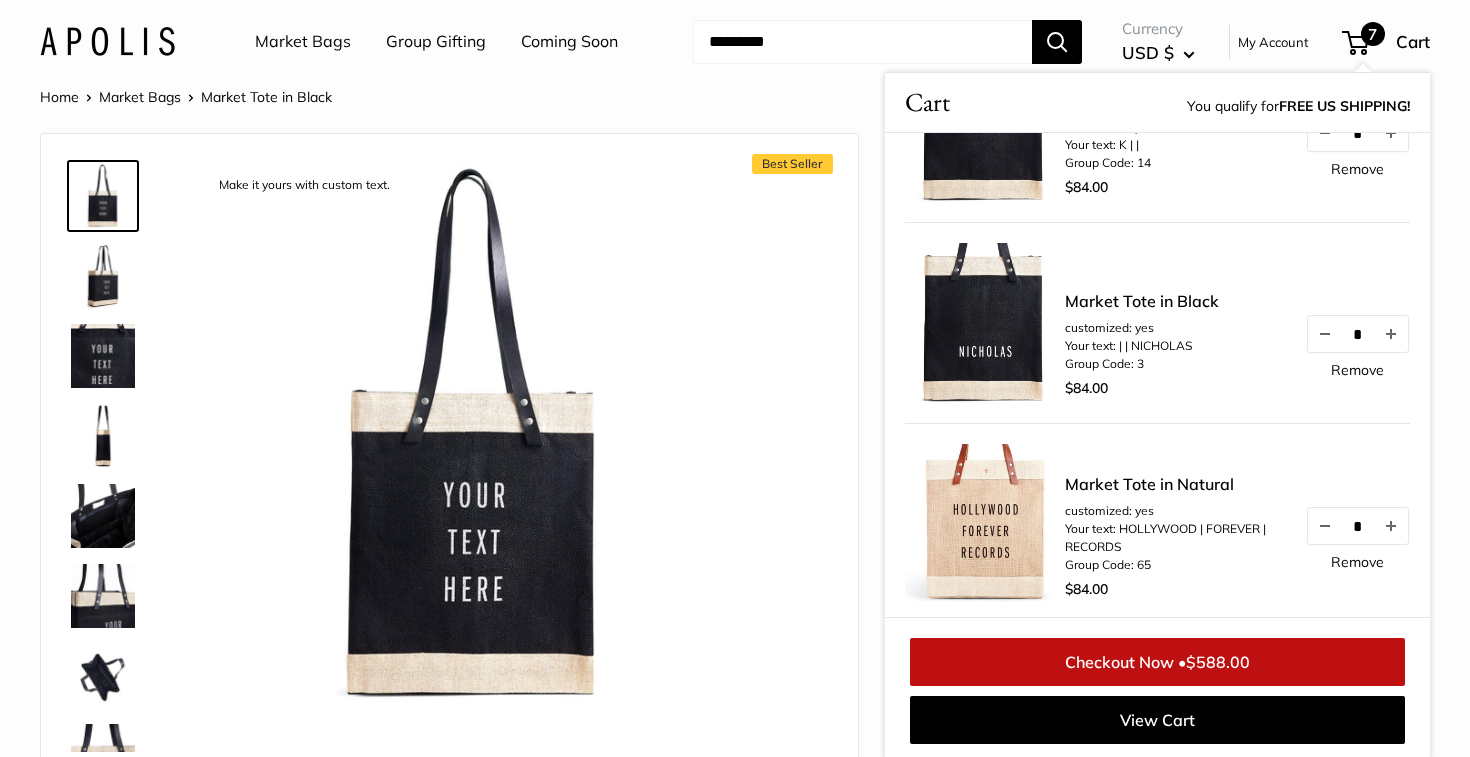scroll, scrollTop: 318, scrollLeft: 0, axis: vertical 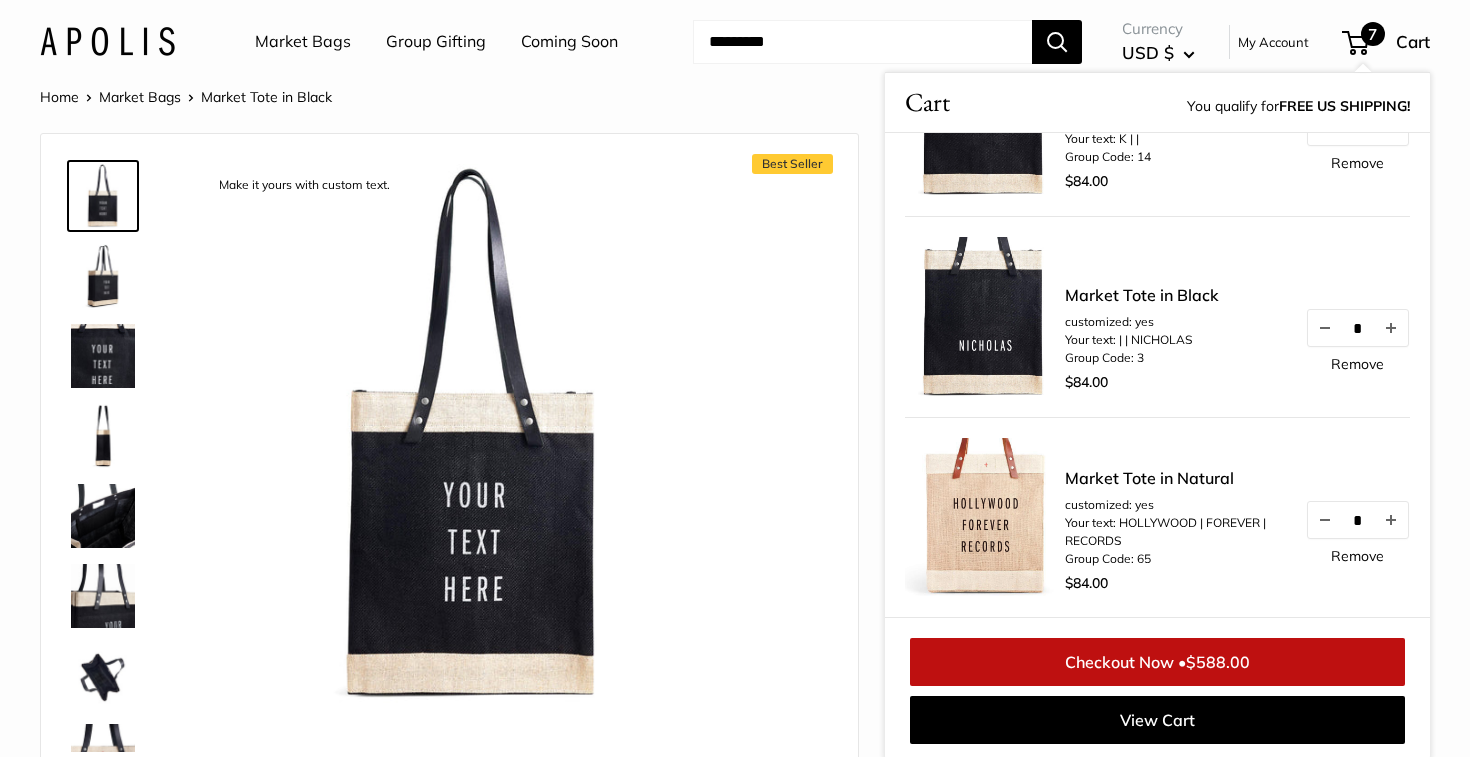 click on "Remove" at bounding box center [1357, 364] 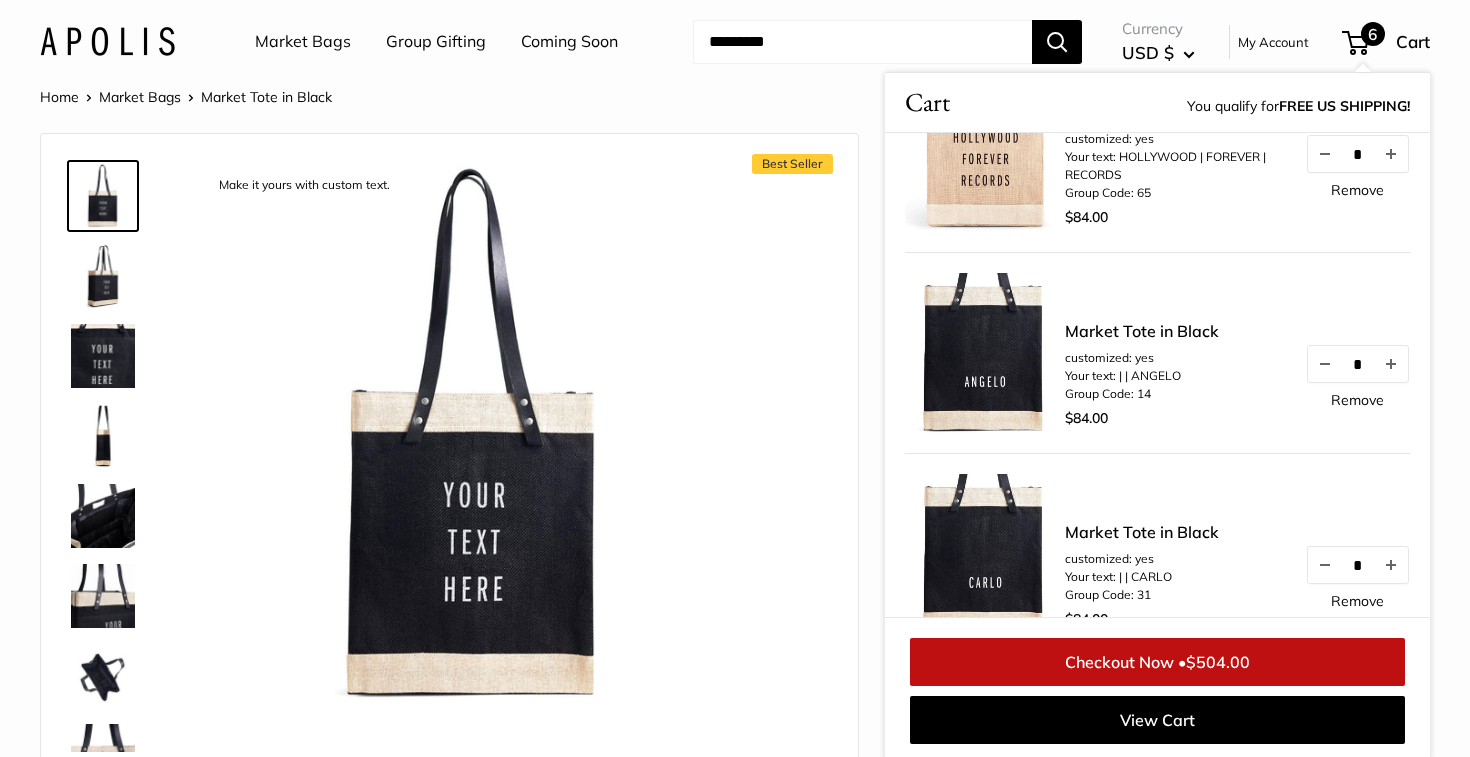 scroll, scrollTop: 486, scrollLeft: 0, axis: vertical 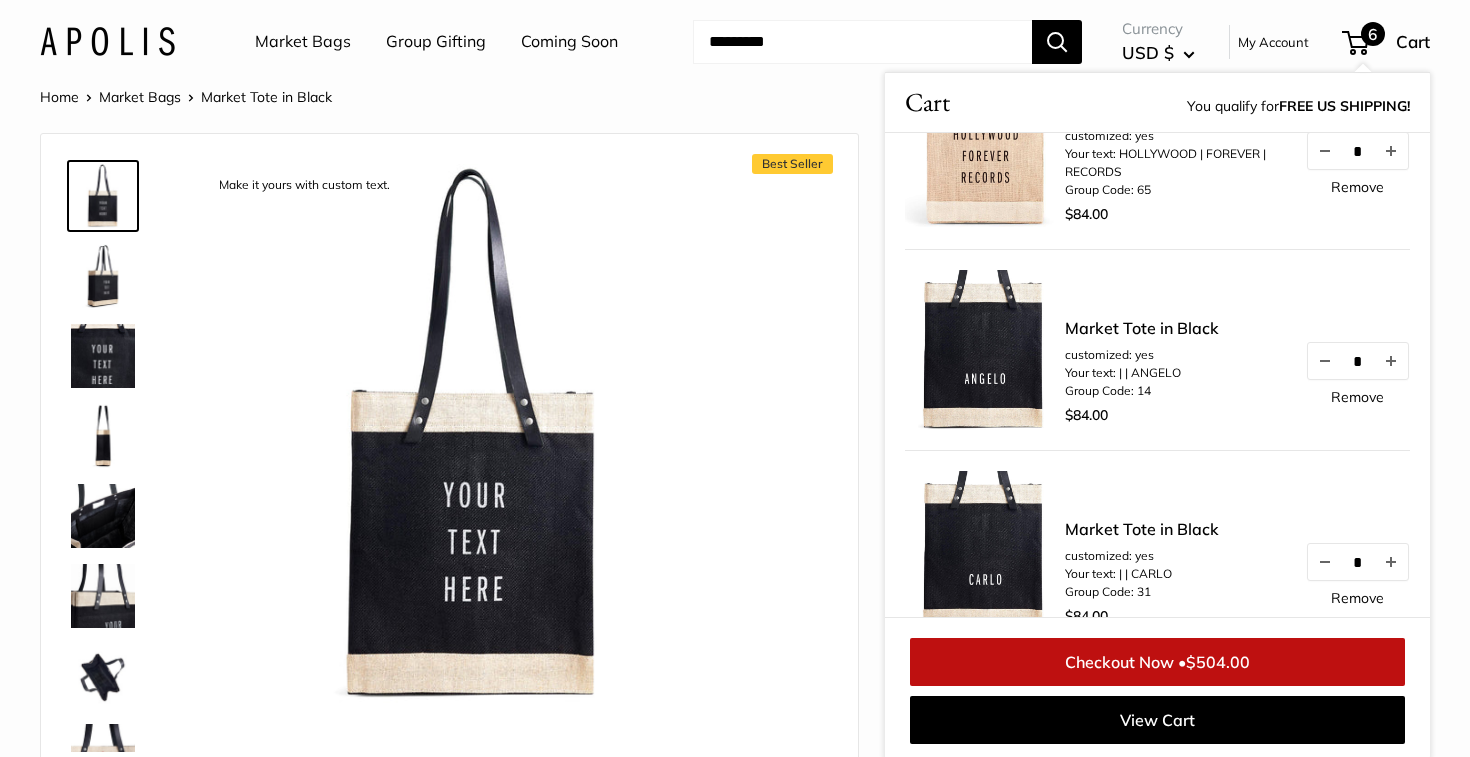 click on "Remove" at bounding box center [1357, 397] 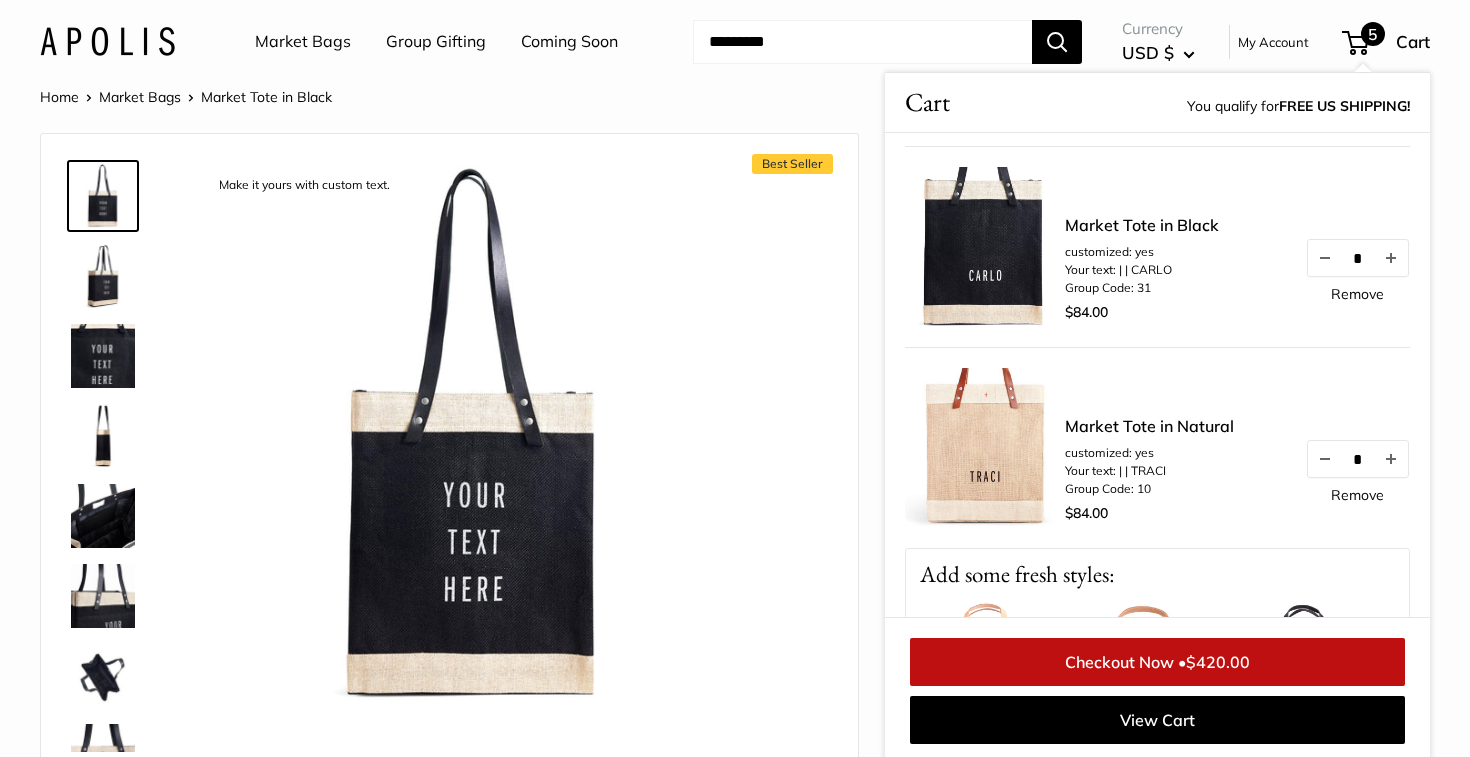 scroll, scrollTop: 590, scrollLeft: 0, axis: vertical 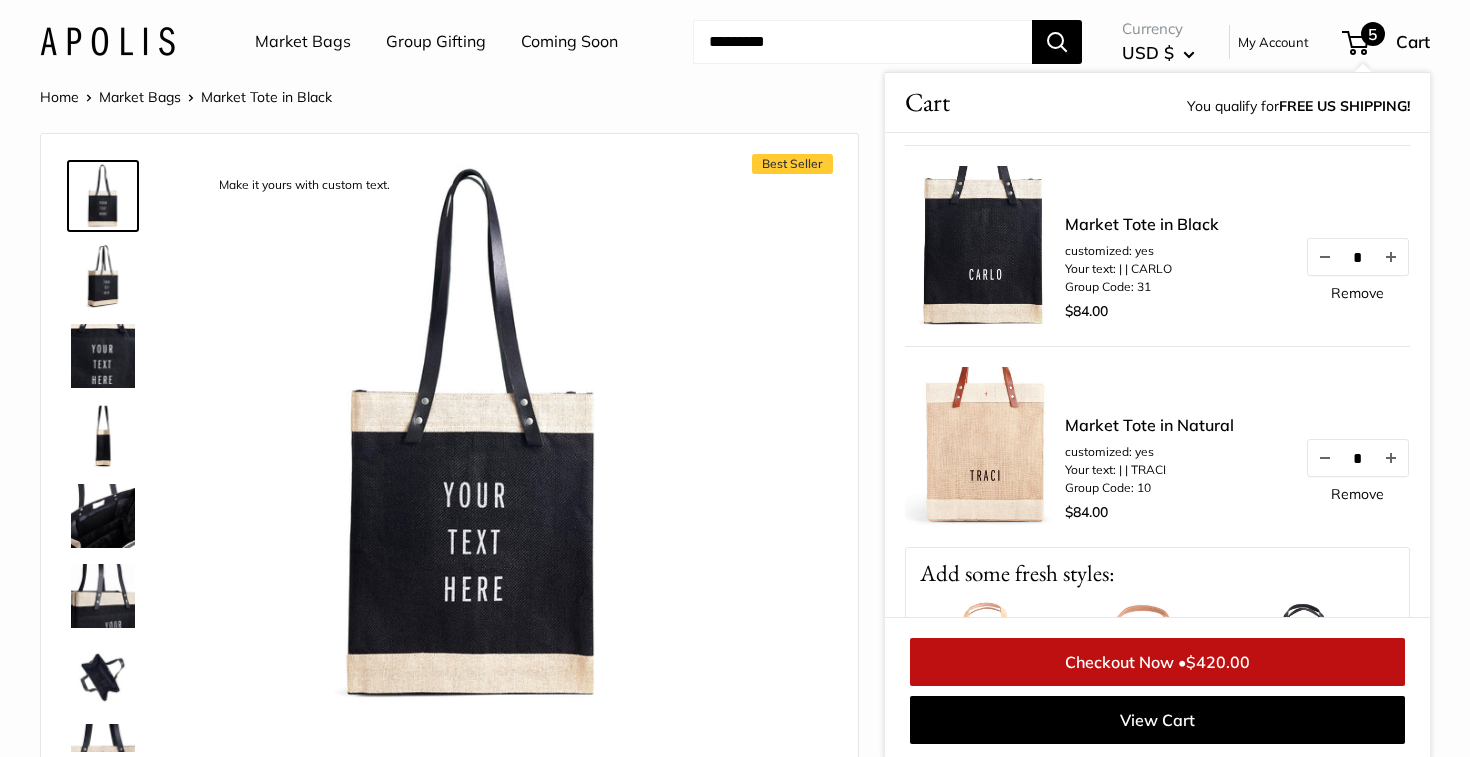 click on "Remove" at bounding box center (1357, 293) 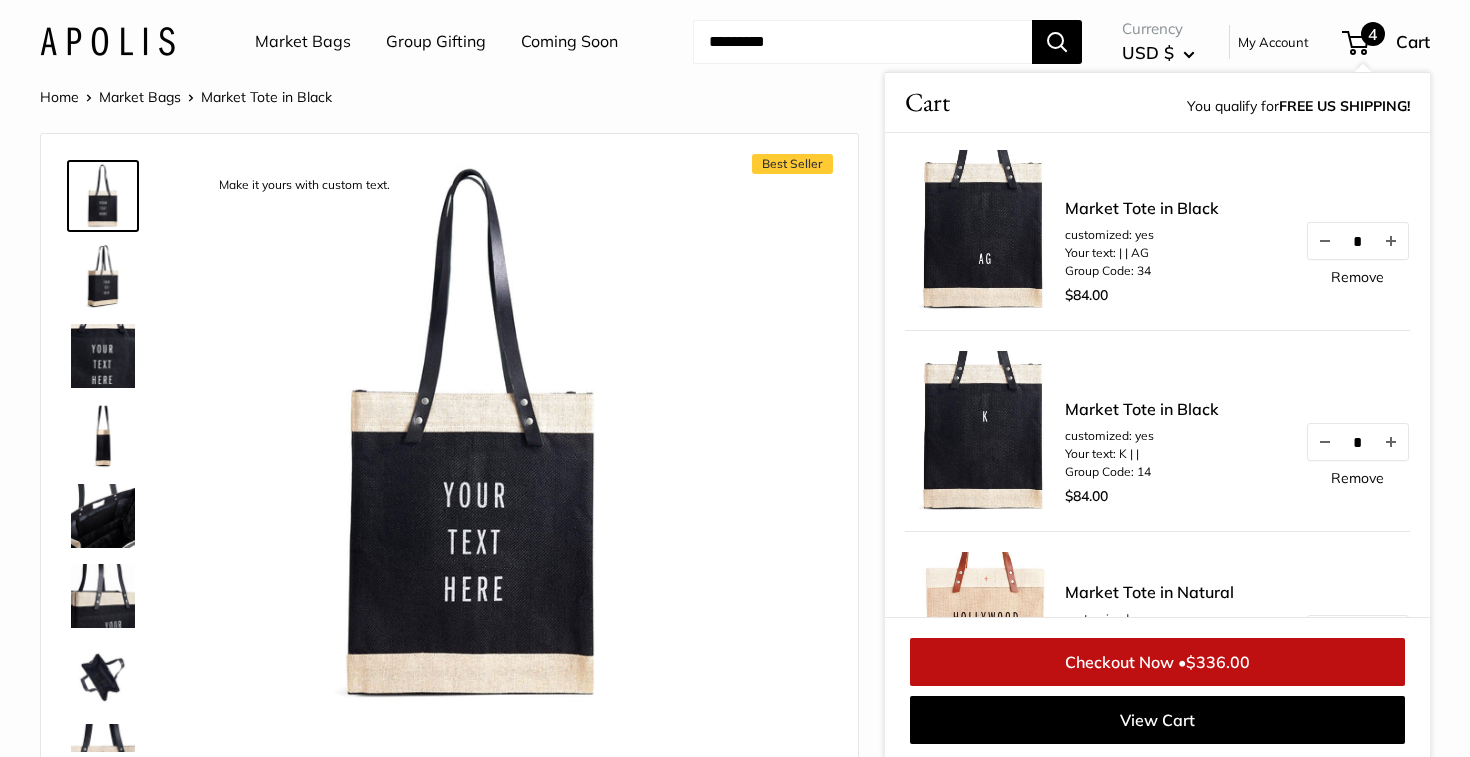 scroll, scrollTop: 0, scrollLeft: 0, axis: both 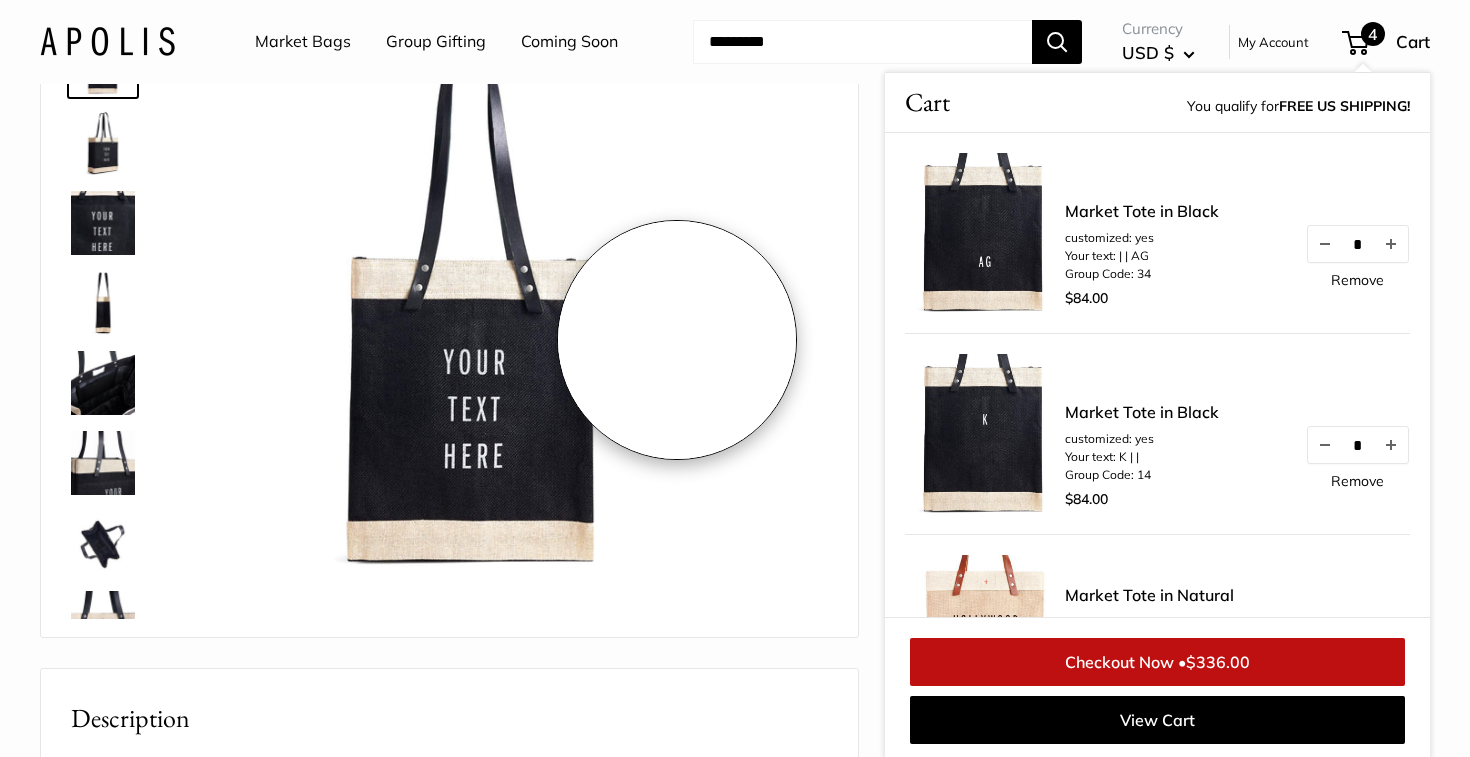click at bounding box center (474, 304) 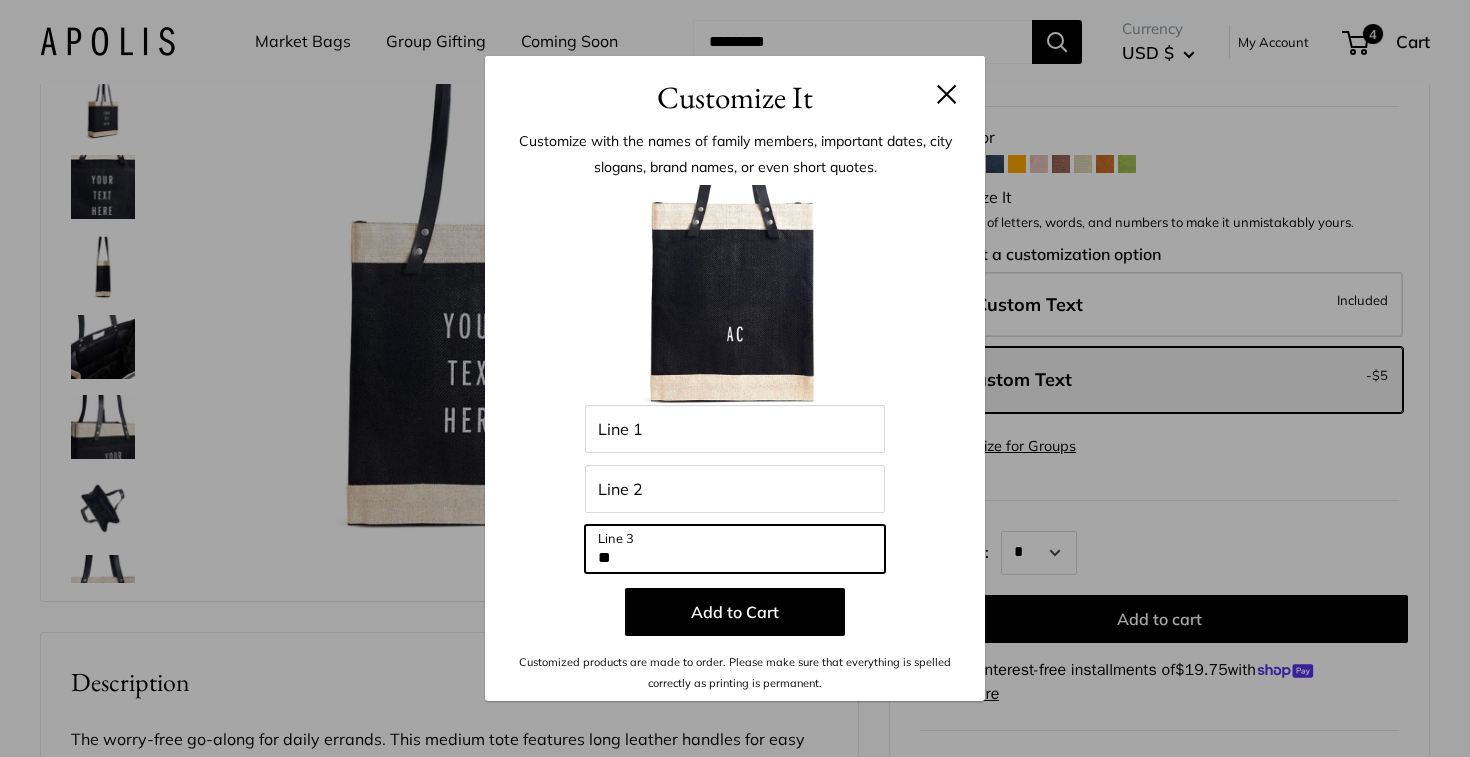 click on "**" at bounding box center (735, 549) 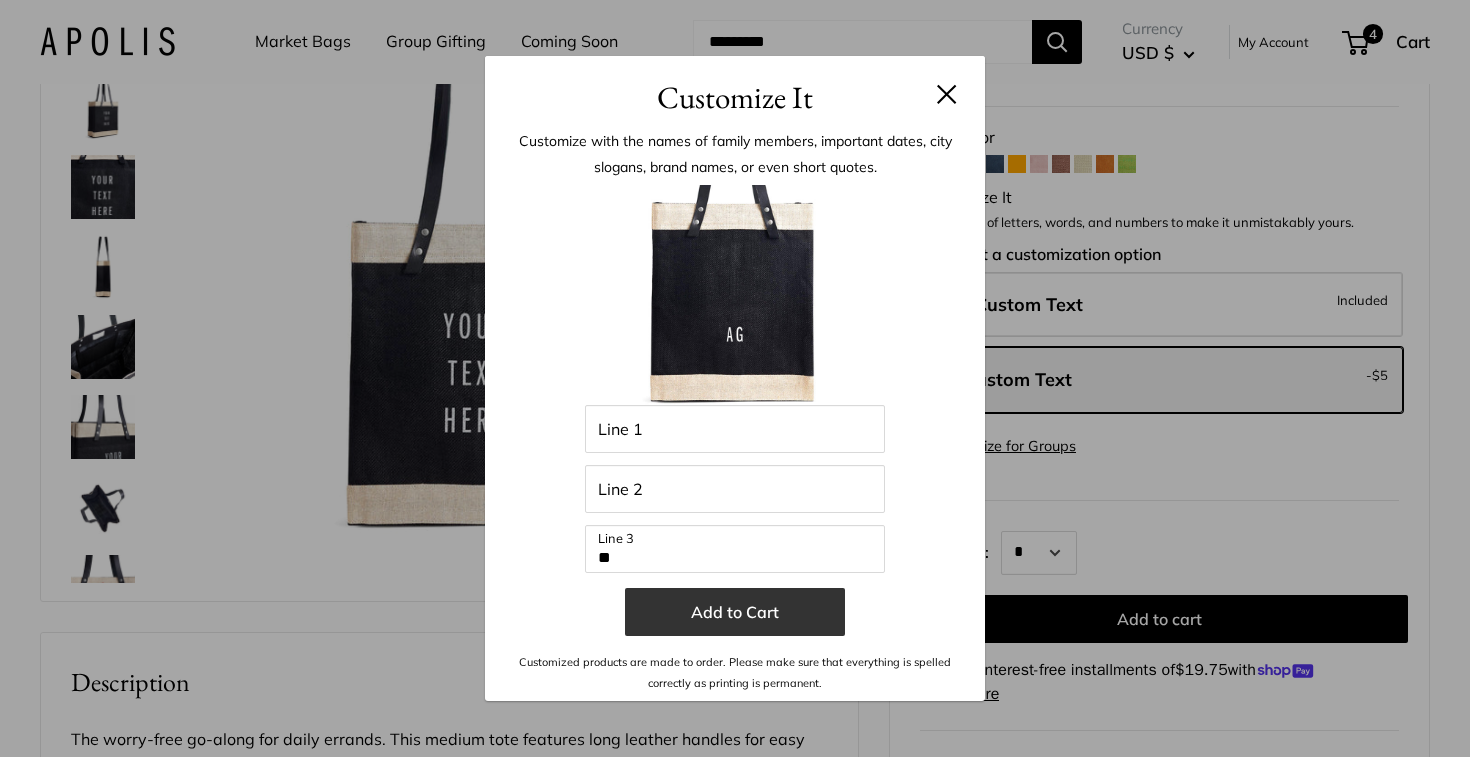 click on "Add to Cart" at bounding box center [735, 612] 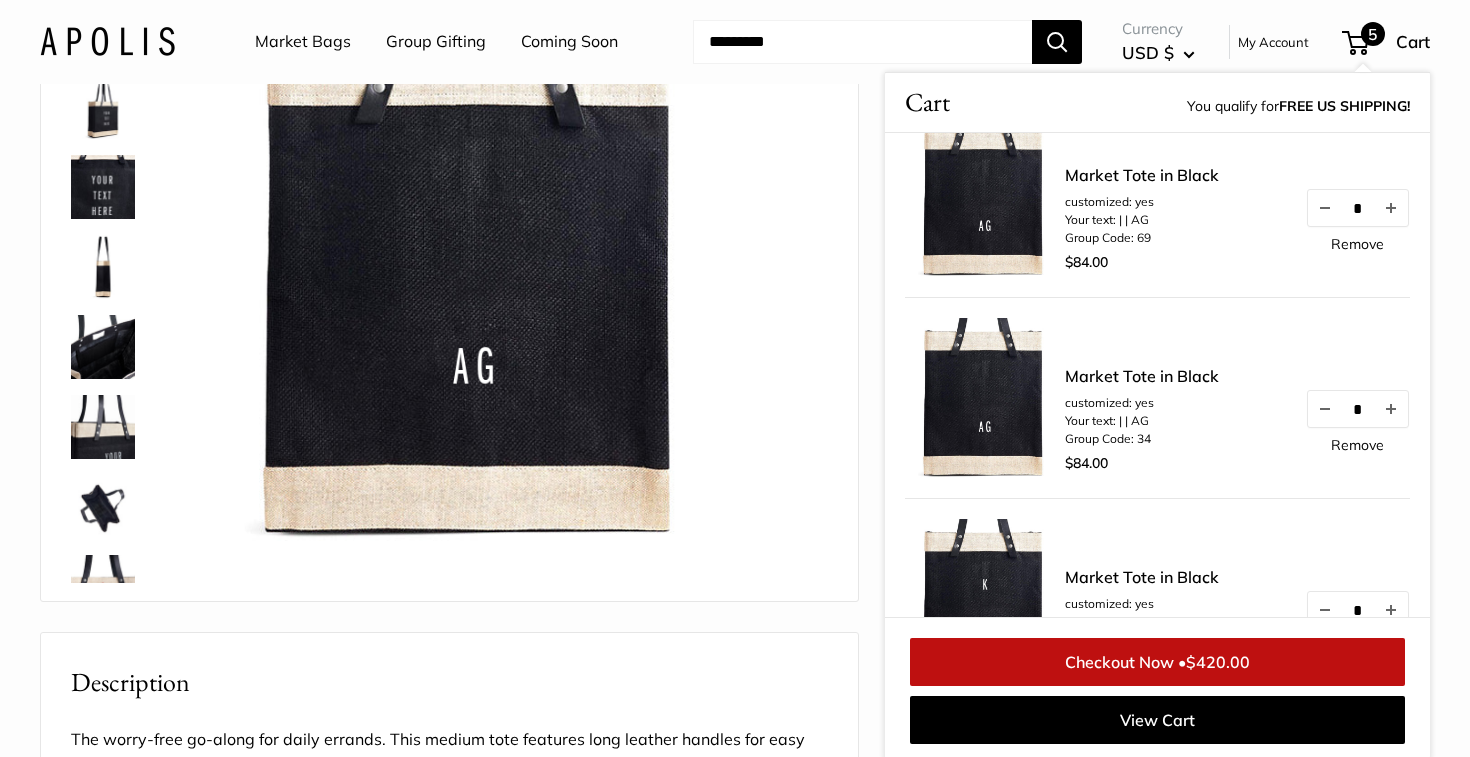 scroll, scrollTop: 27, scrollLeft: 0, axis: vertical 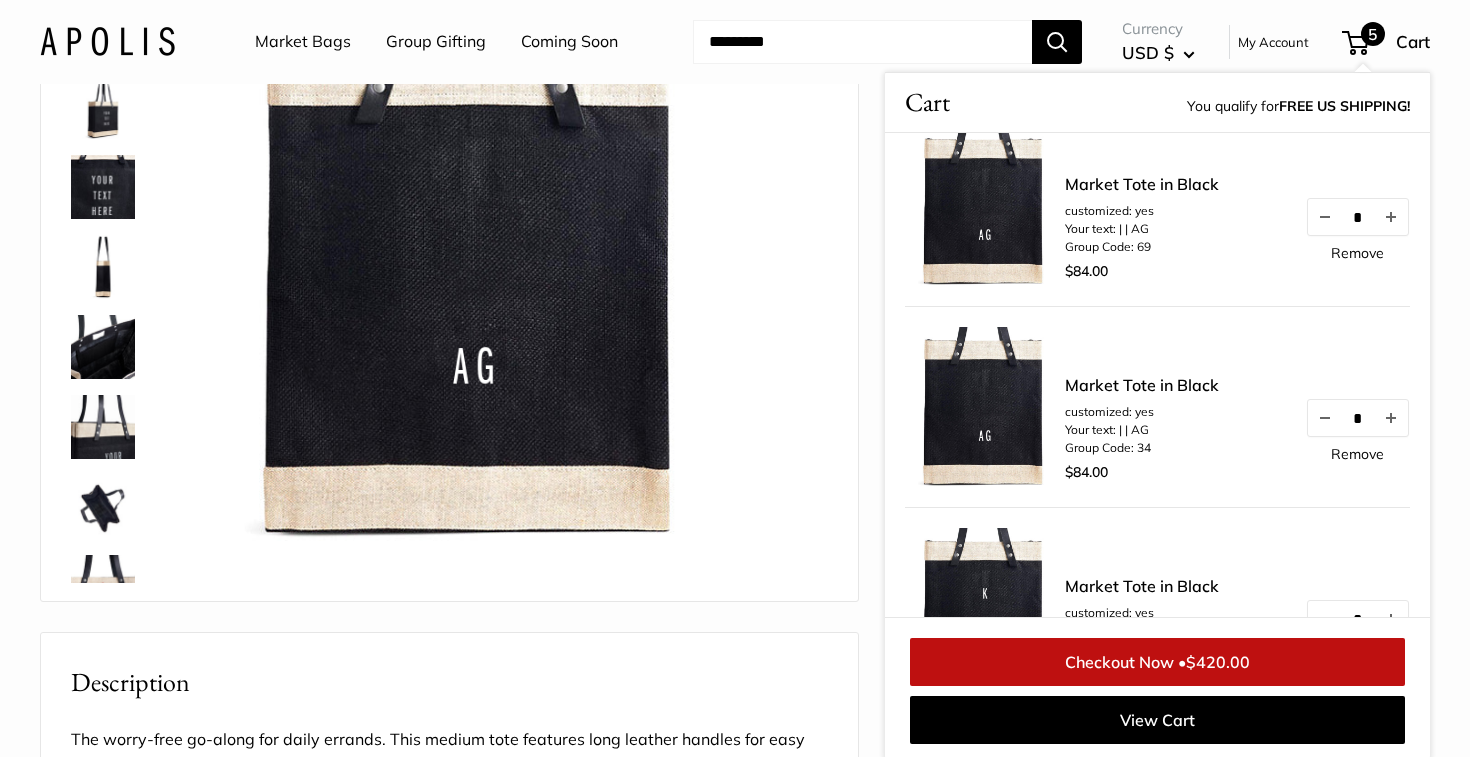 click on "Remove" at bounding box center (1357, 253) 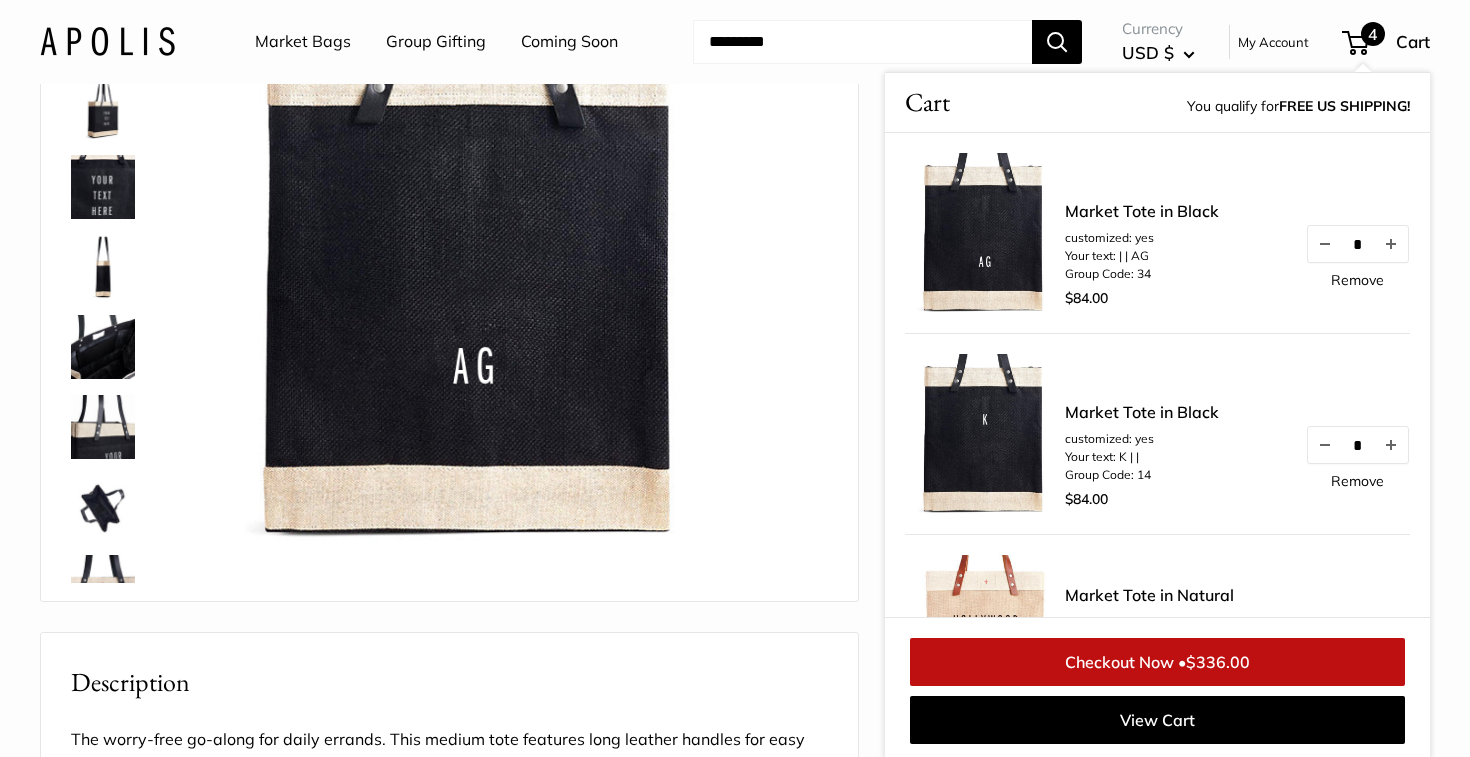 click at bounding box center [862, 42] 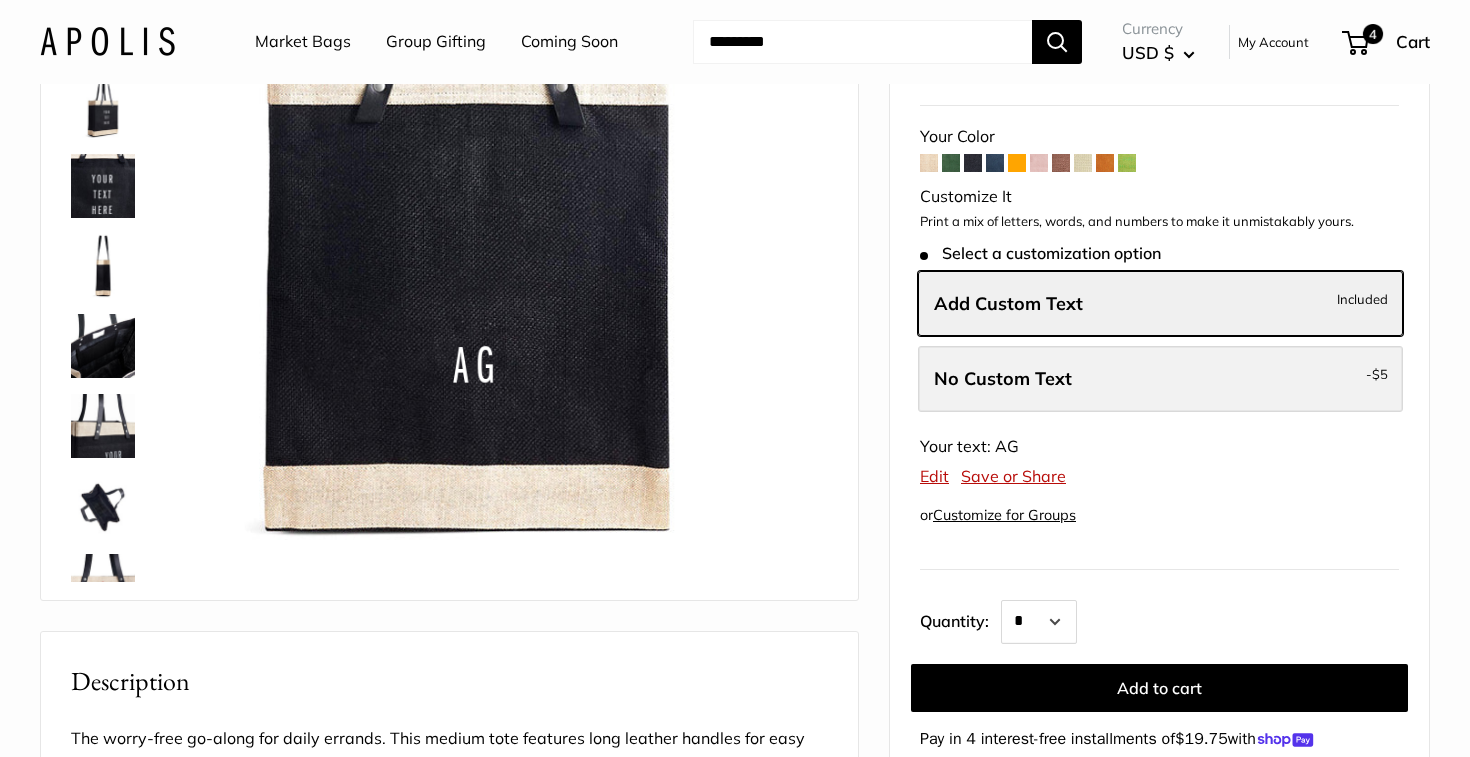 click on "No Custom Text" at bounding box center [1003, 378] 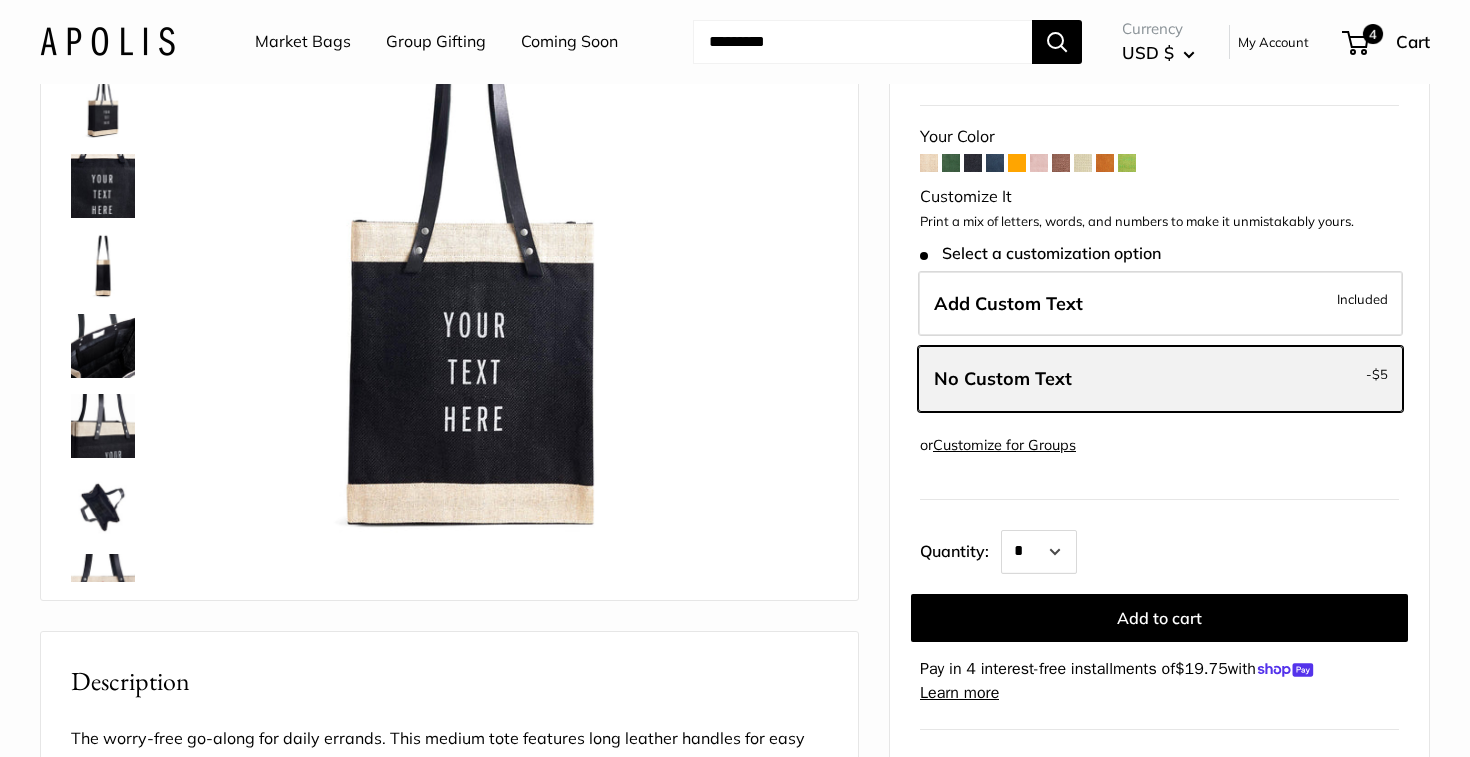 click on "No Custom Text" at bounding box center [1003, 378] 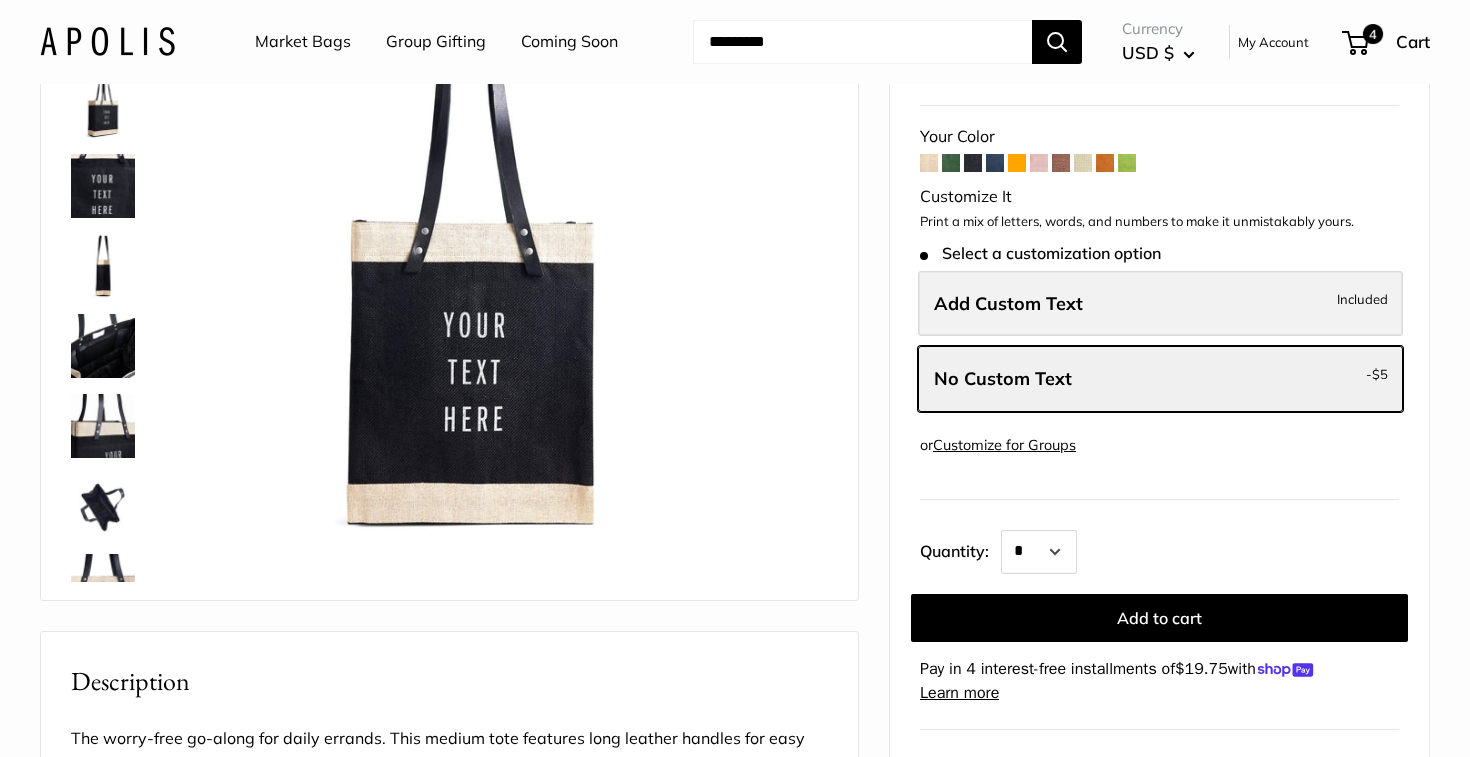 click on "Add Custom Text
Included" at bounding box center (1160, 304) 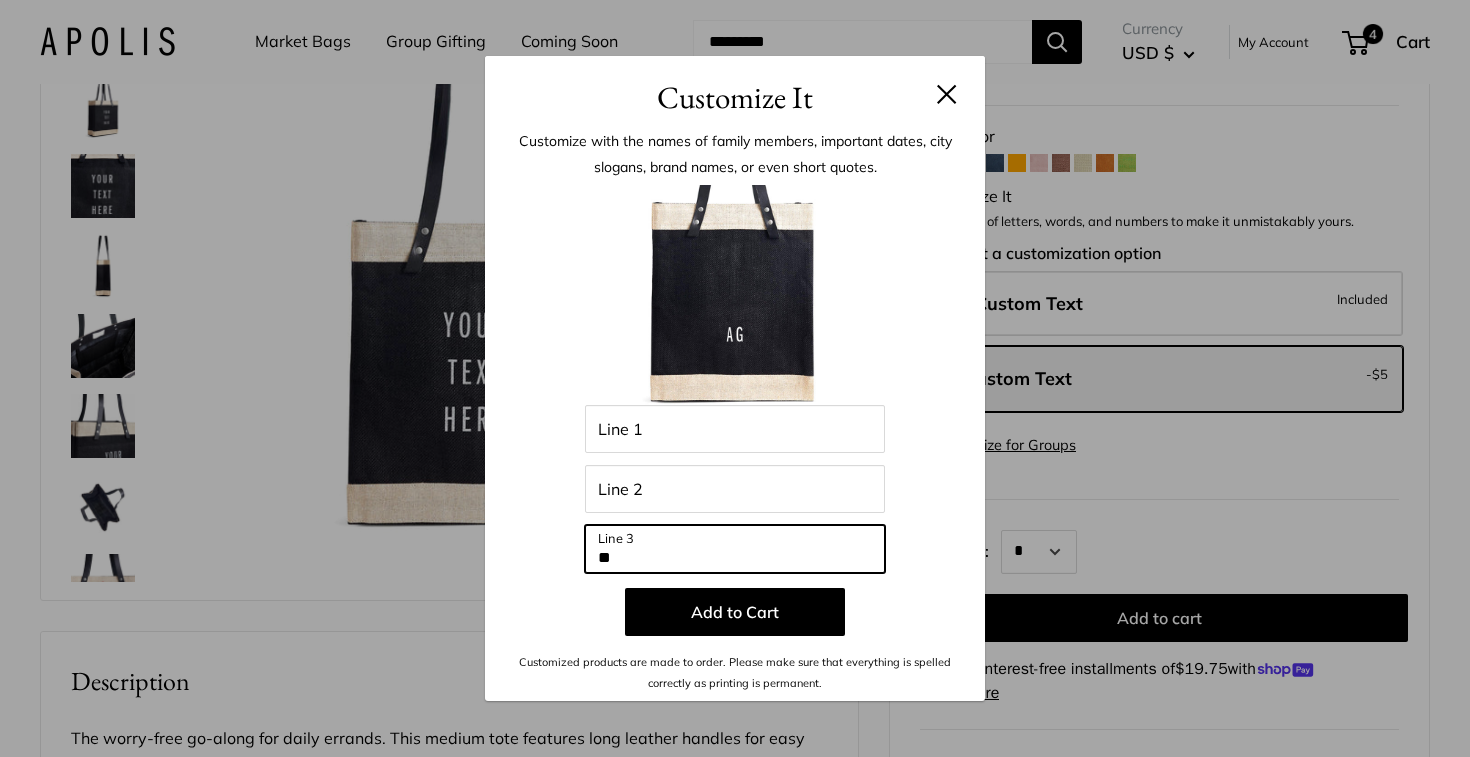click on "**" at bounding box center [735, 549] 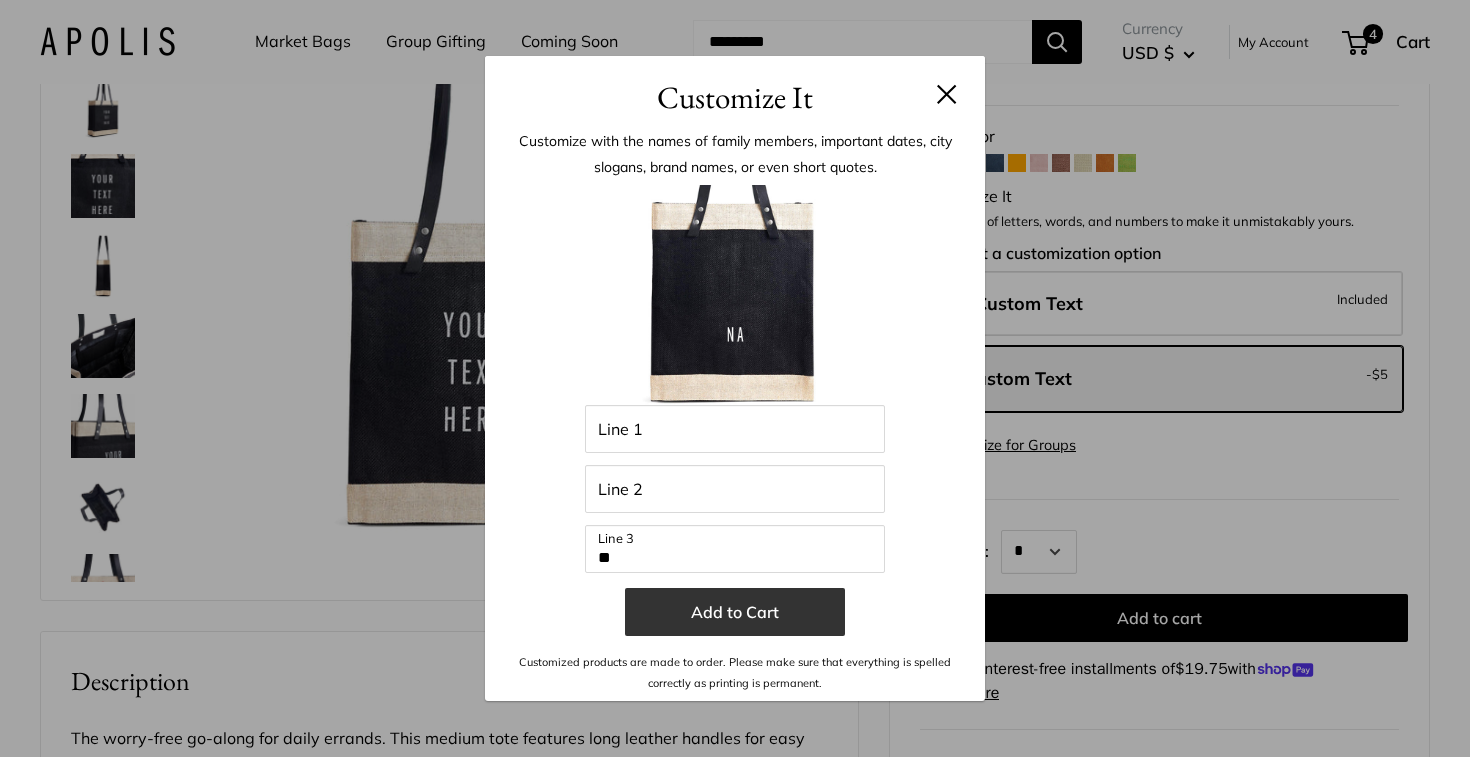 click on "Add to Cart" at bounding box center (735, 612) 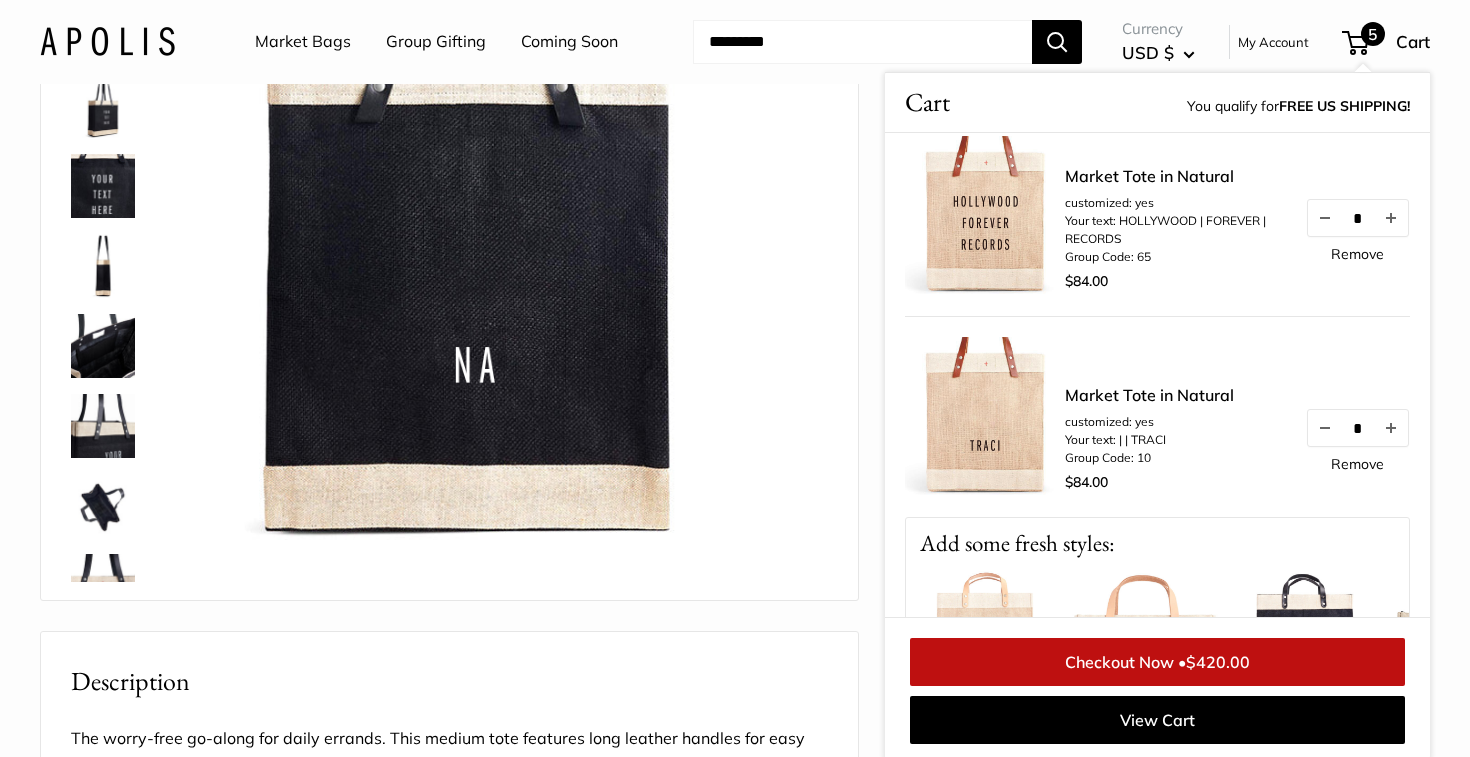 scroll, scrollTop: 0, scrollLeft: 0, axis: both 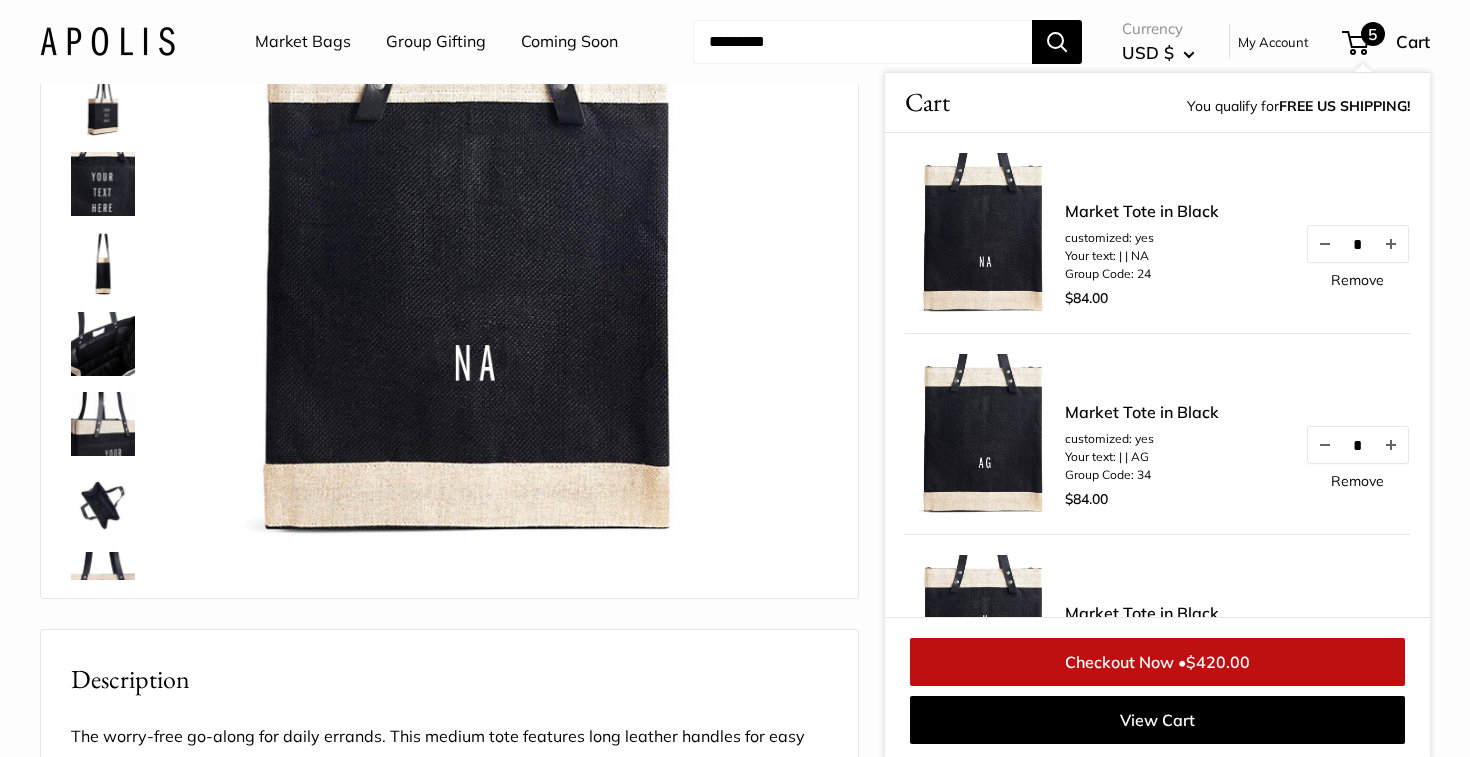 click at bounding box center [862, 42] 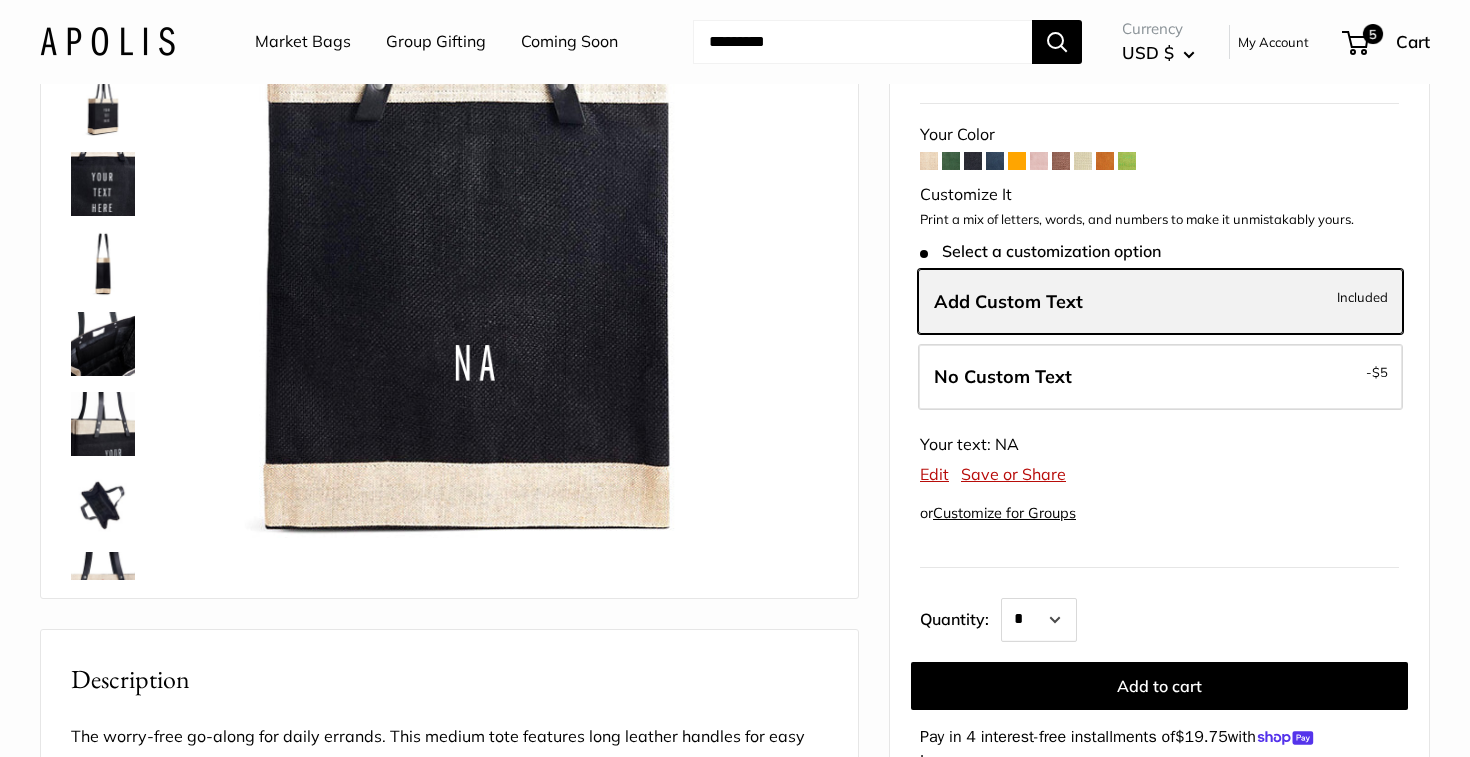 click on "Add Custom Text" at bounding box center [1008, 301] 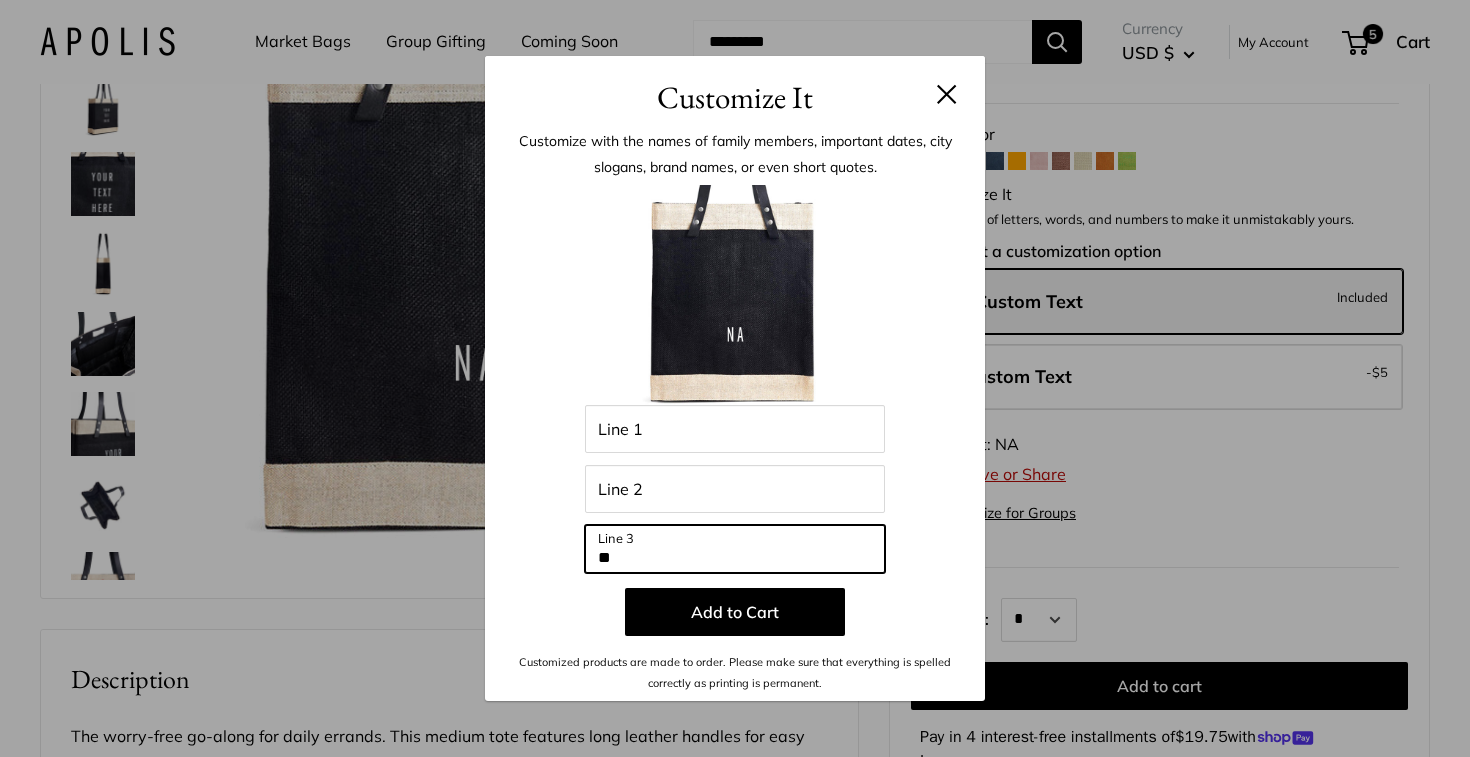click on "**" at bounding box center (735, 549) 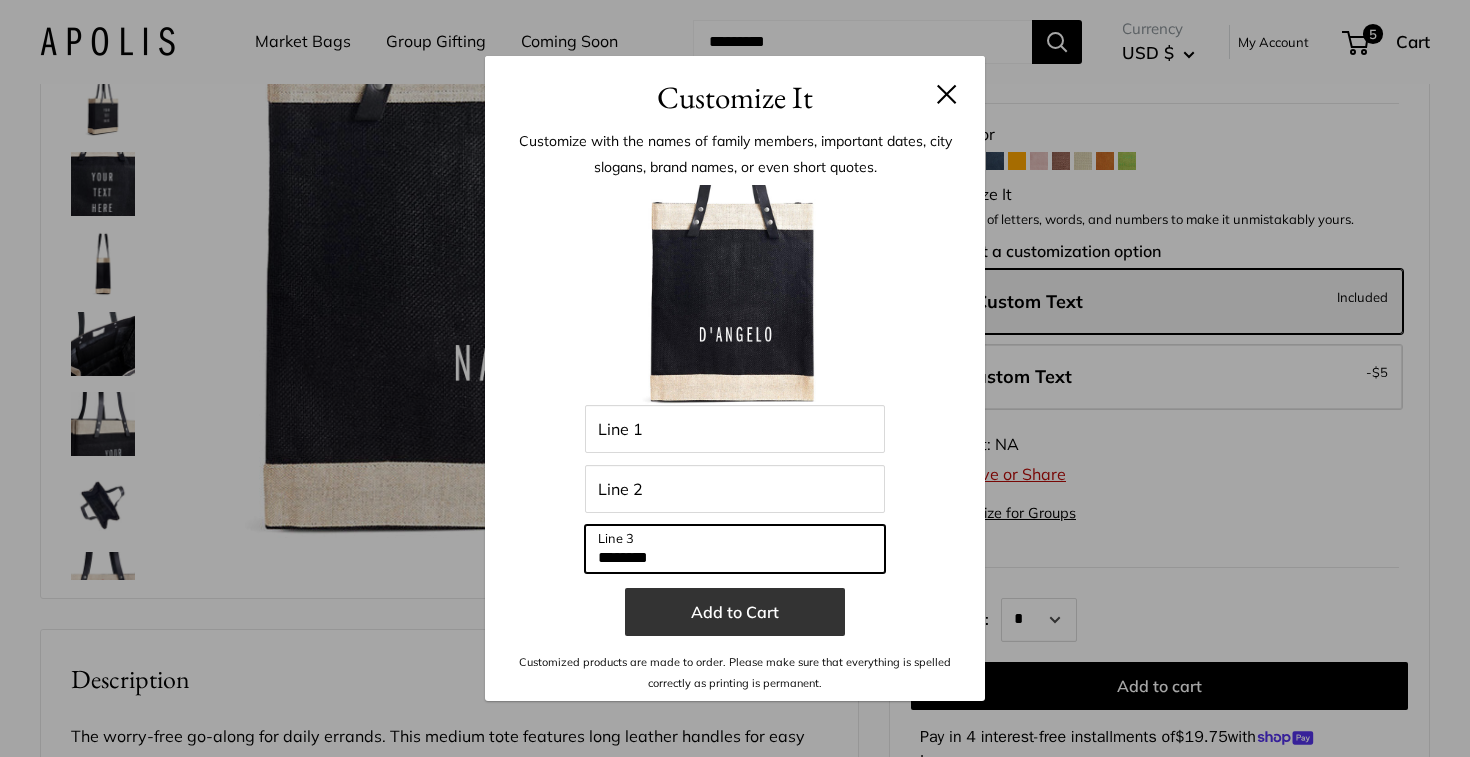 type on "********" 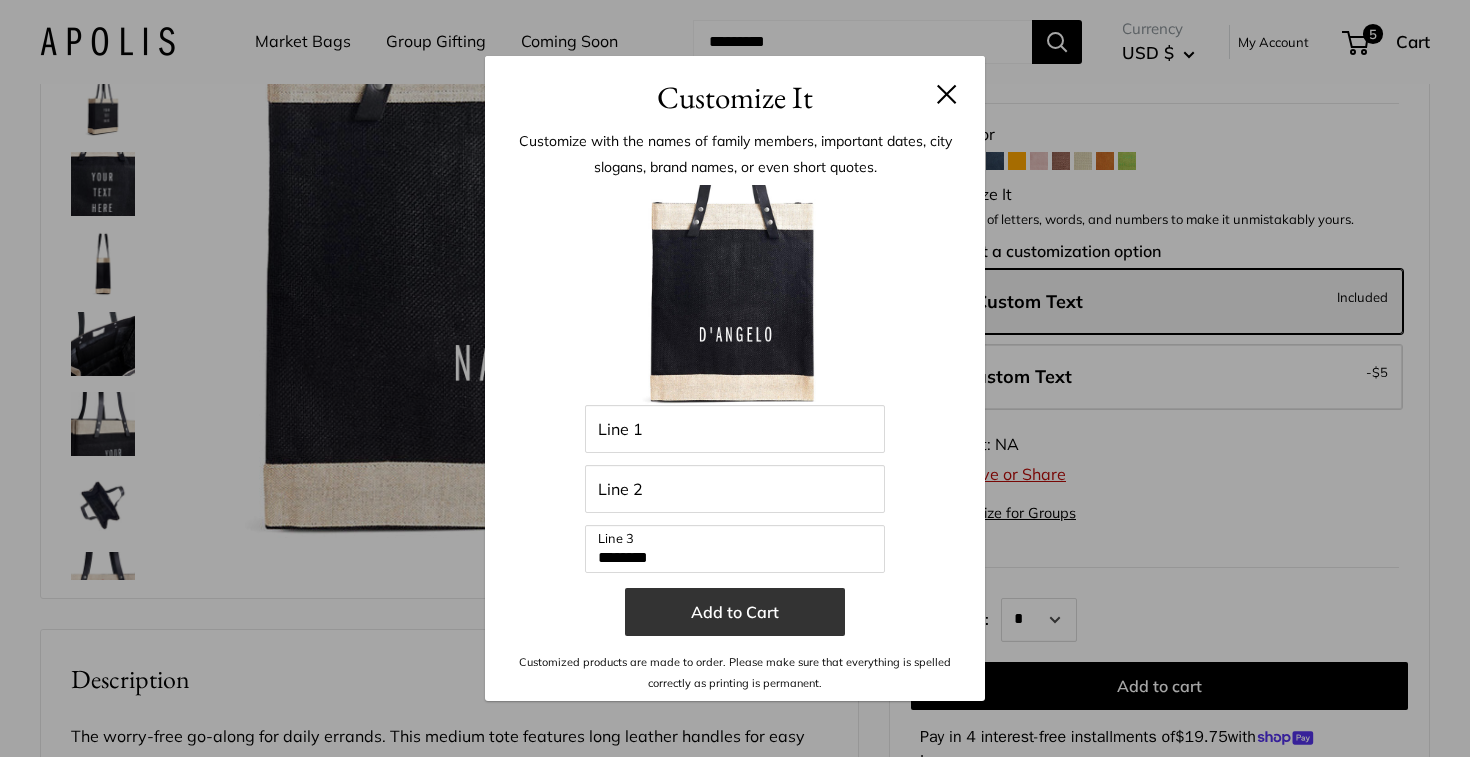 click on "Add to Cart" at bounding box center (735, 612) 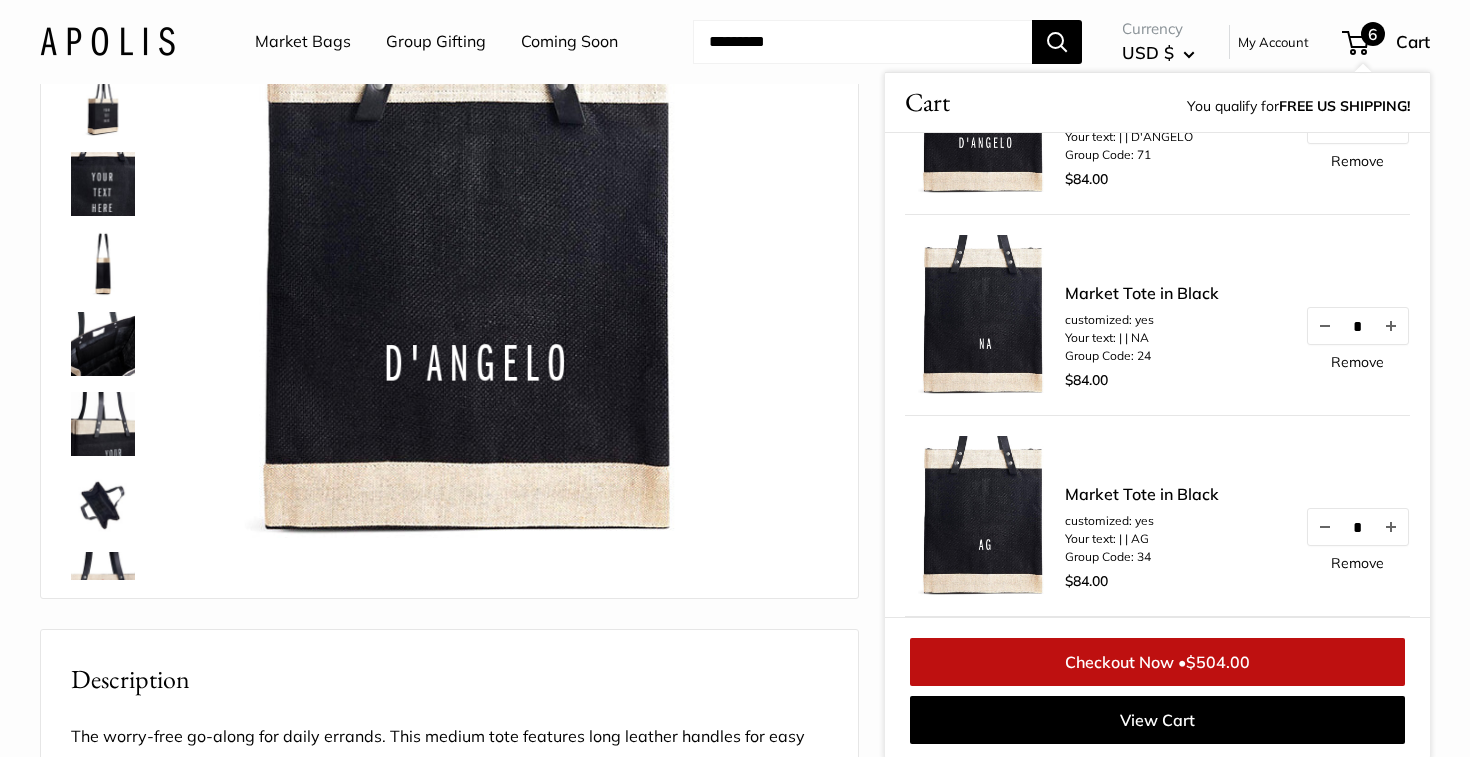 scroll, scrollTop: 130, scrollLeft: 0, axis: vertical 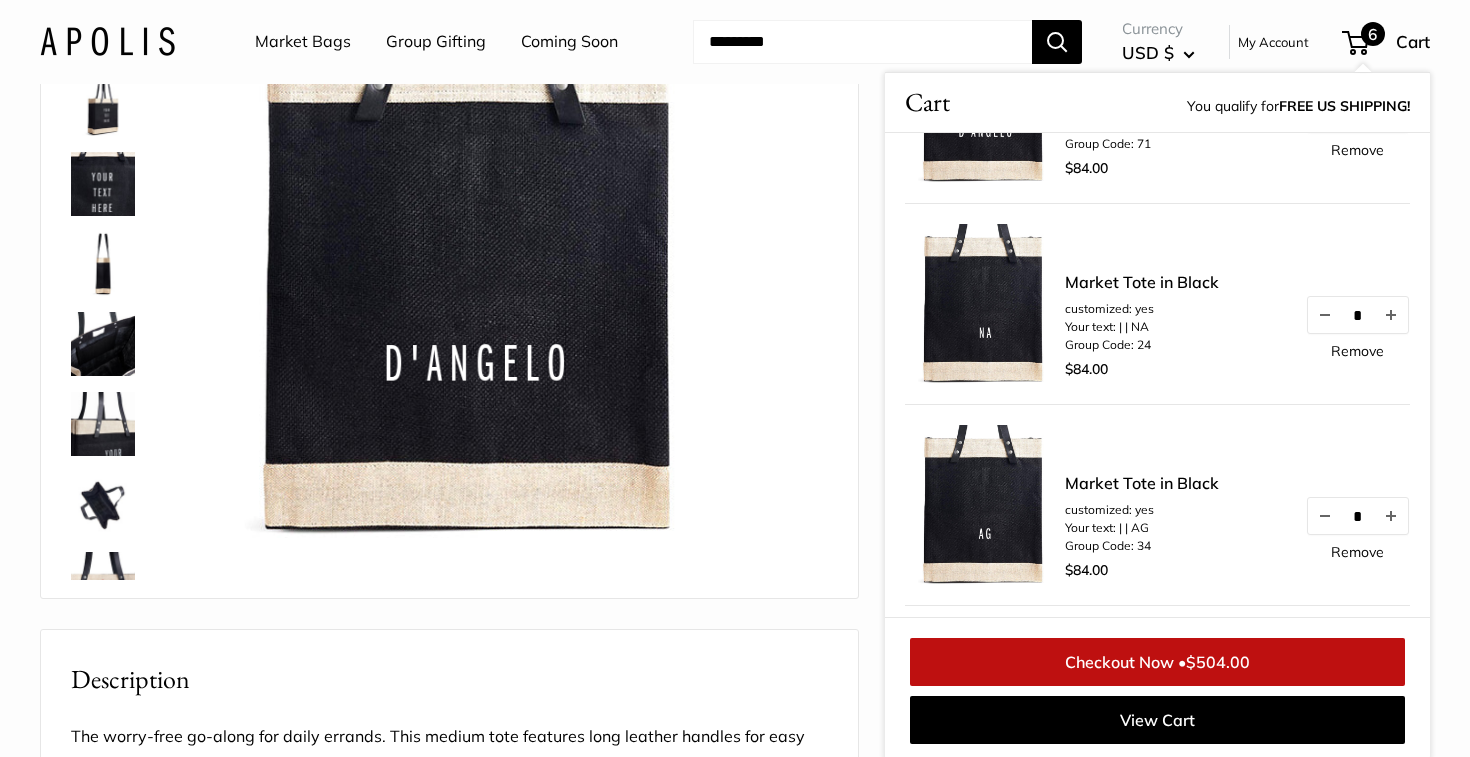 click at bounding box center (985, 304) 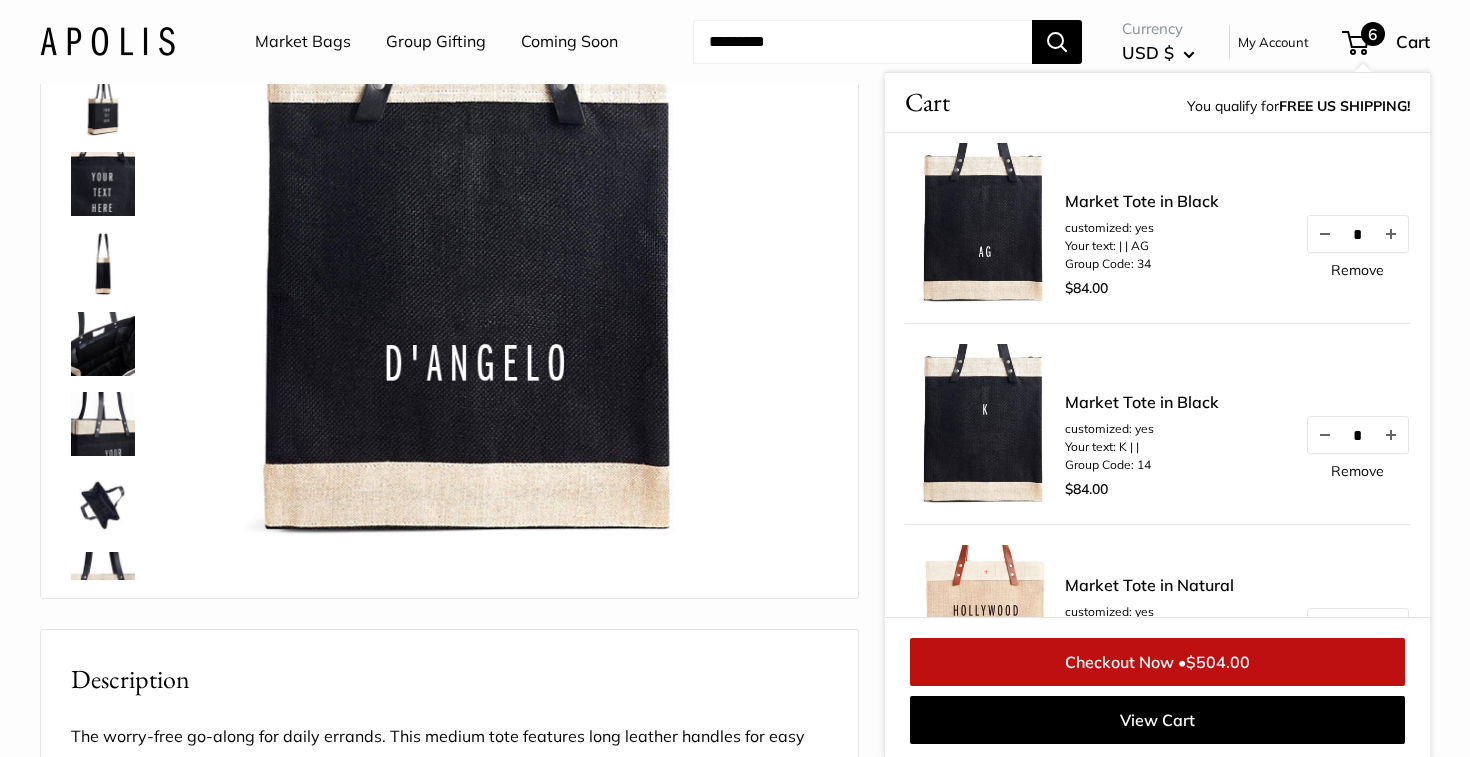 scroll, scrollTop: 419, scrollLeft: 0, axis: vertical 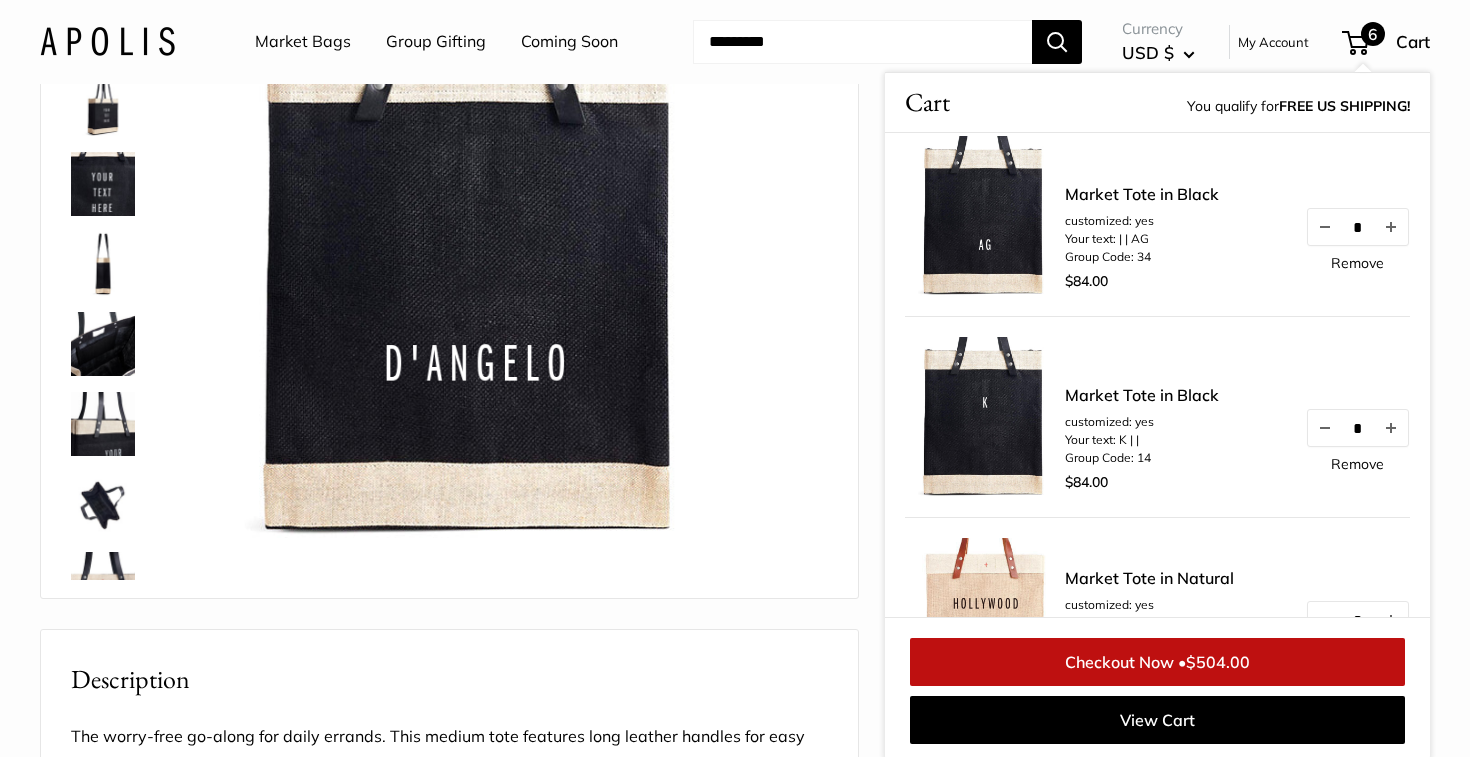 click at bounding box center [985, 417] 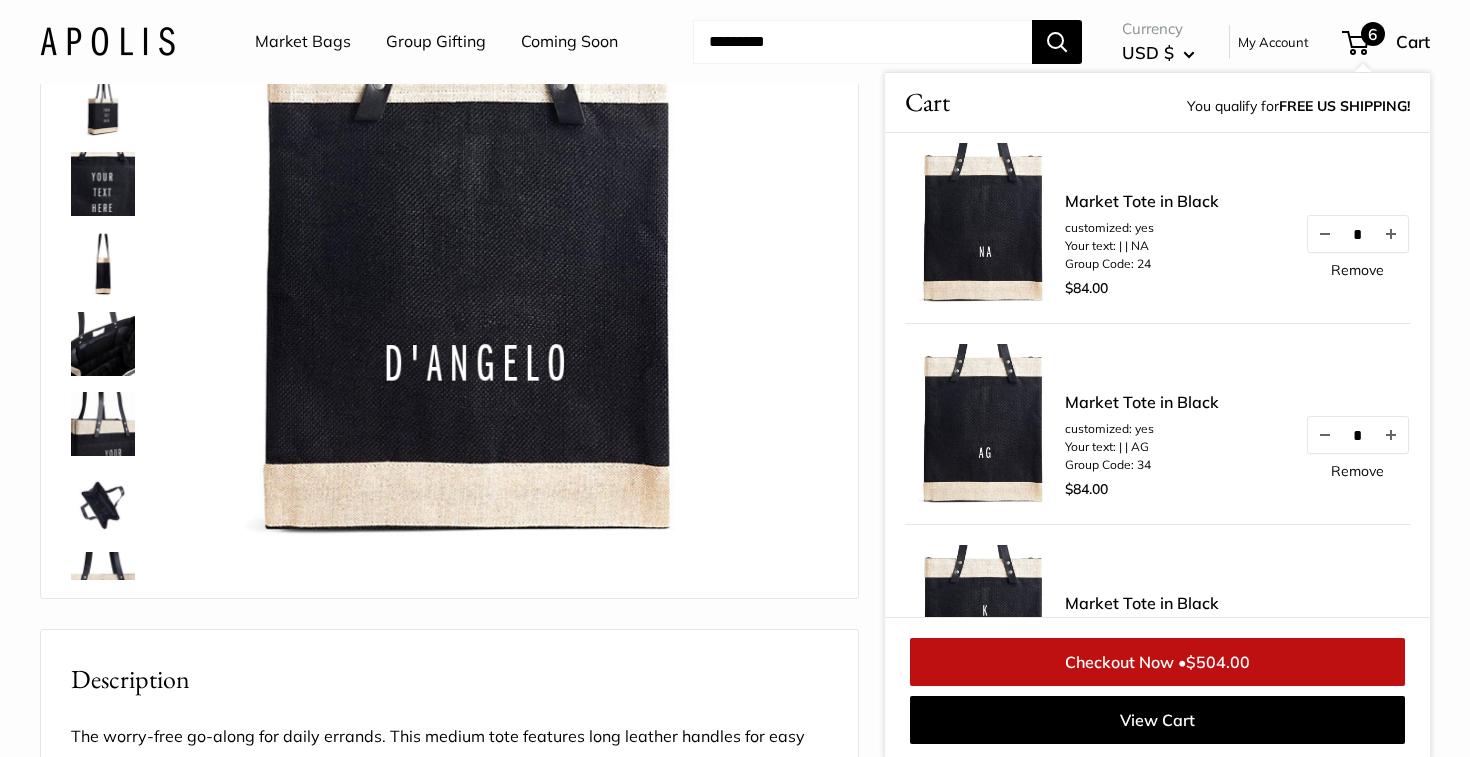 scroll, scrollTop: 0, scrollLeft: 0, axis: both 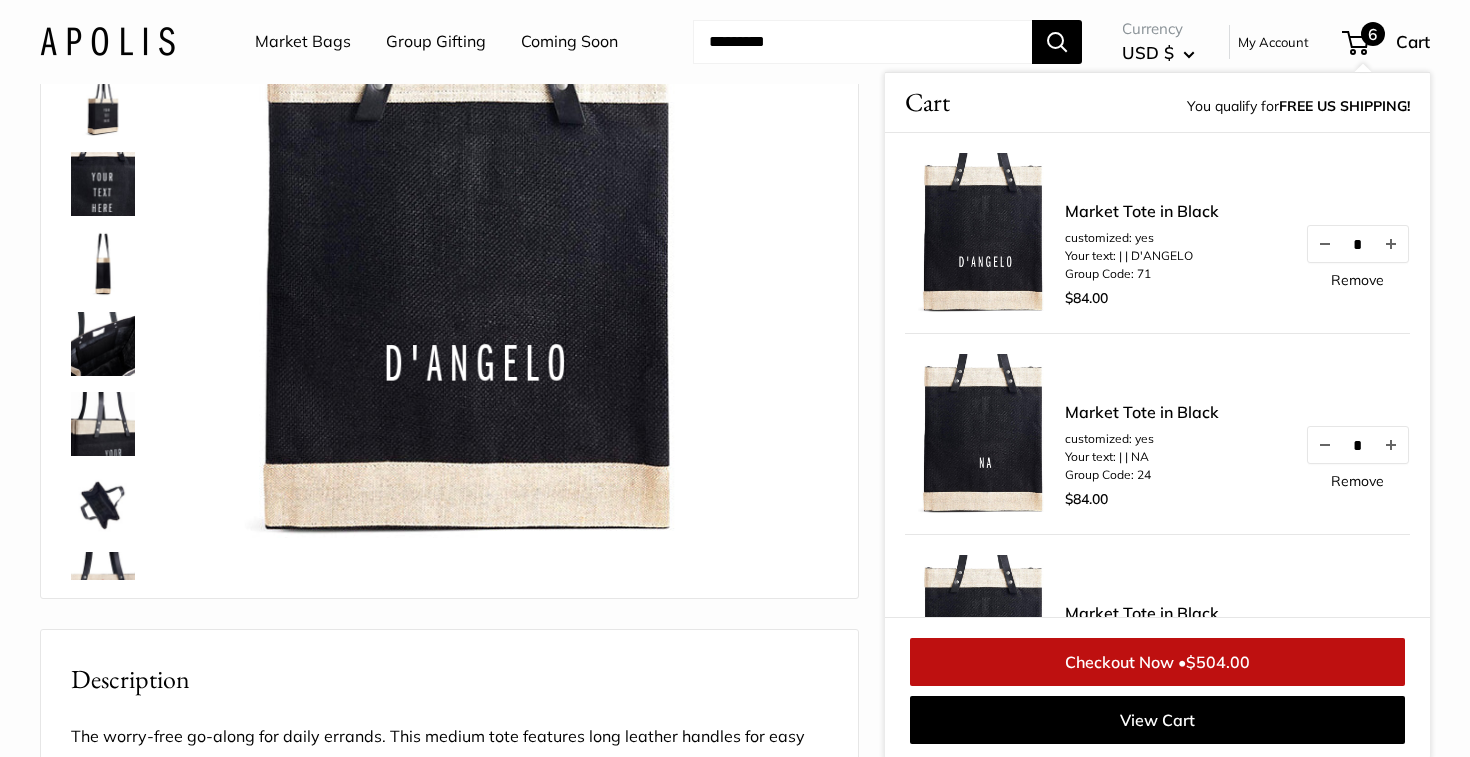 click on "Best Seller
Custom printed text with eco-friendly ink.
Inner pocket good for daily drivers.
Super soft long leather handles.
Water resistant inner liner." at bounding box center (735, 773) 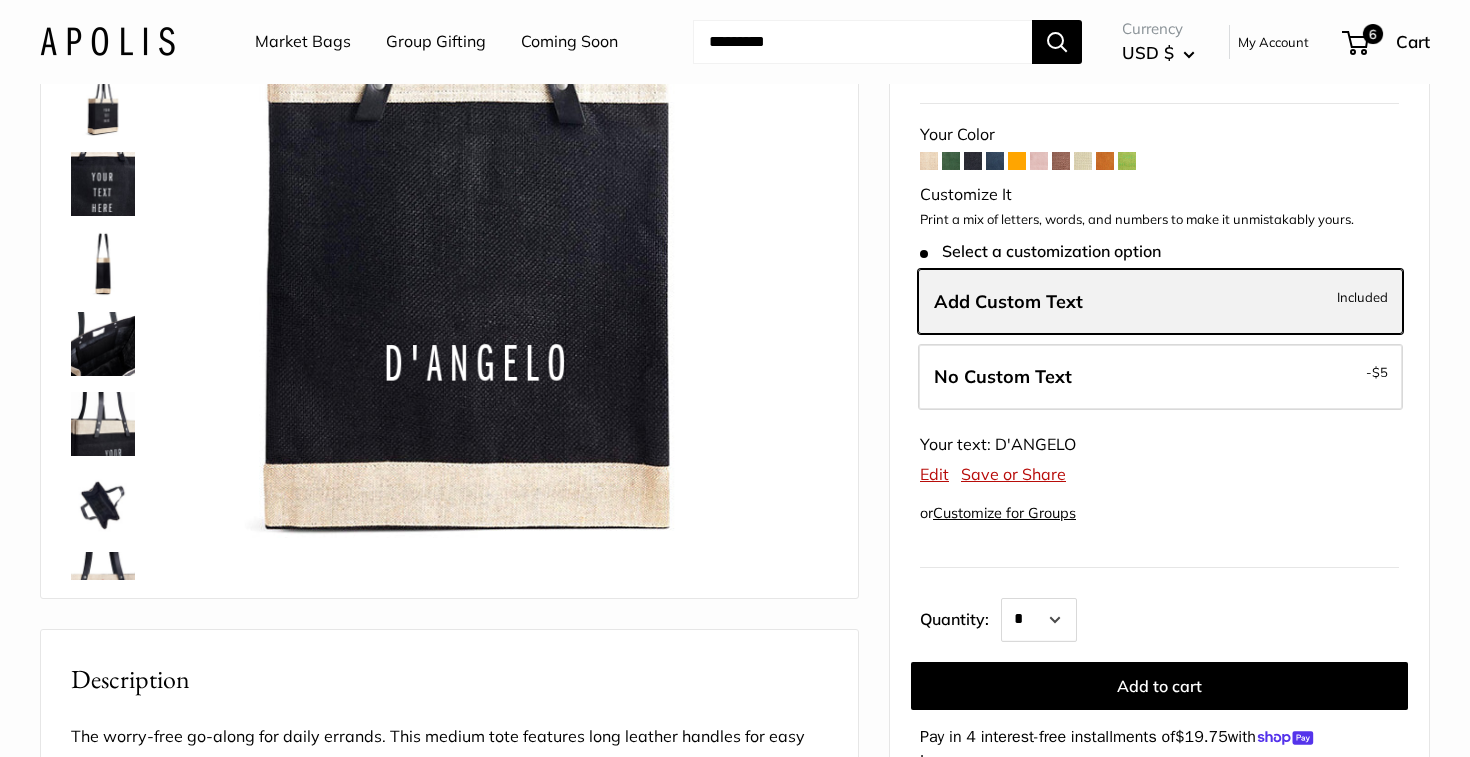 click on "Add Custom Text" at bounding box center [1008, 301] 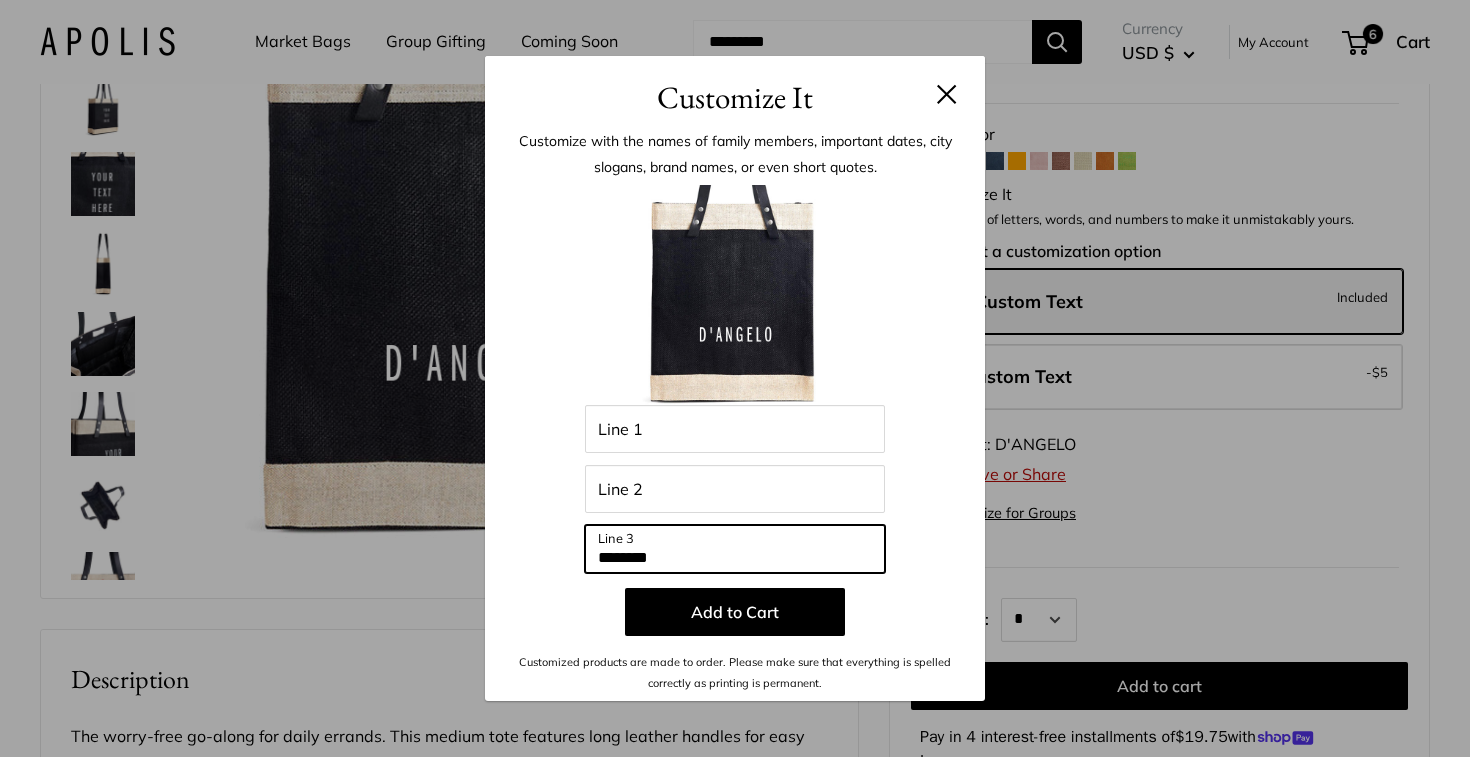 drag, startPoint x: 701, startPoint y: 566, endPoint x: 487, endPoint y: 557, distance: 214.18916 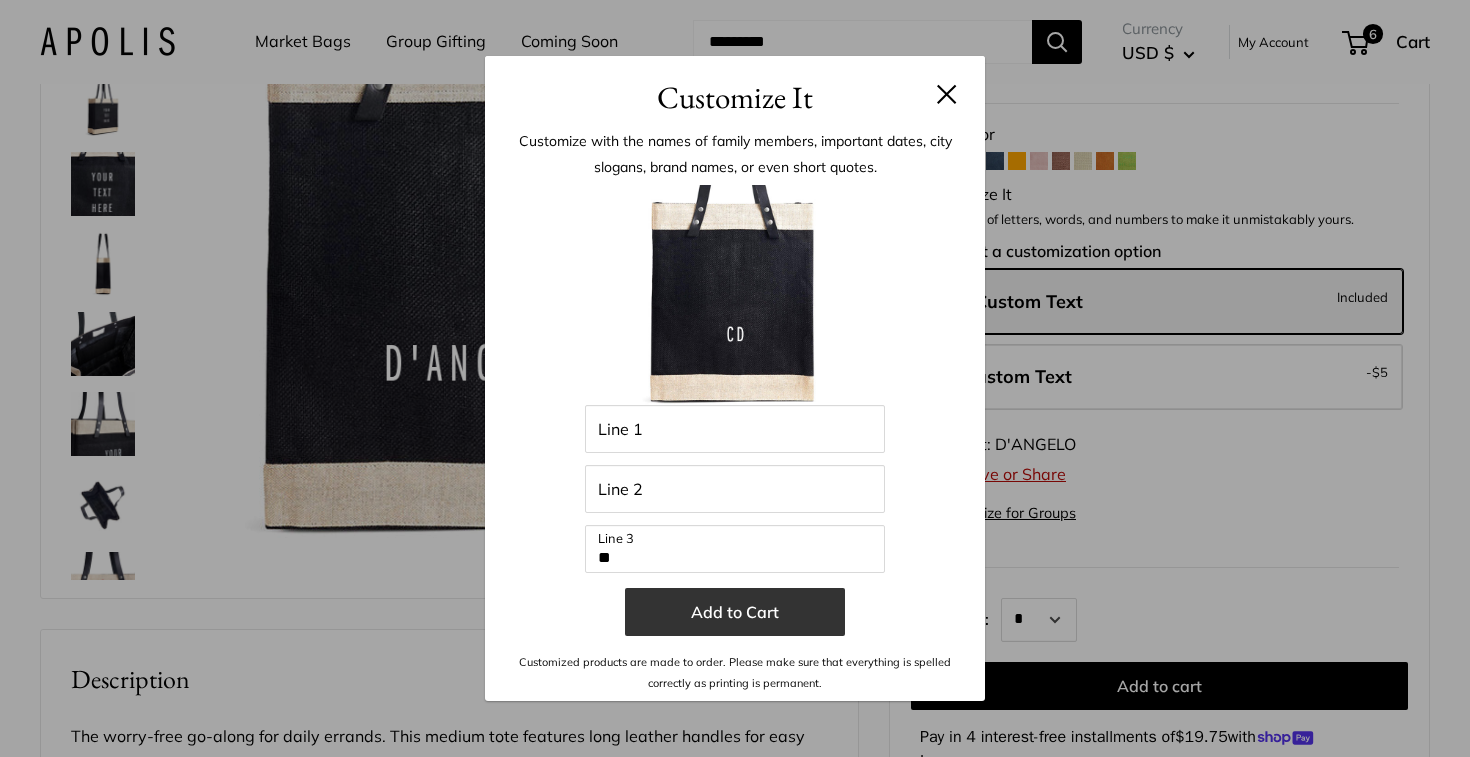 click on "Add to Cart" at bounding box center [735, 612] 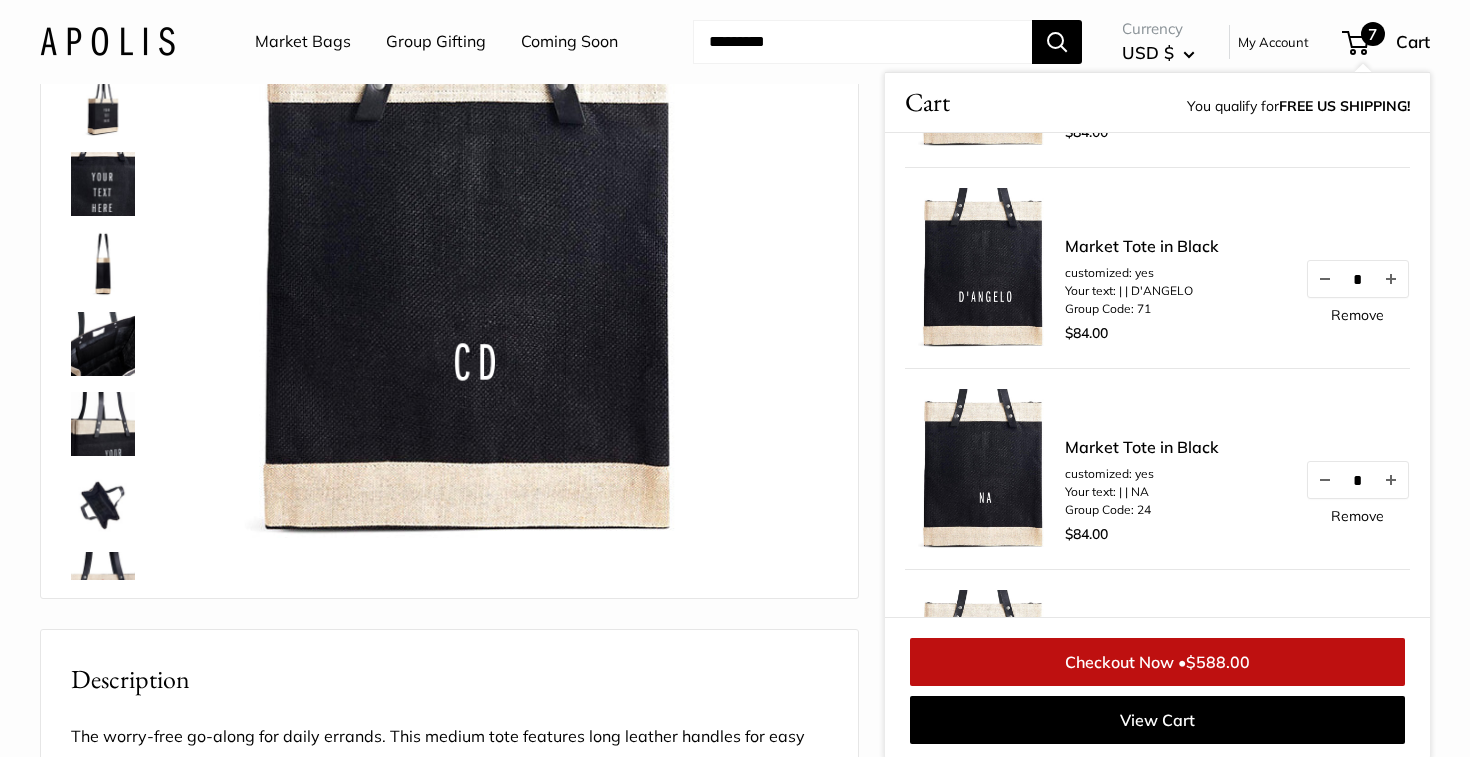 scroll, scrollTop: 0, scrollLeft: 0, axis: both 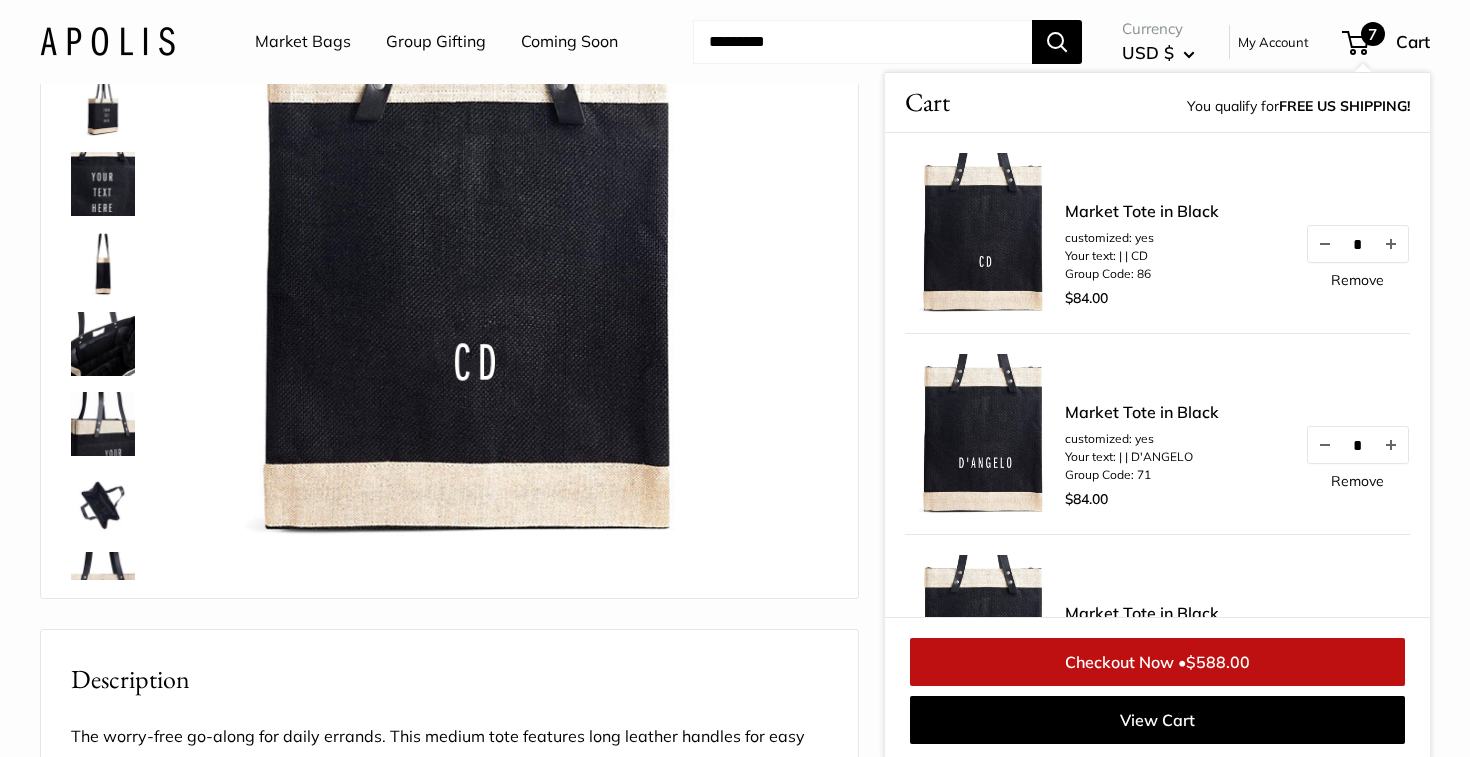 click on "Remove" at bounding box center [1357, 481] 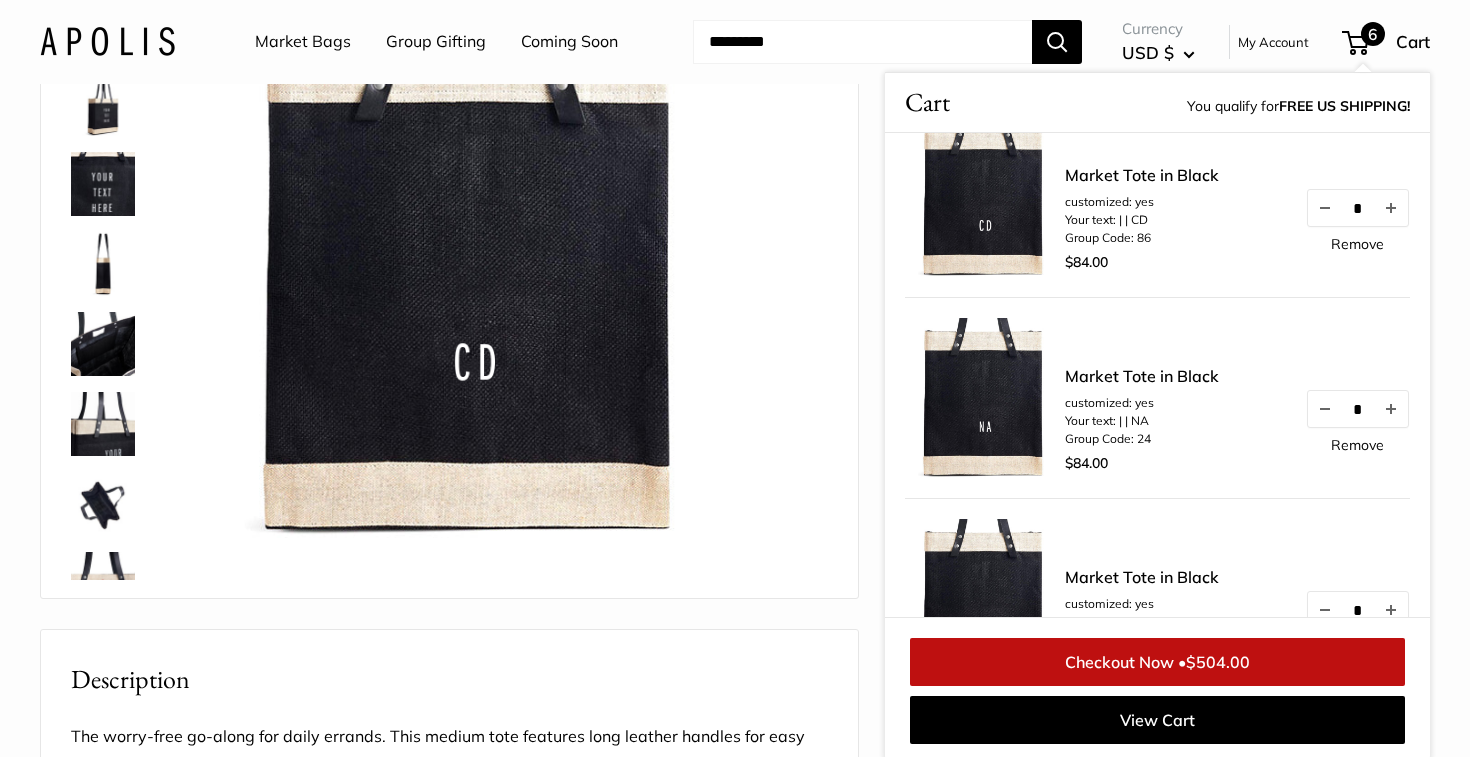 scroll, scrollTop: 0, scrollLeft: 0, axis: both 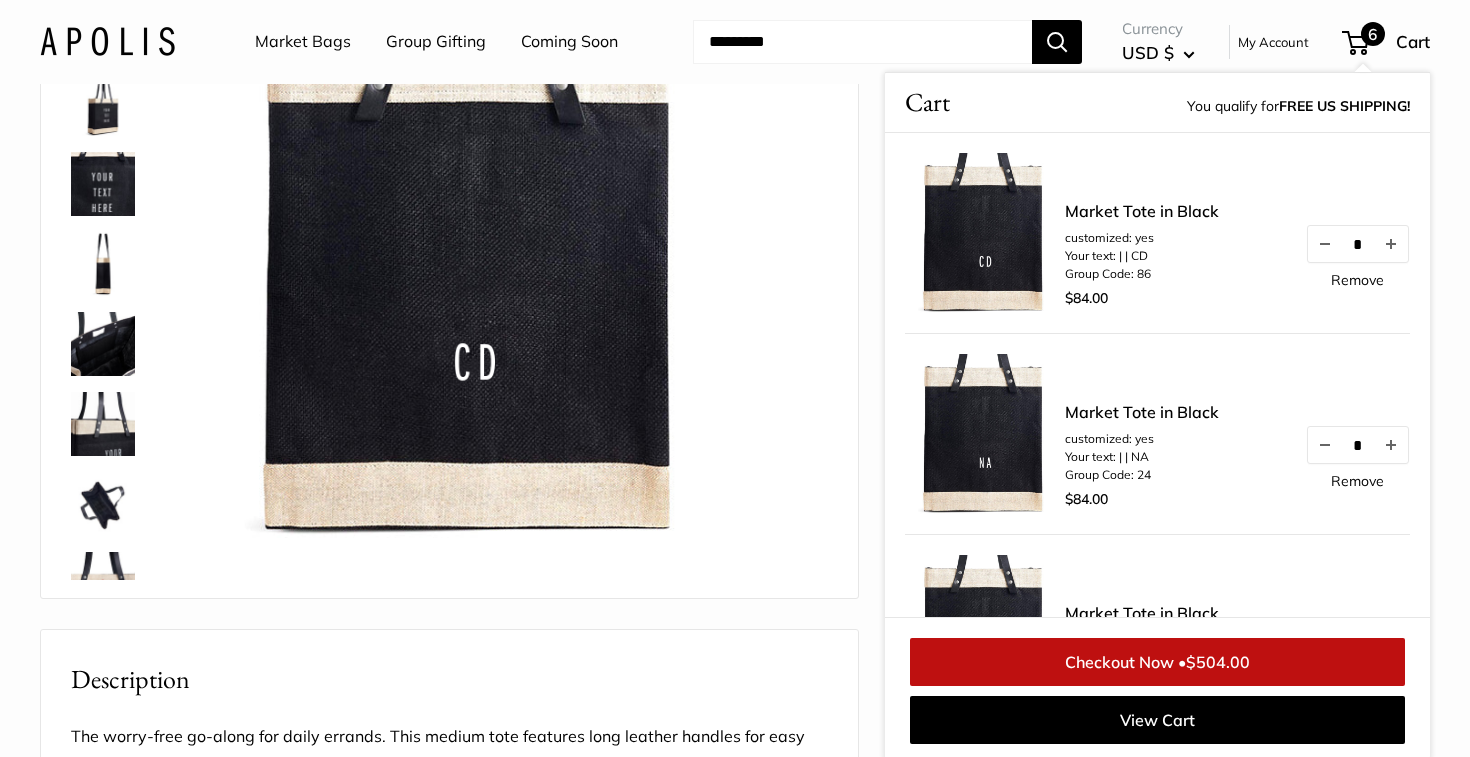 click on "Best Seller
Custom printed text with eco-friendly ink.
Inner pocket good for daily drivers.
Super soft long leather handles.
Water resistant inner liner." at bounding box center [449, 280] 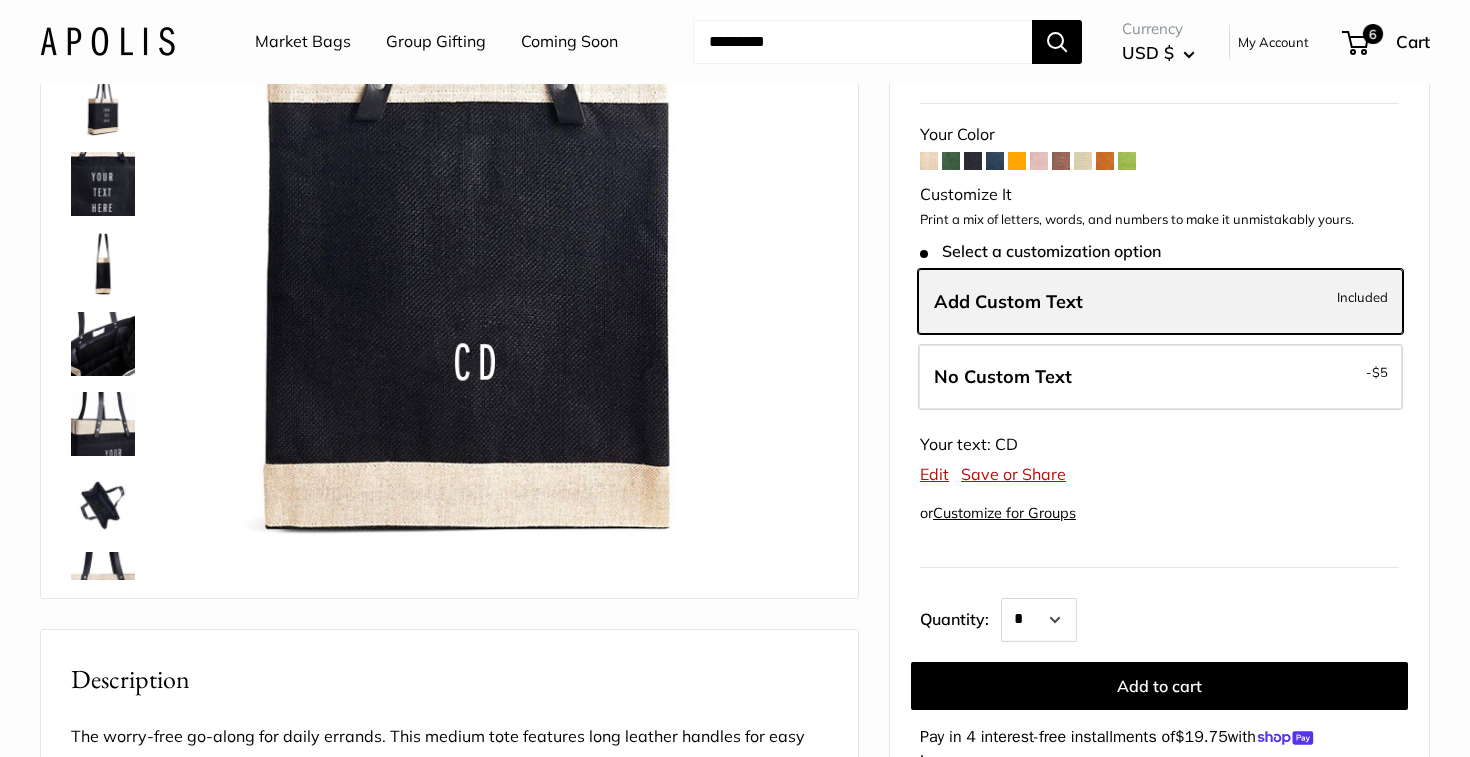 click on "Add Custom Text" at bounding box center [1008, 301] 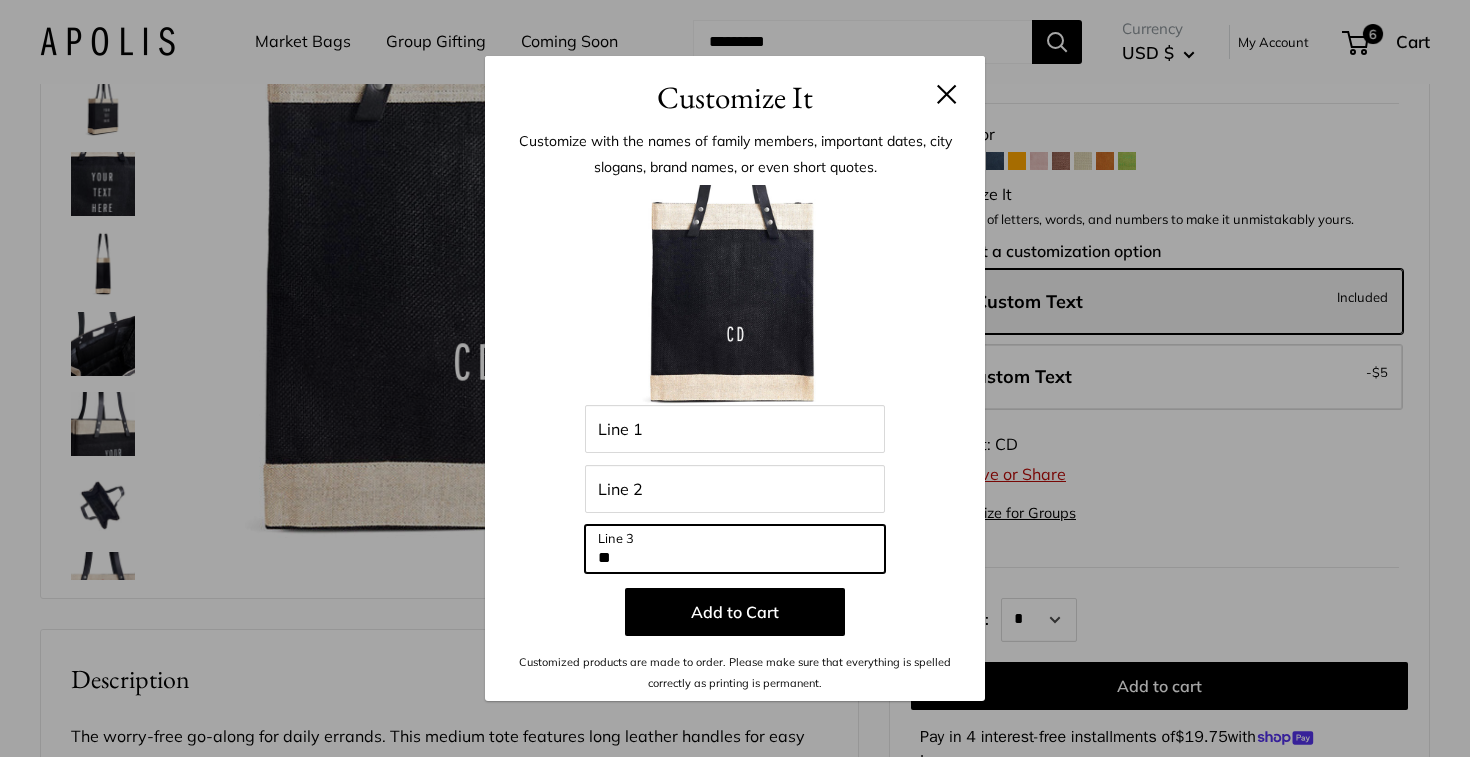 click on "**" at bounding box center (735, 549) 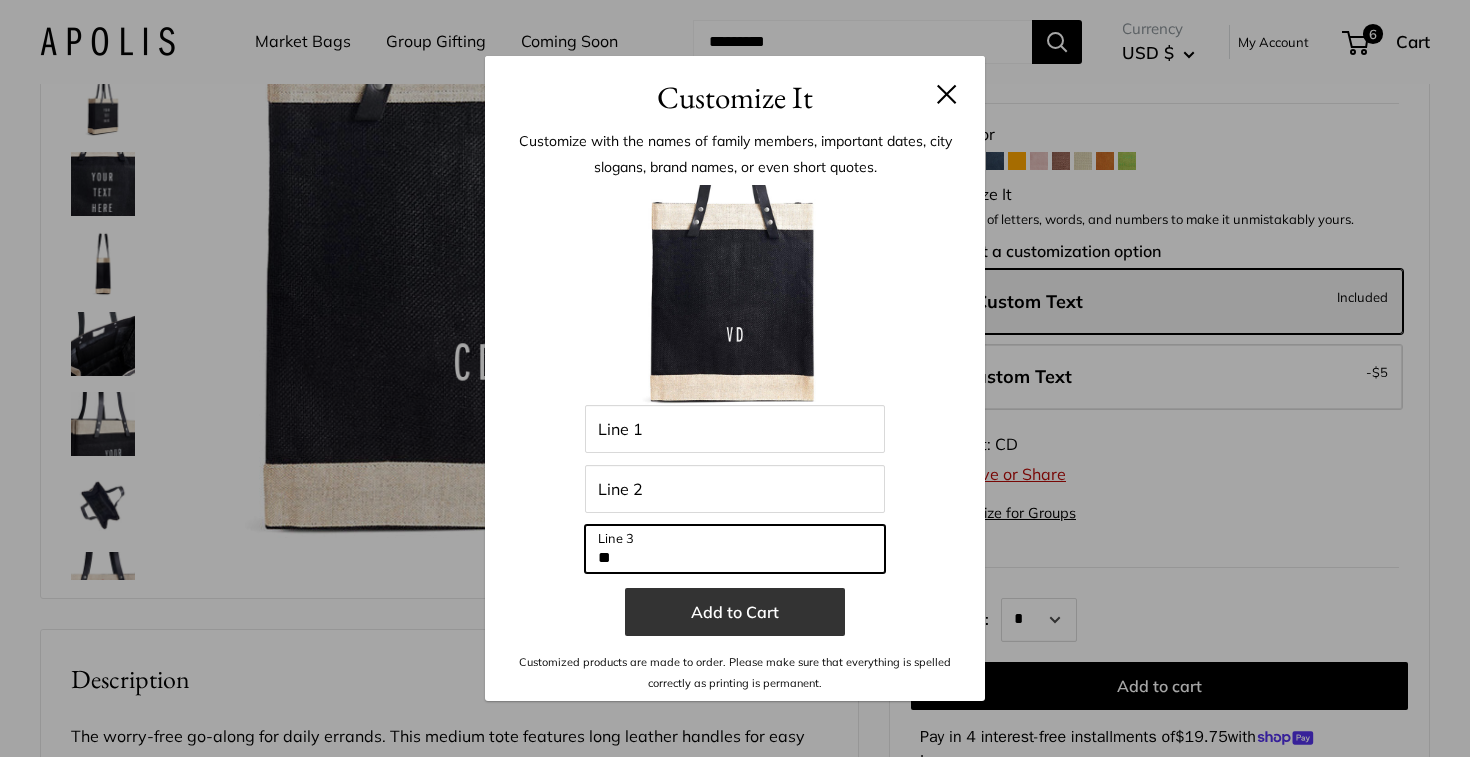 type on "**" 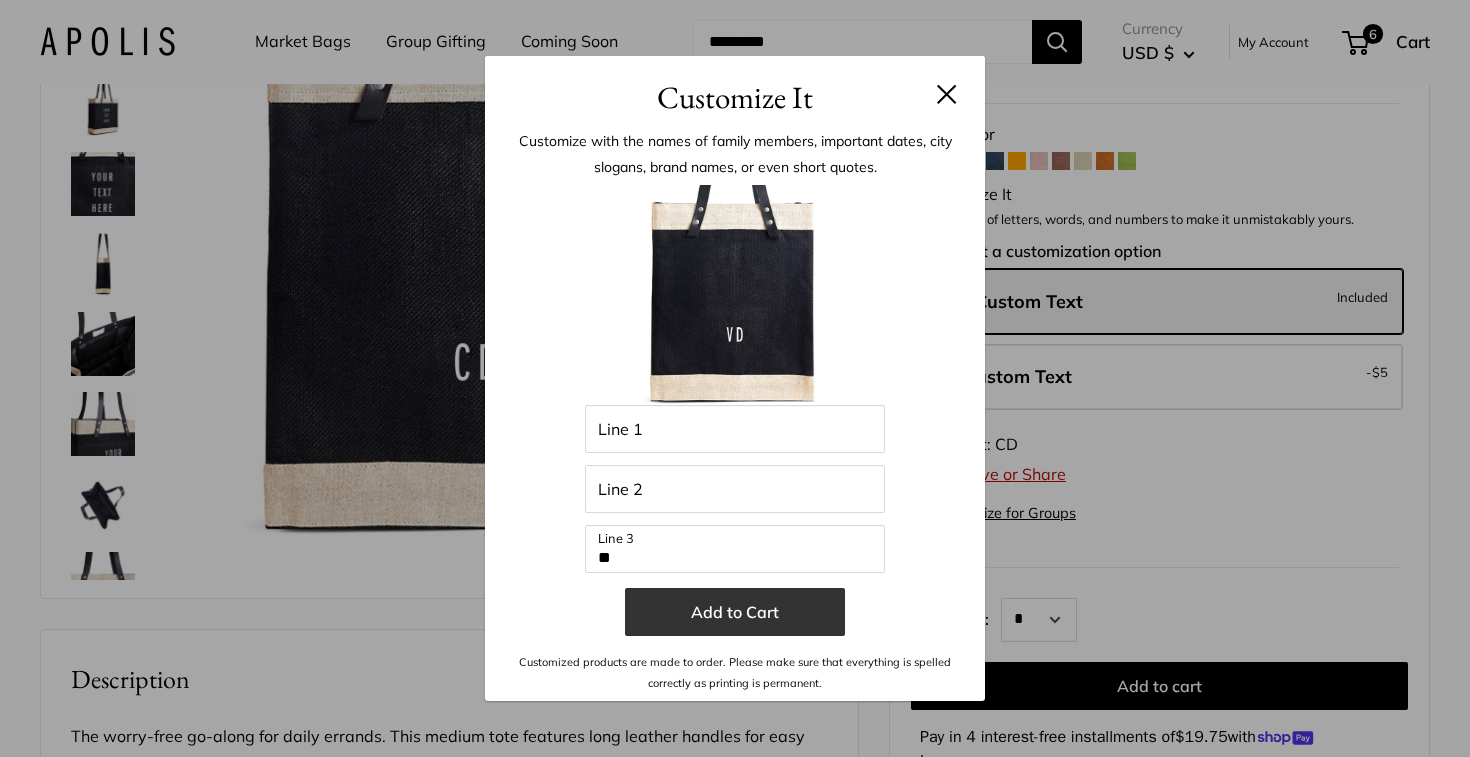 click on "Add to Cart" at bounding box center [735, 612] 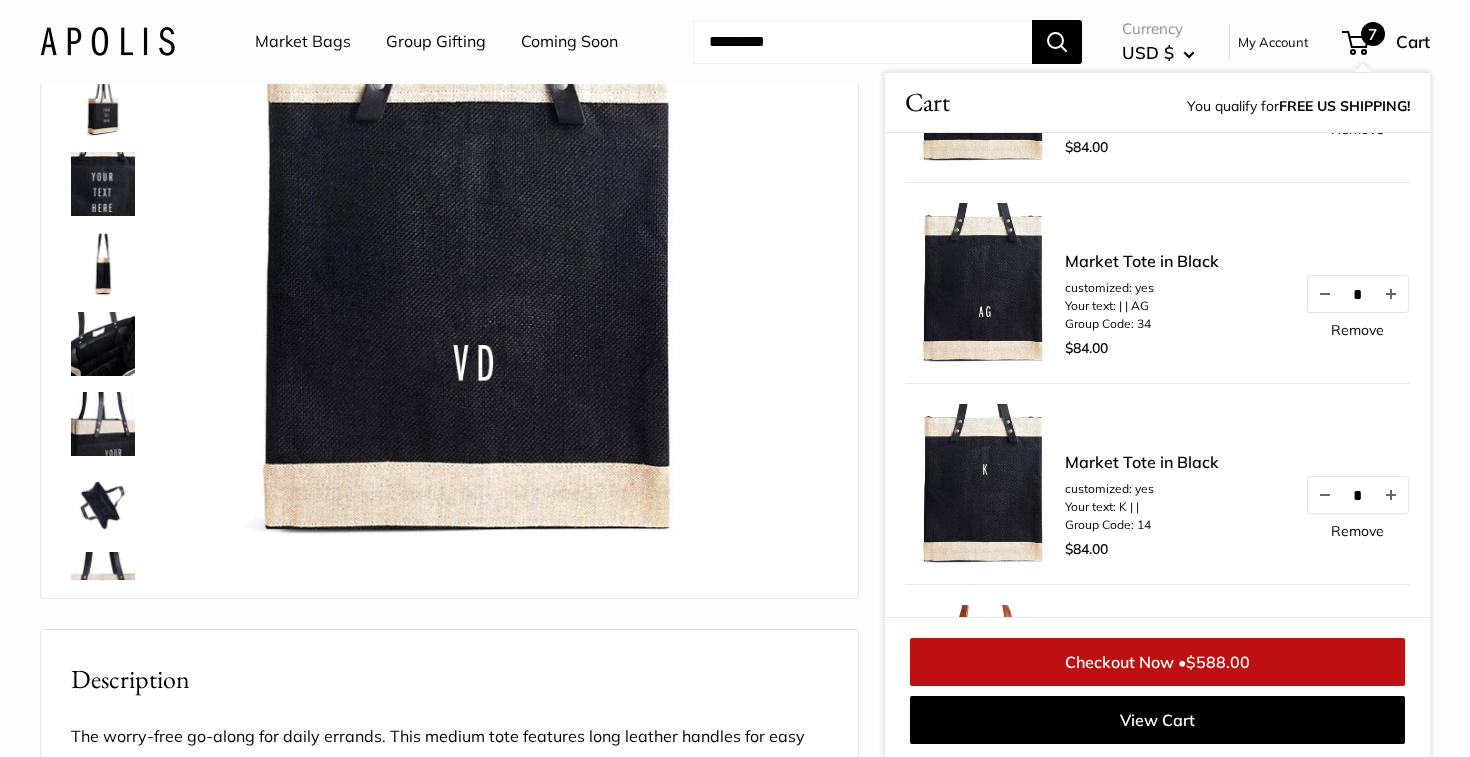 scroll, scrollTop: 555, scrollLeft: 0, axis: vertical 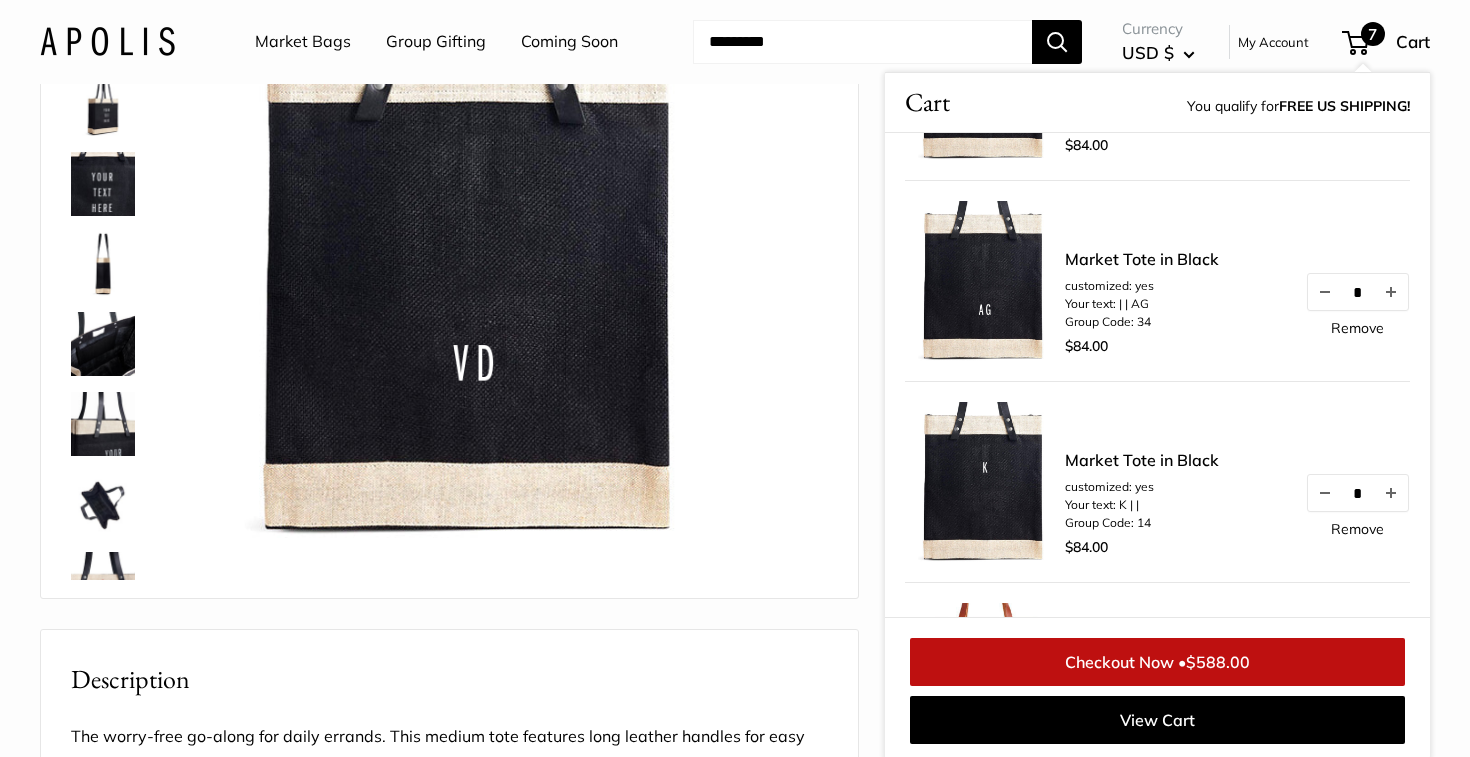 click on "Best Seller
Custom printed text with eco-friendly ink.
Inner pocket good for daily drivers.
Super soft long leather handles.
Water resistant inner liner." at bounding box center (735, 773) 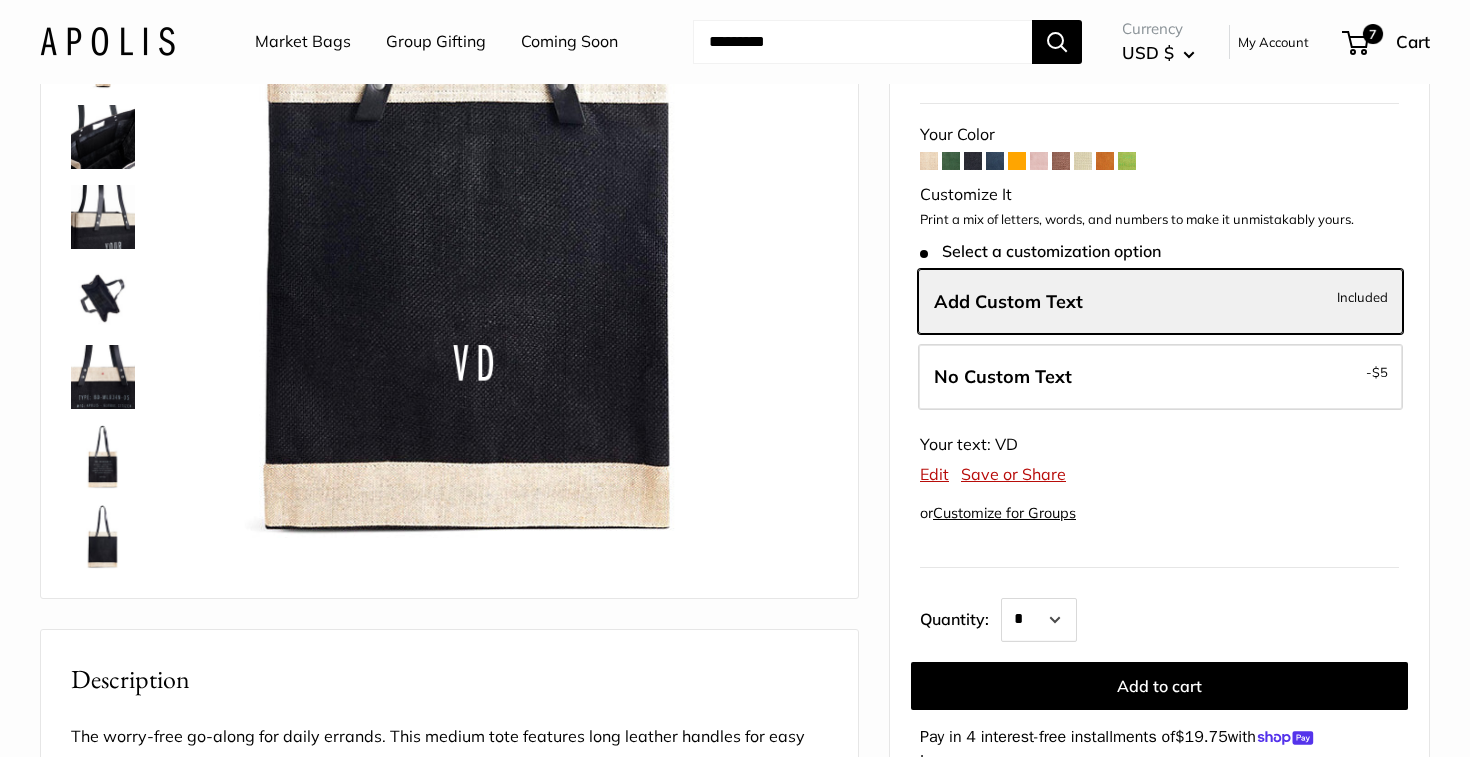 click at bounding box center [103, 377] 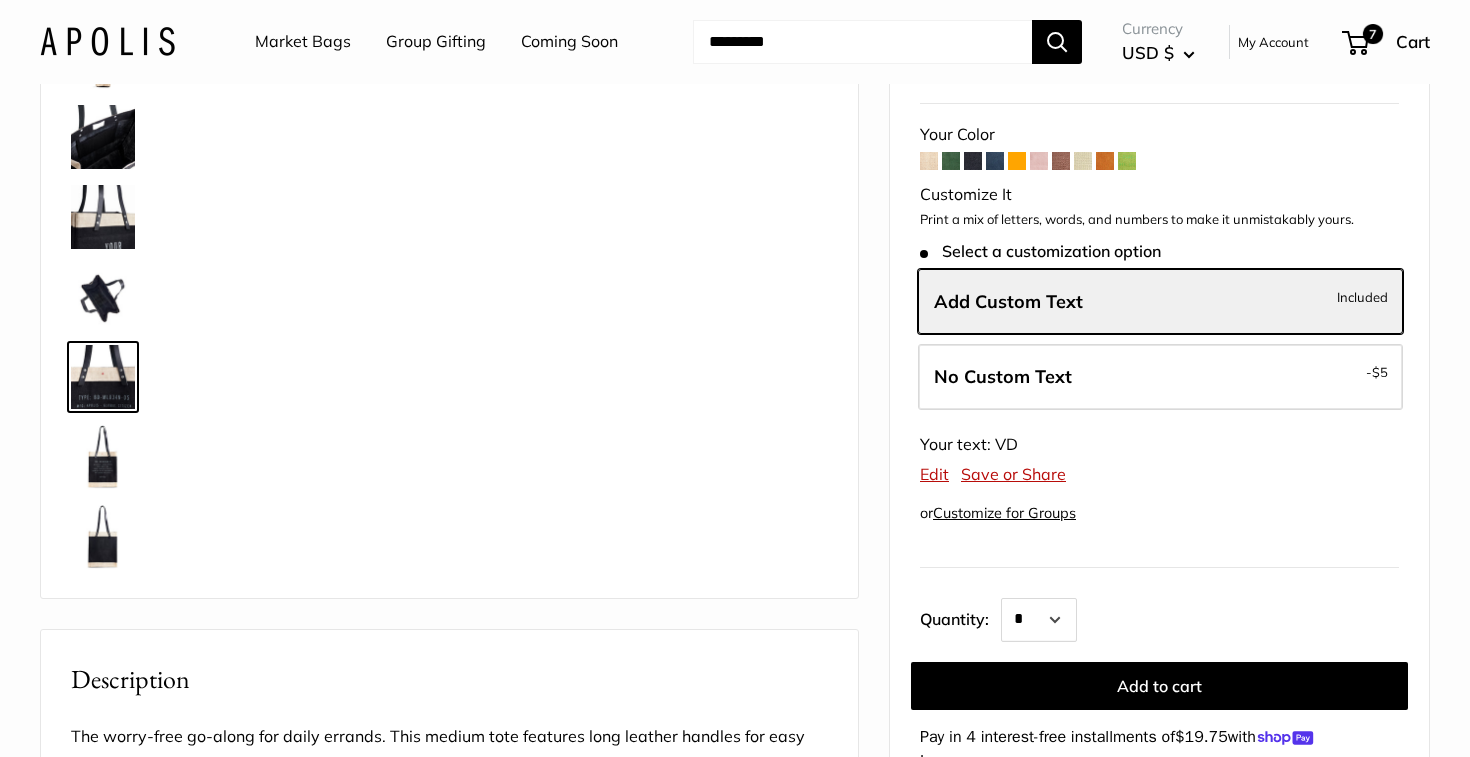 scroll, scrollTop: 208, scrollLeft: 0, axis: vertical 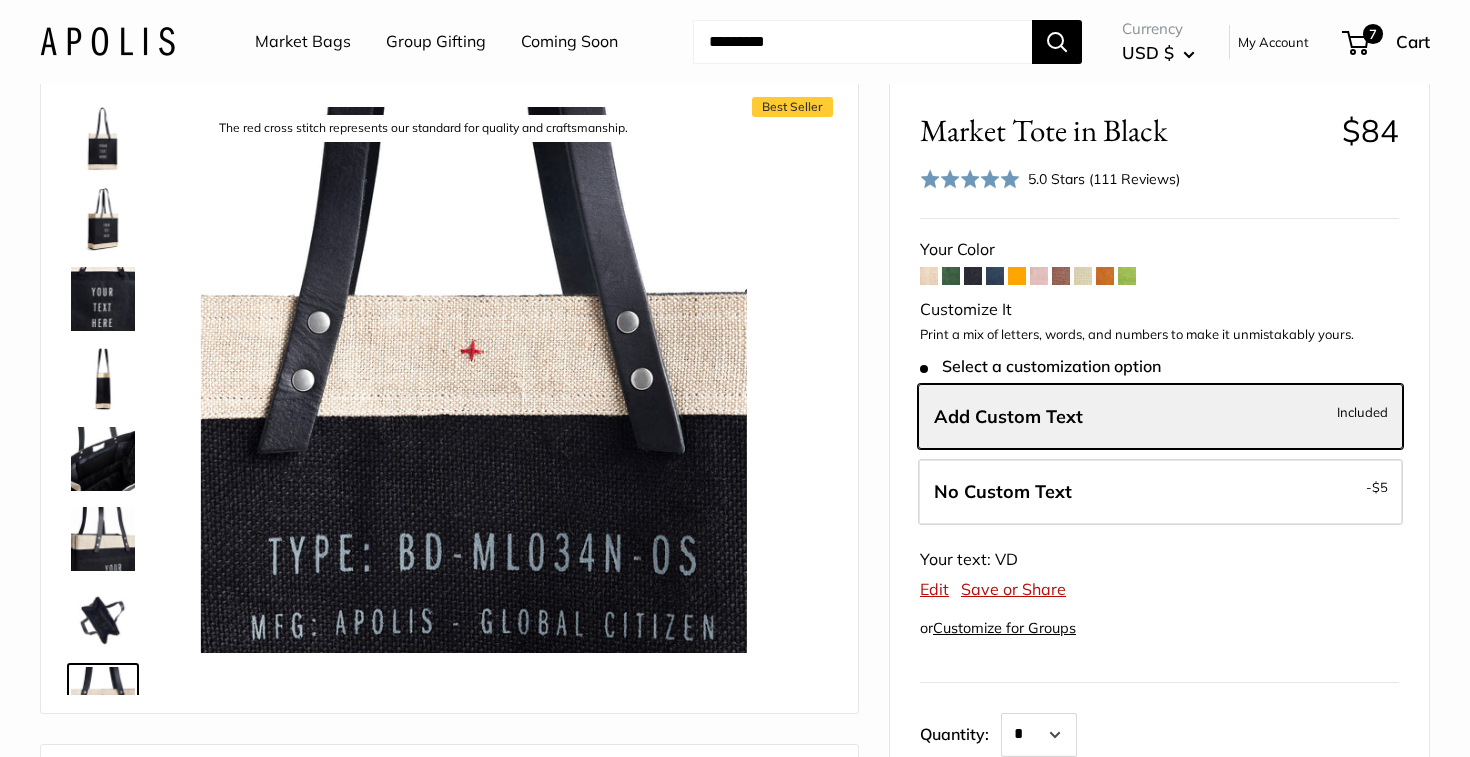click at bounding box center (103, 139) 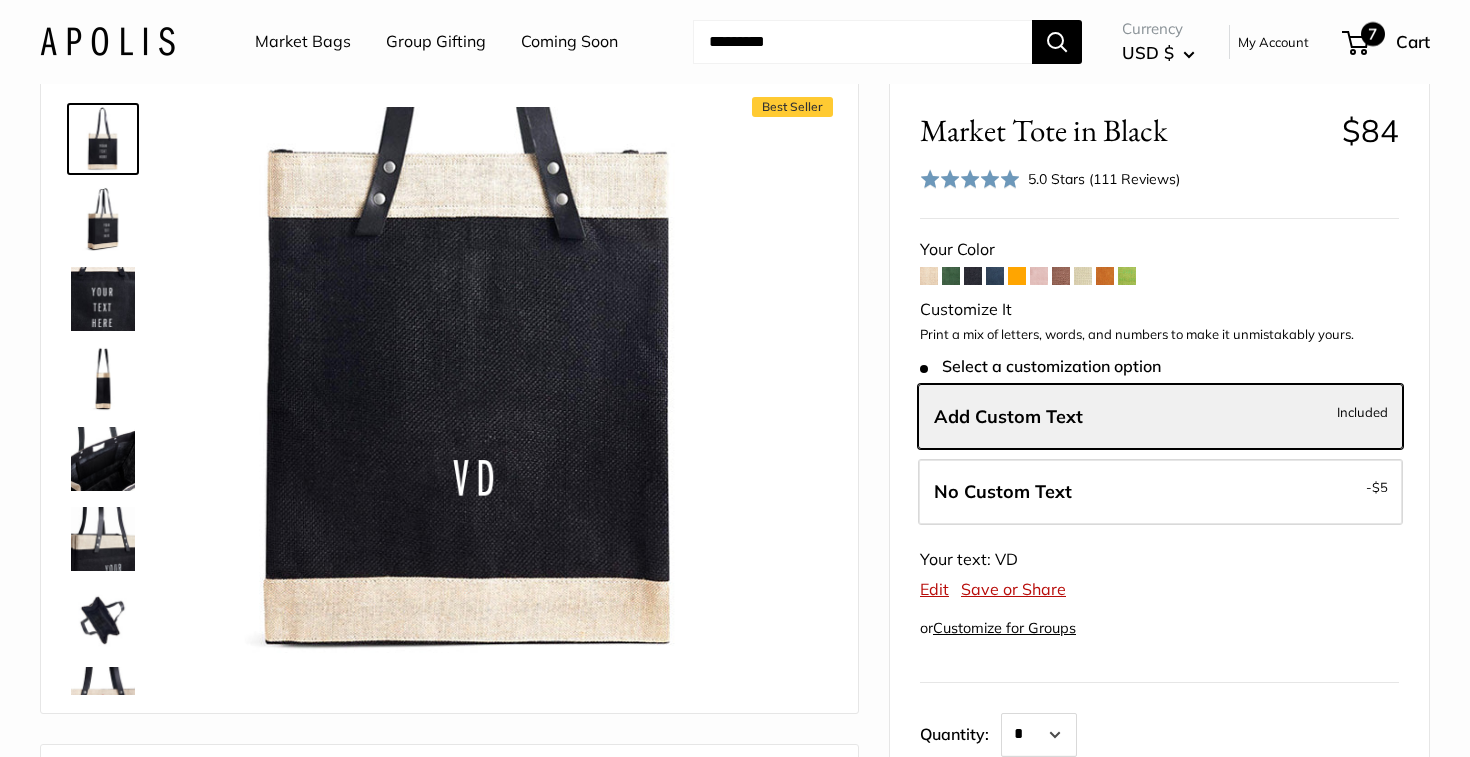 click on "7" at bounding box center [1355, 43] 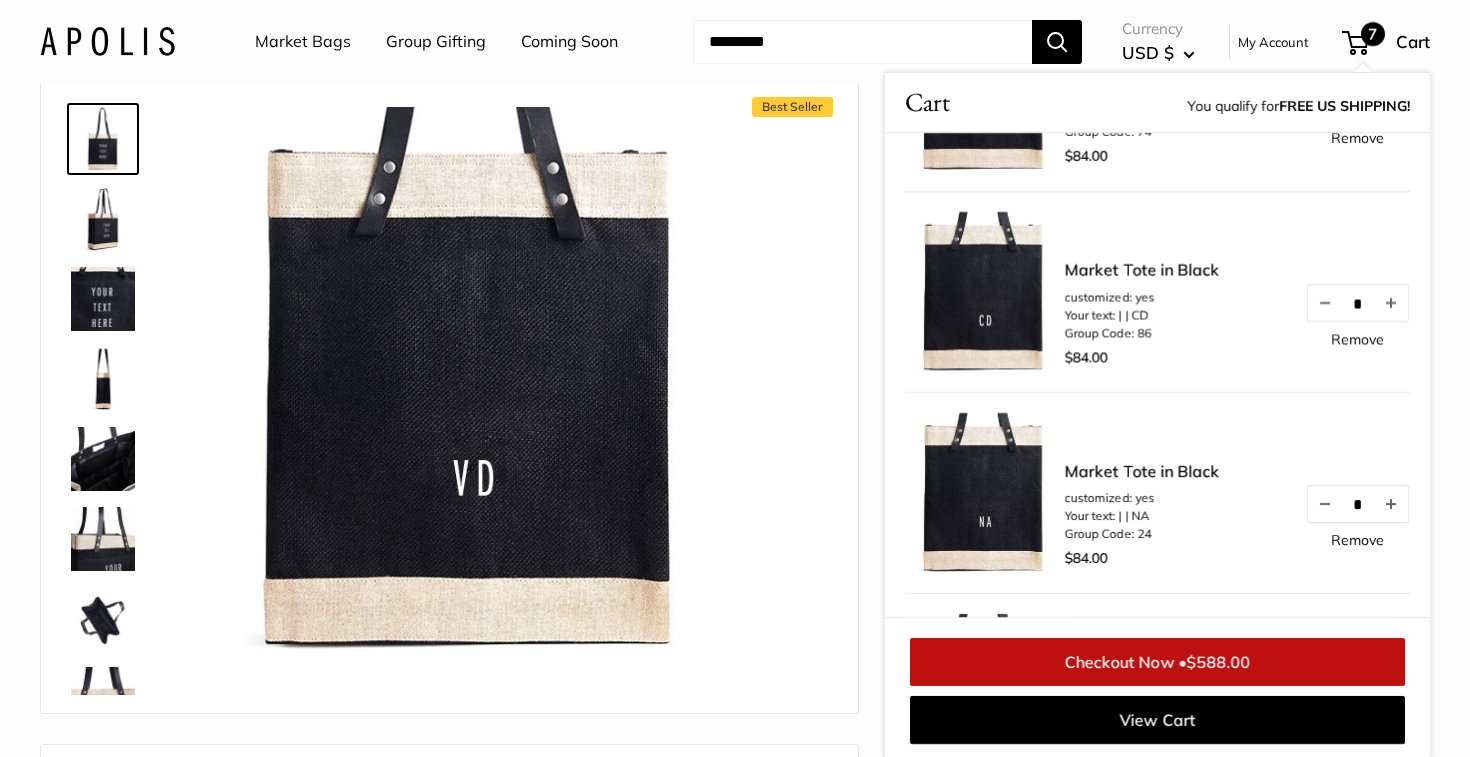 scroll, scrollTop: 0, scrollLeft: 0, axis: both 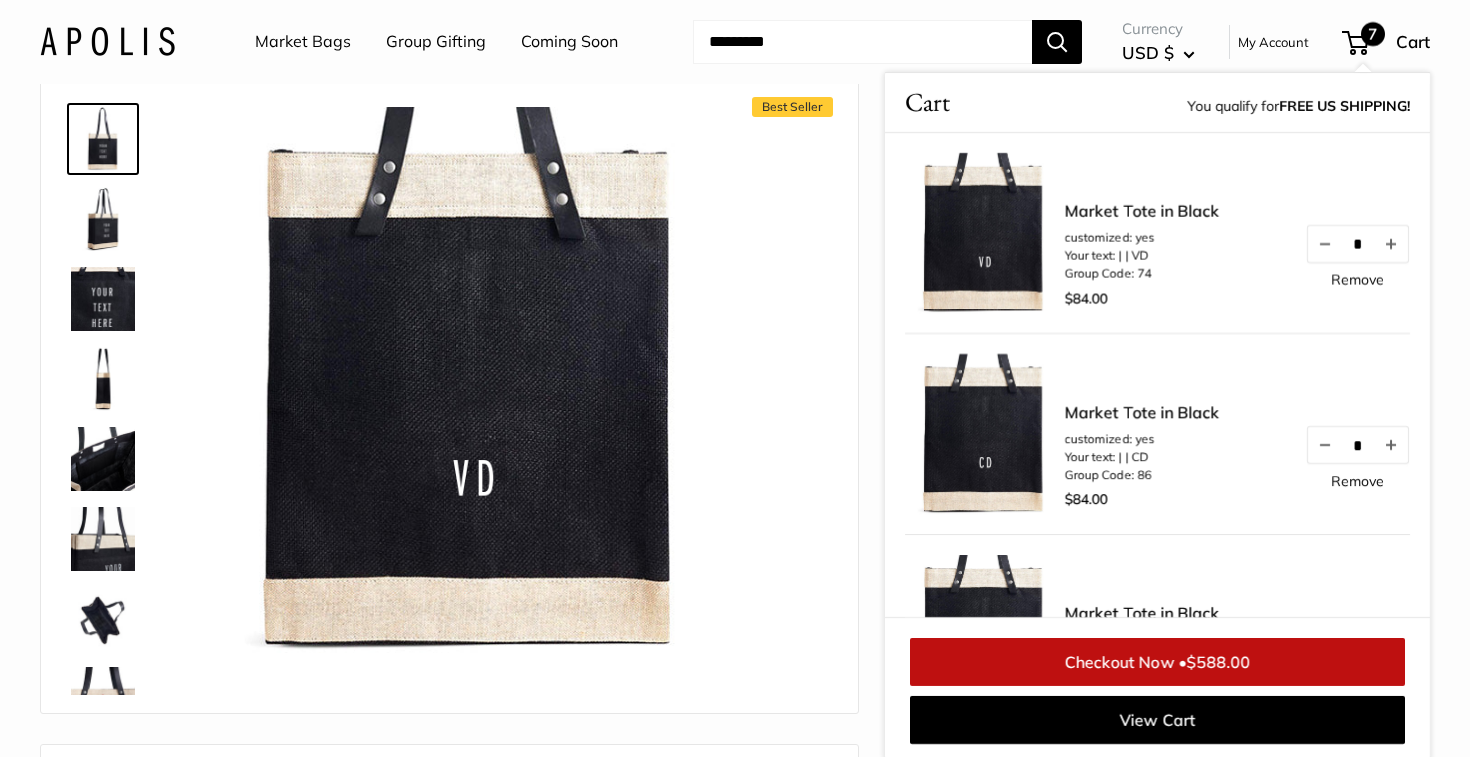 click on "Best Seller
Custom printed text with eco-friendly ink.
Inner pocket good for daily drivers.
Super soft long leather handles.
Water resistant inner liner." at bounding box center [449, 395] 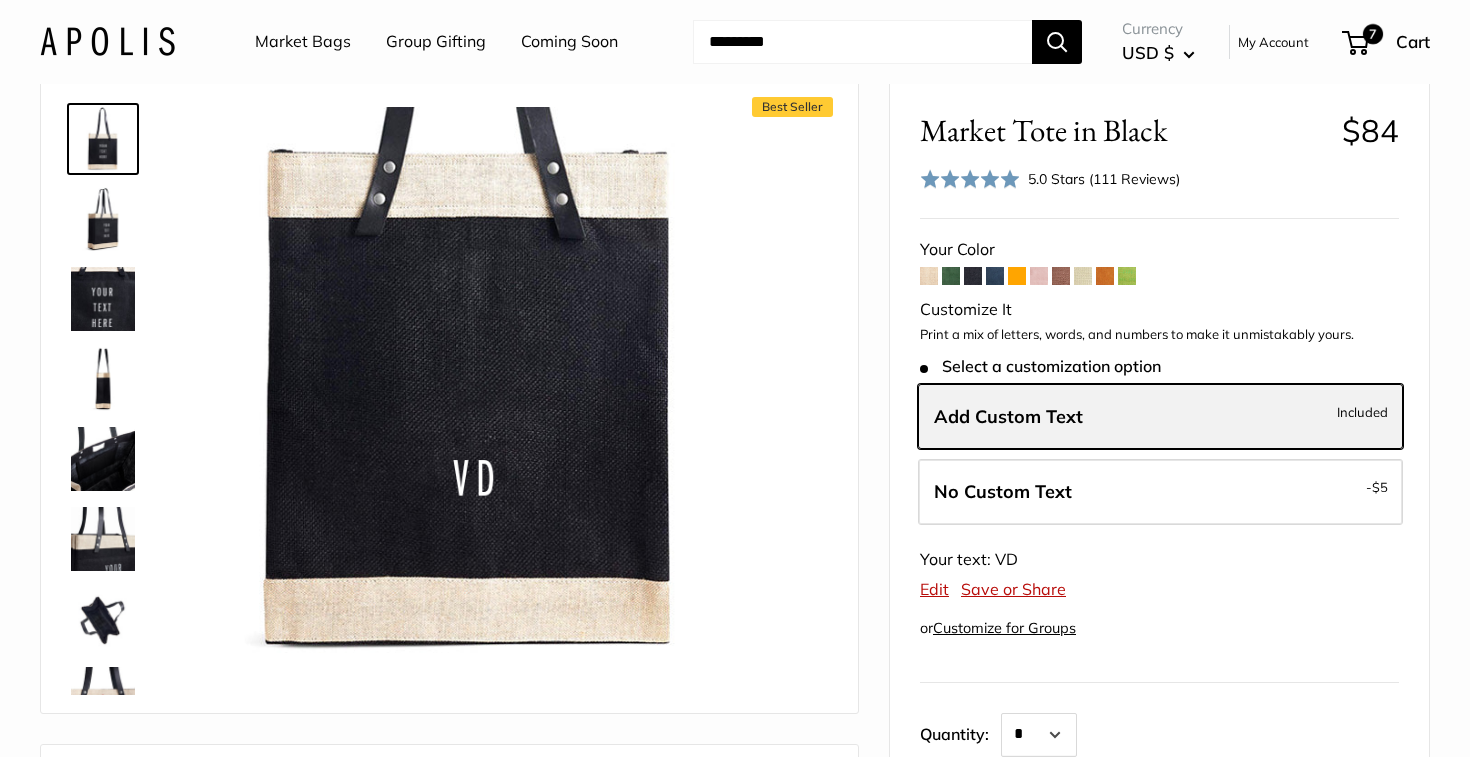 click on "Add Custom Text
Included" at bounding box center [1160, 417] 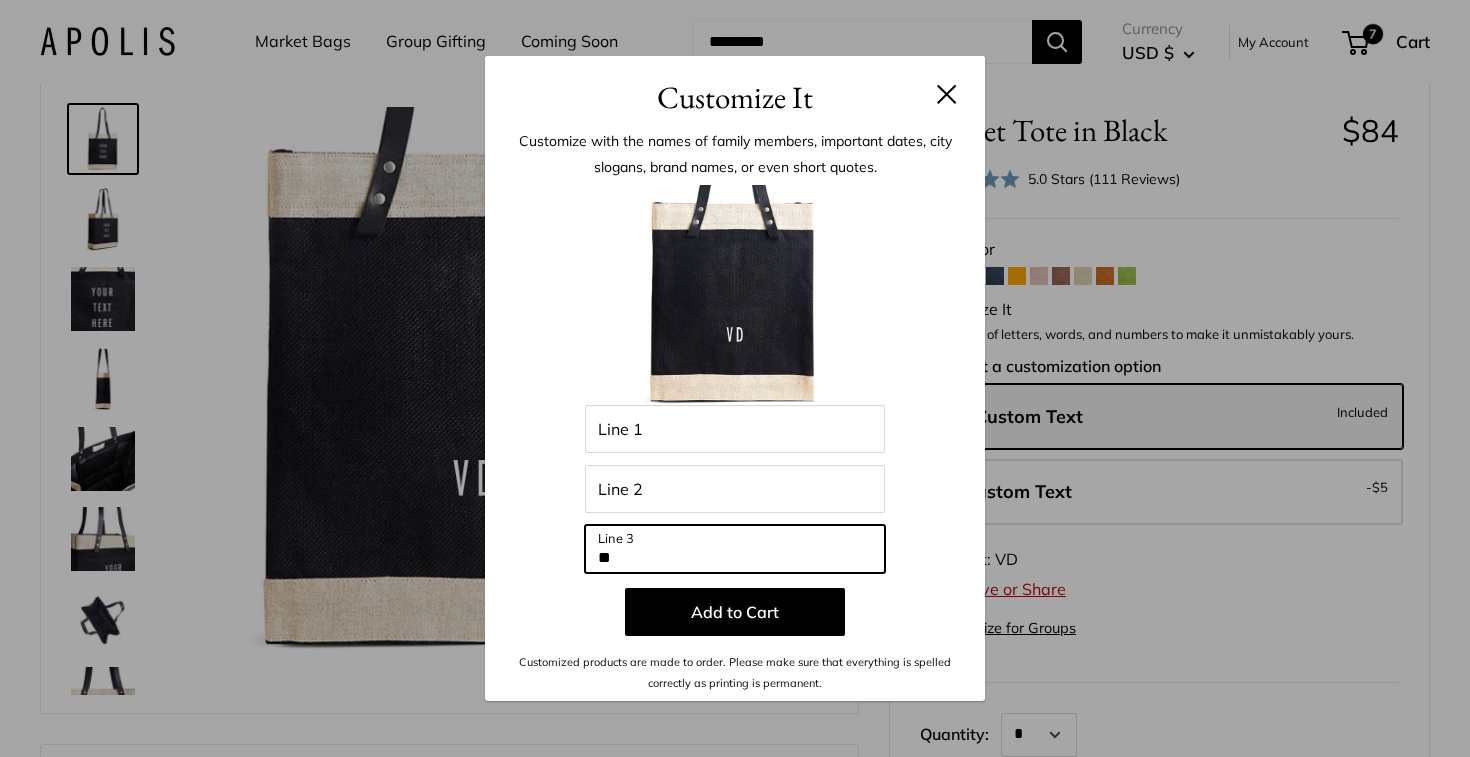 drag, startPoint x: 649, startPoint y: 559, endPoint x: 561, endPoint y: 559, distance: 88 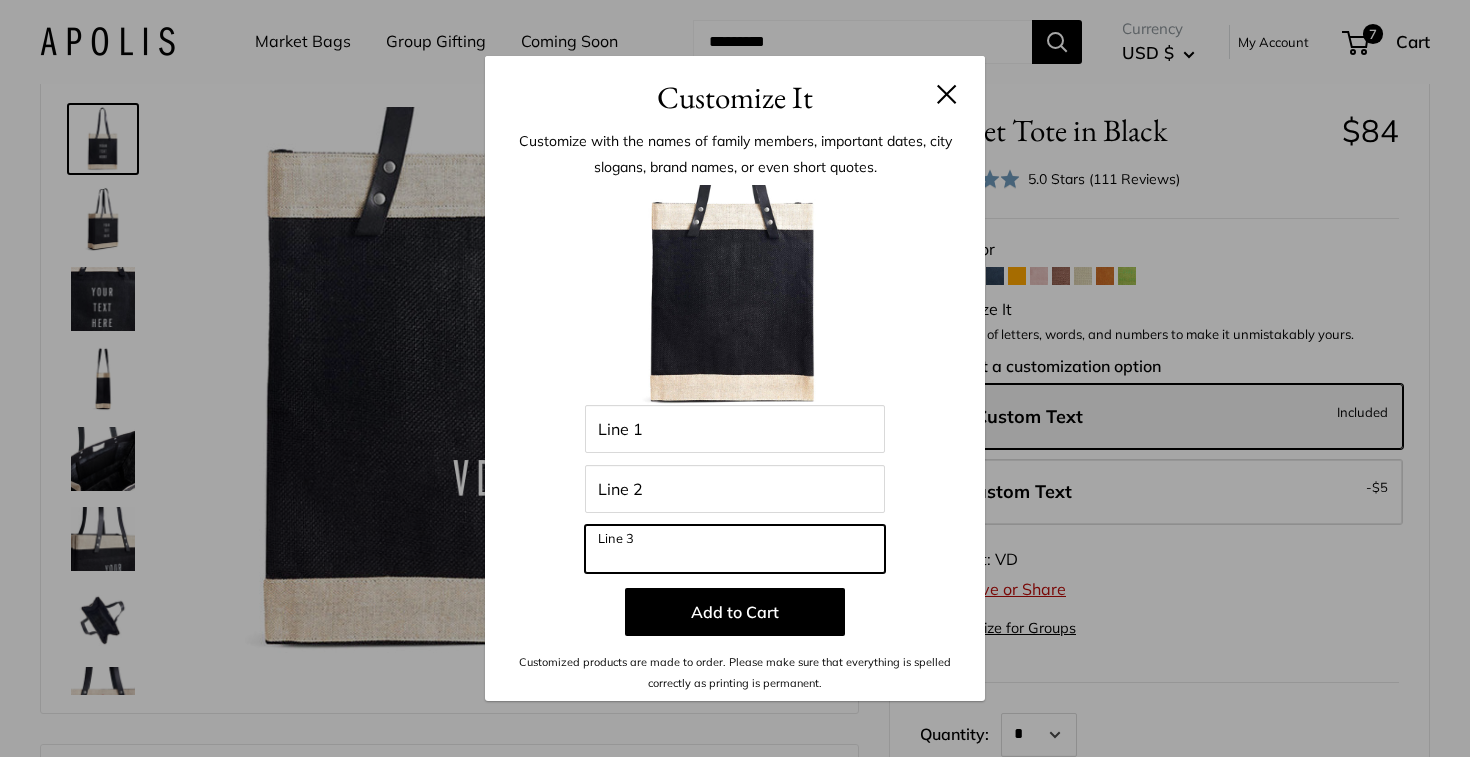 type 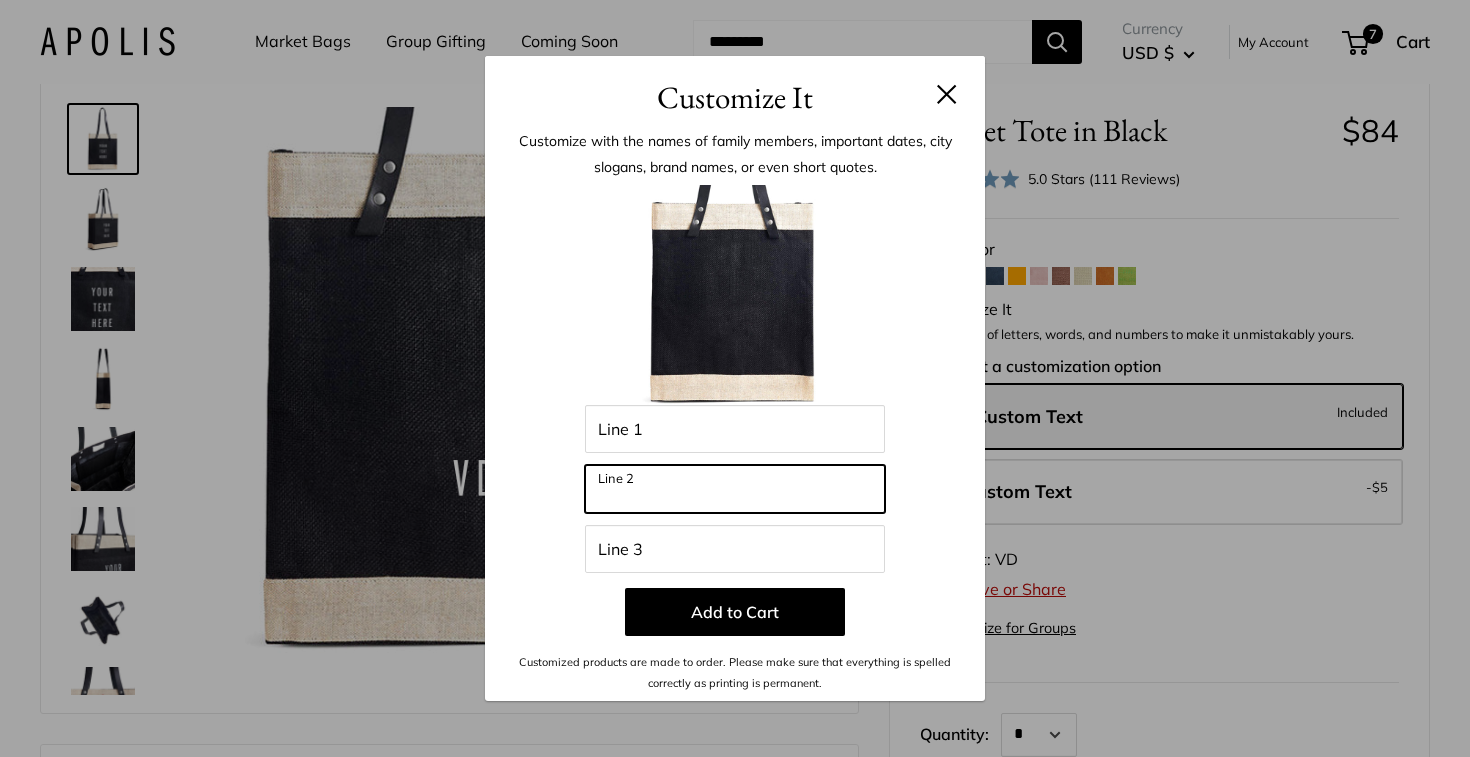 click on "Line 2" at bounding box center (735, 489) 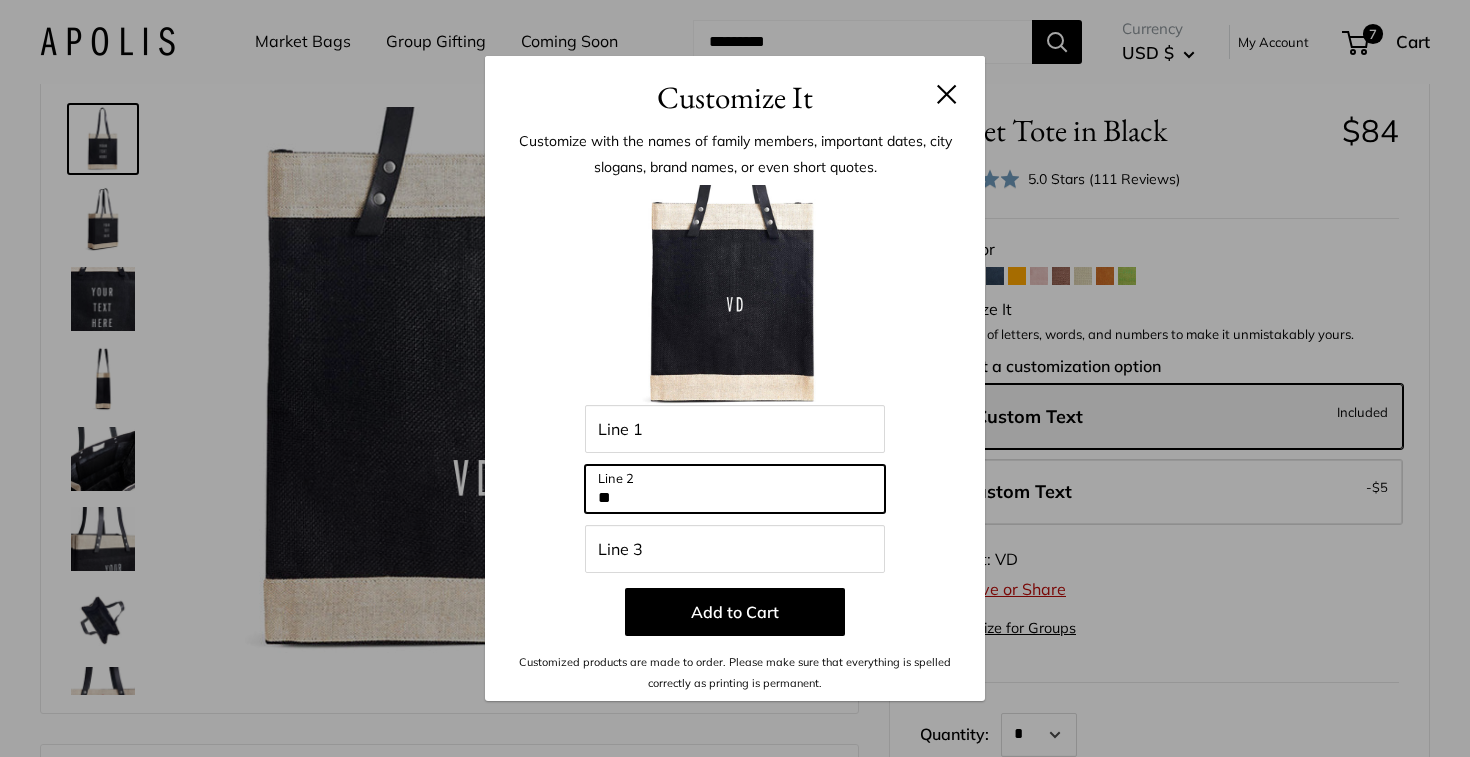 drag, startPoint x: 633, startPoint y: 501, endPoint x: 560, endPoint y: 501, distance: 73 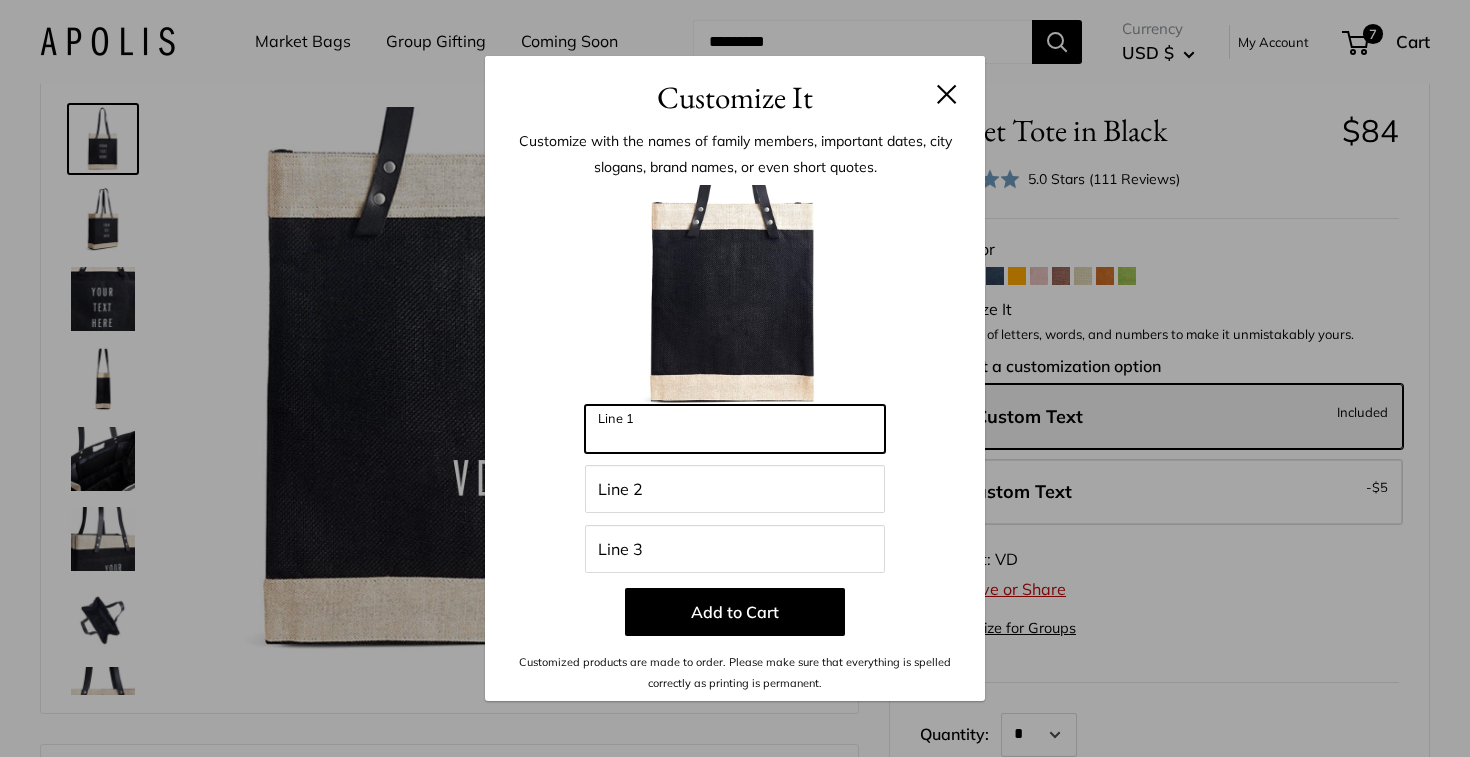 click on "Line 1" at bounding box center (735, 429) 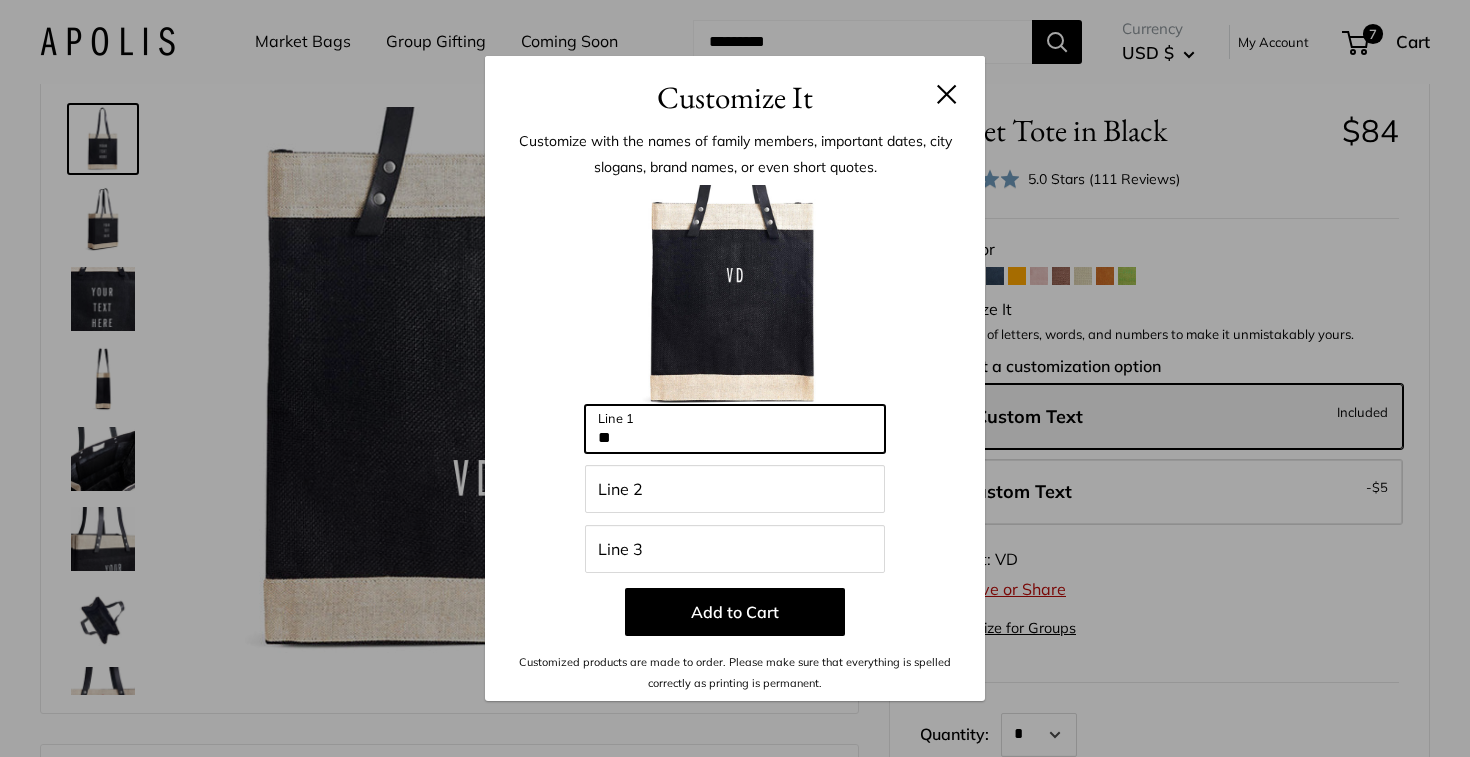 drag, startPoint x: 652, startPoint y: 433, endPoint x: 560, endPoint y: 440, distance: 92.26592 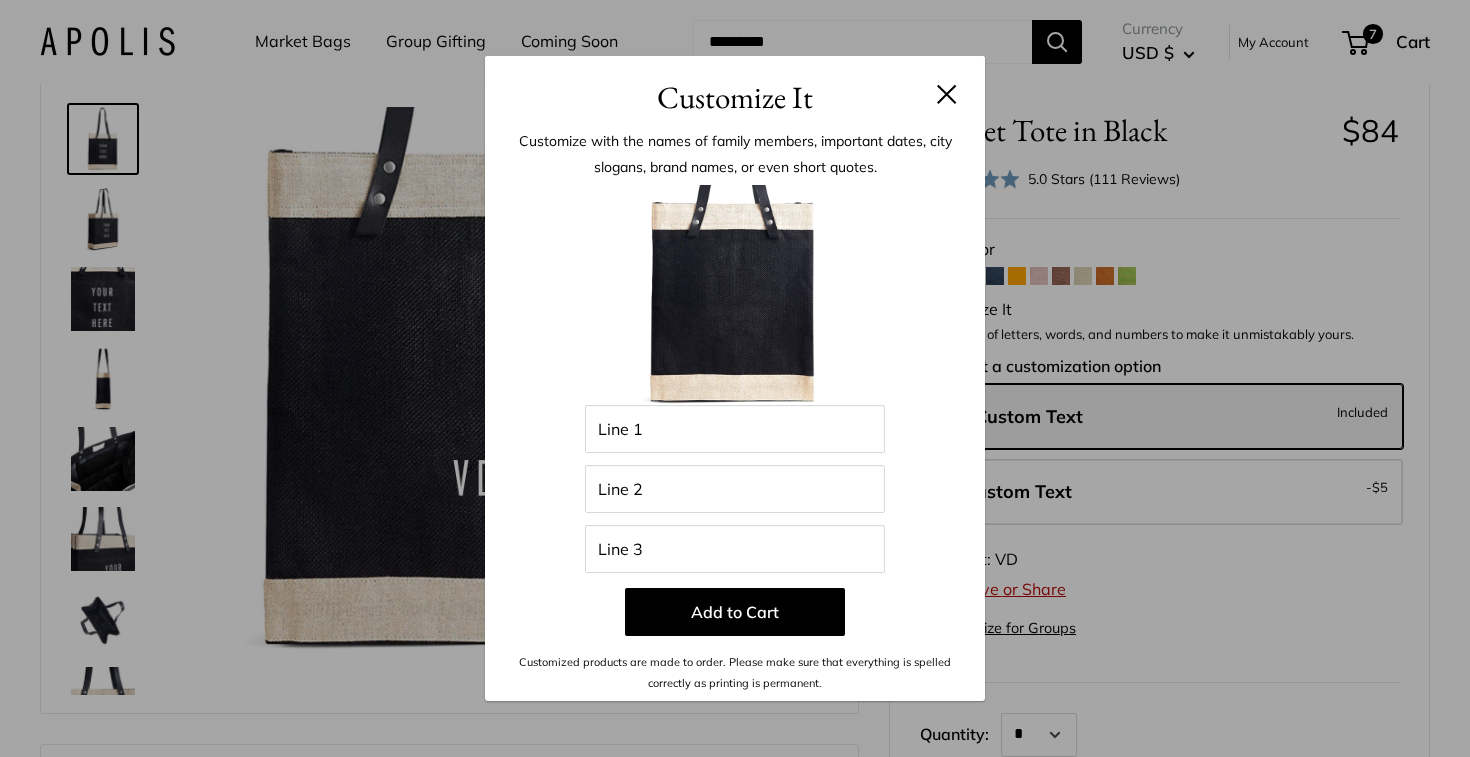 click at bounding box center (947, 94) 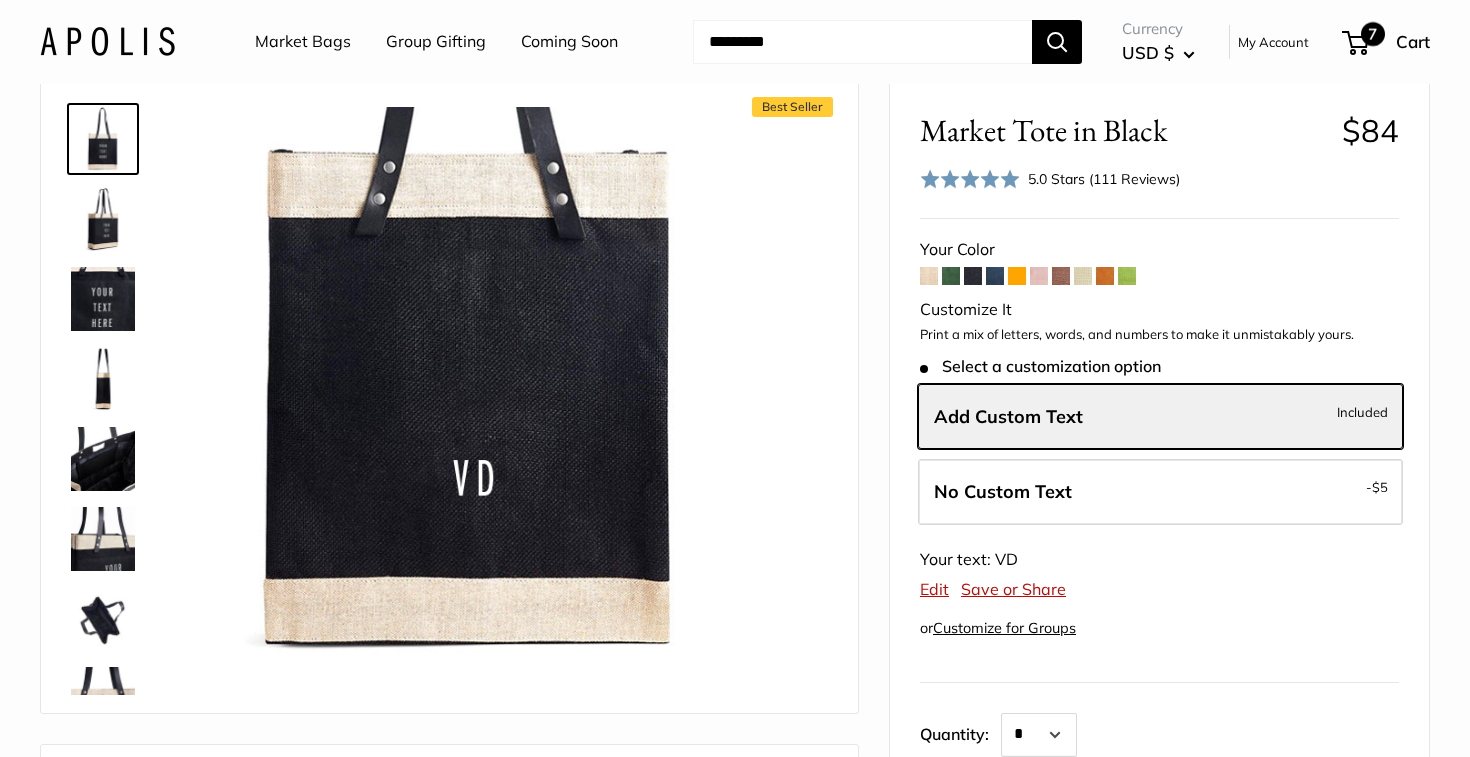 click on "7" at bounding box center (1355, 43) 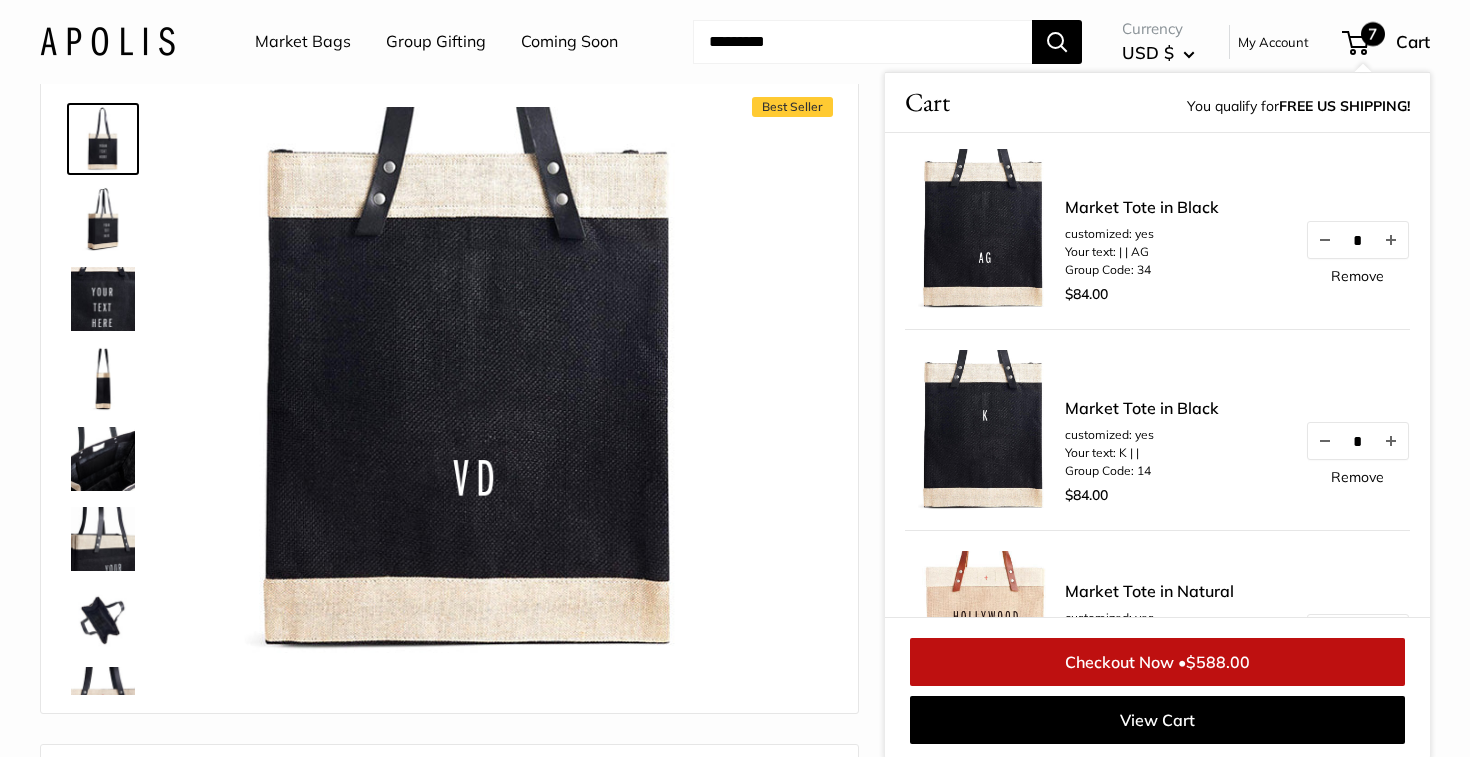 scroll, scrollTop: 660, scrollLeft: 0, axis: vertical 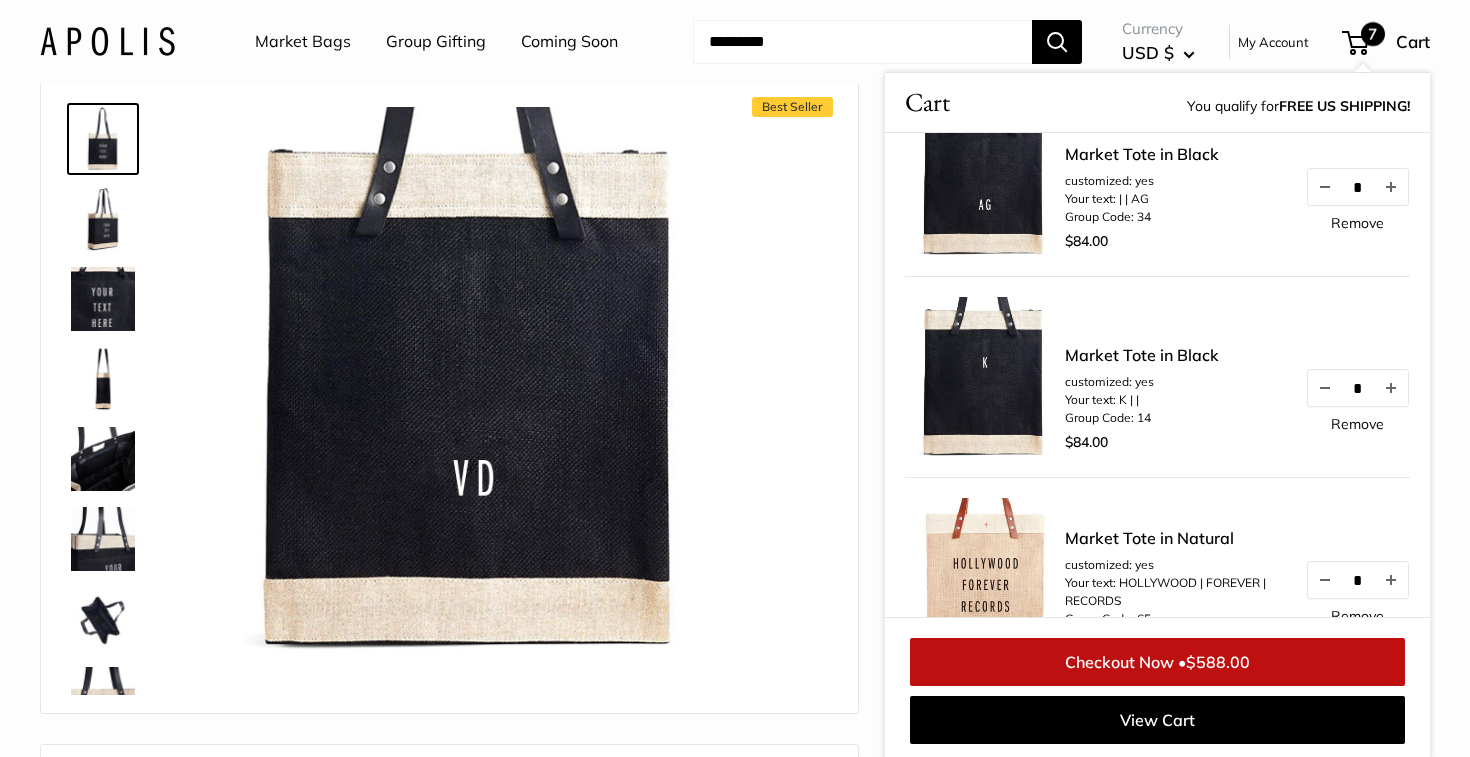 click on "Remove" at bounding box center (1357, 424) 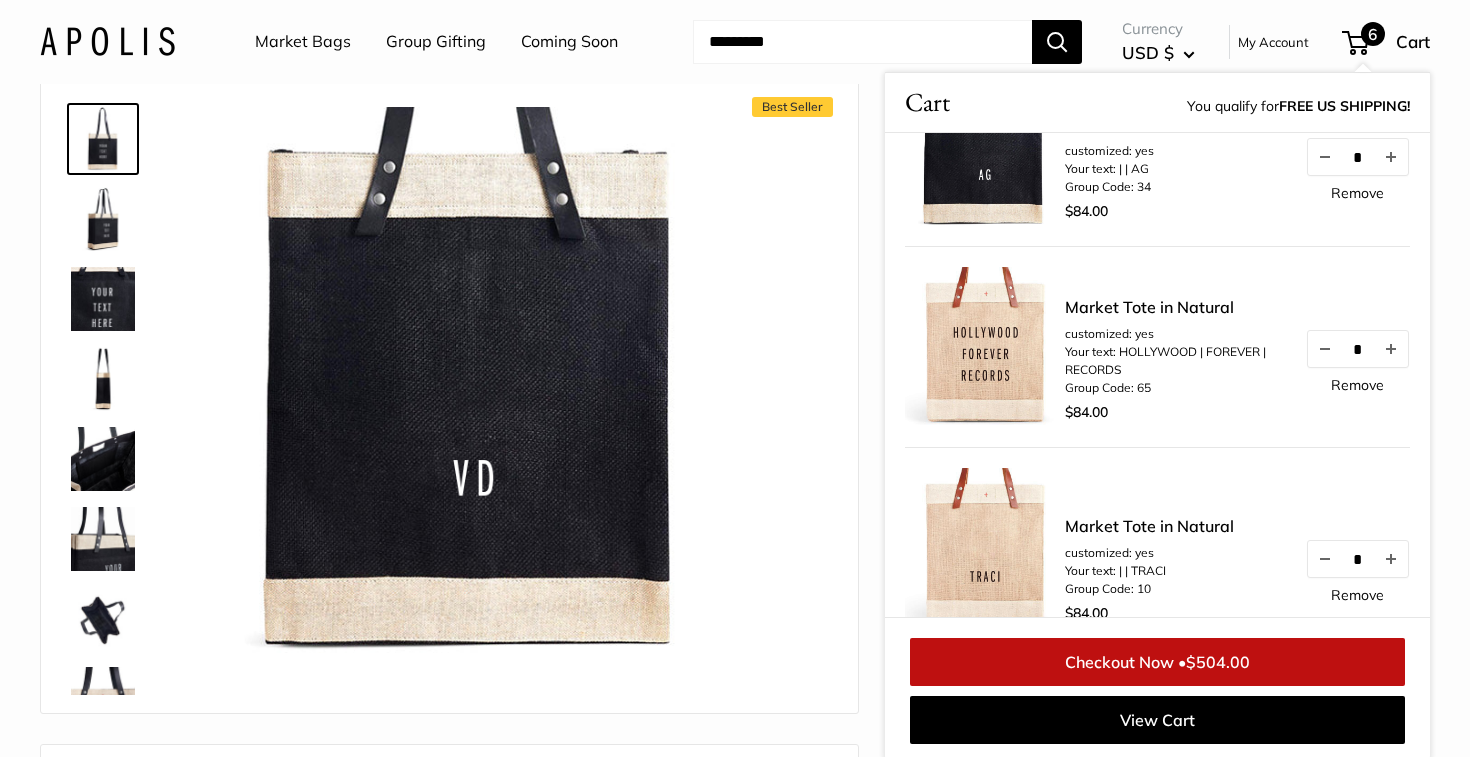 scroll, scrollTop: 700, scrollLeft: 0, axis: vertical 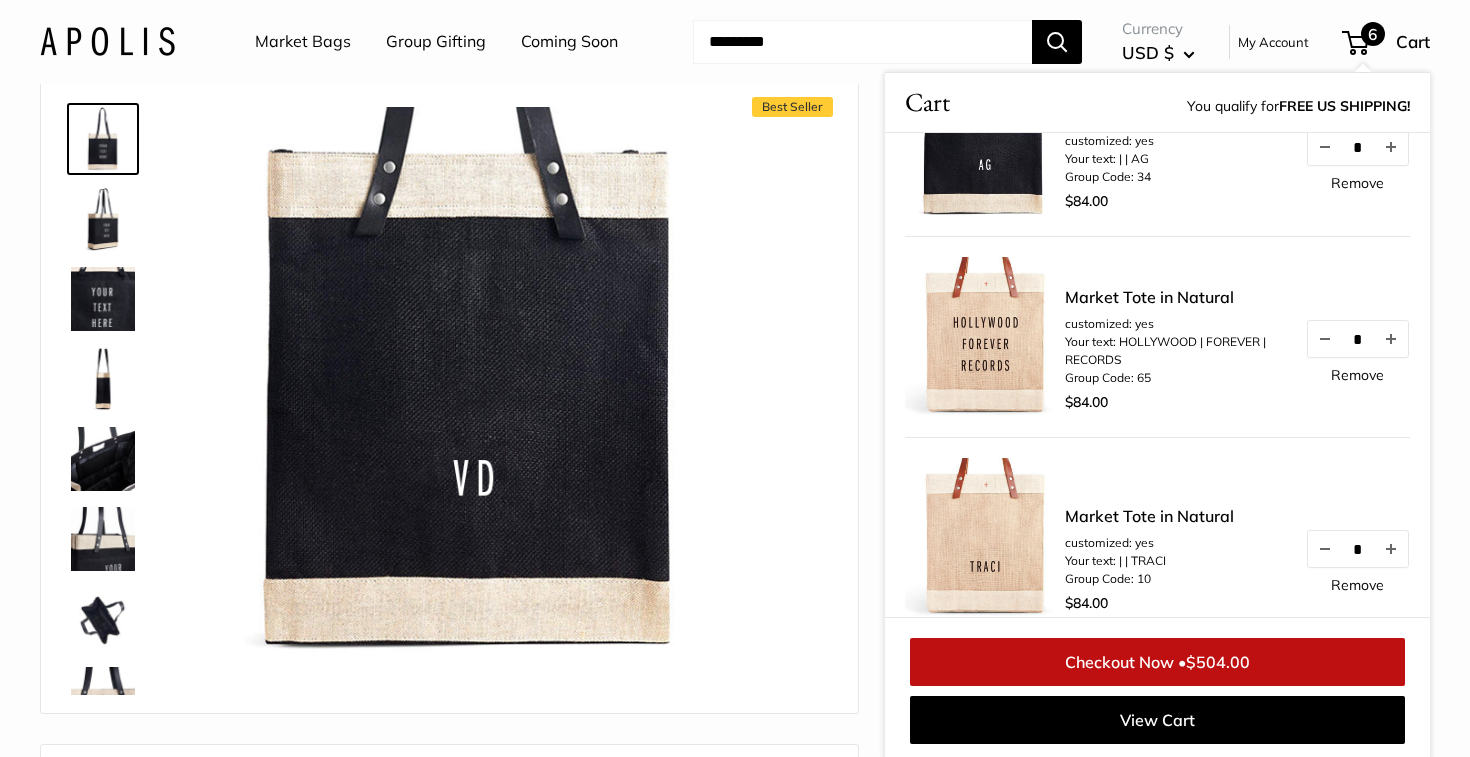 click at bounding box center [985, 538] 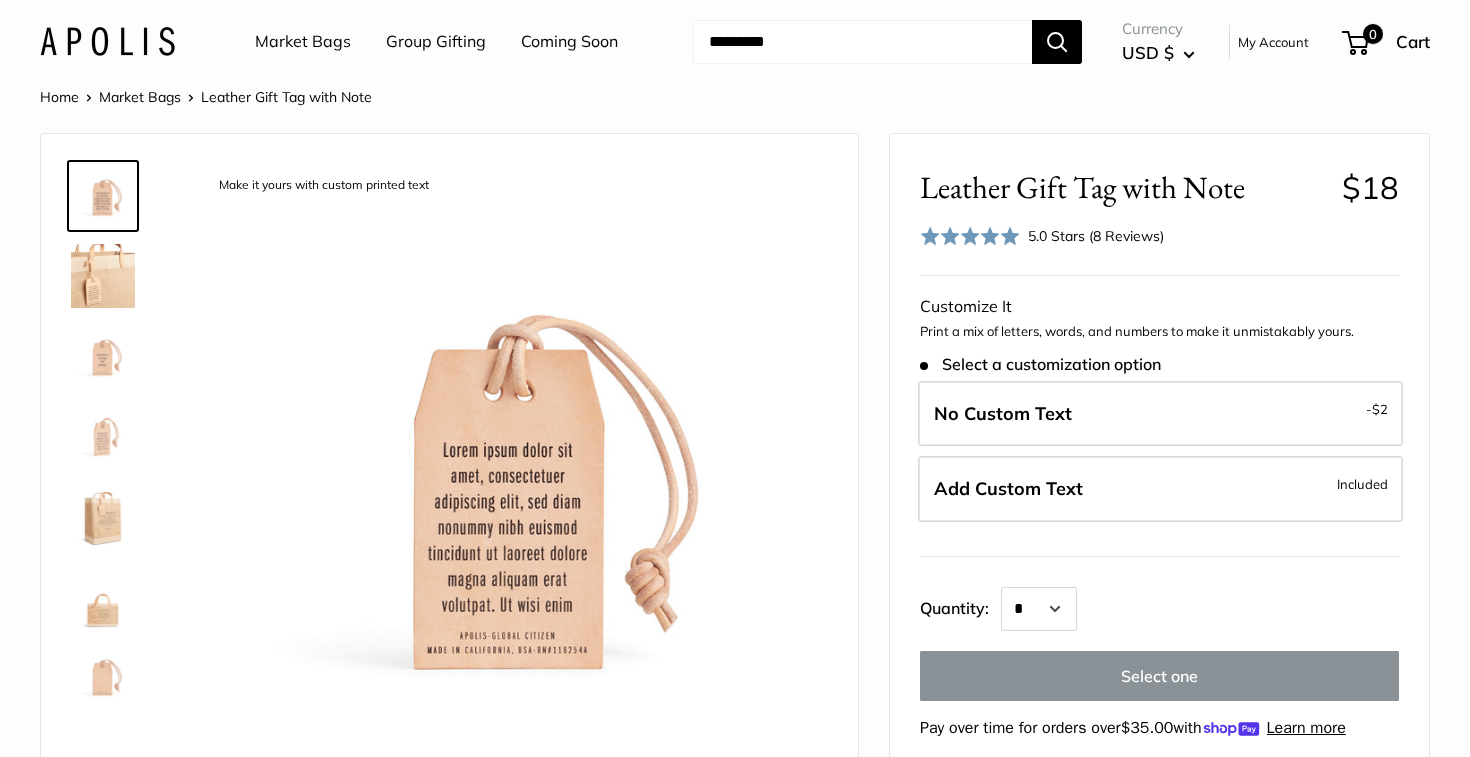 scroll, scrollTop: 33, scrollLeft: 0, axis: vertical 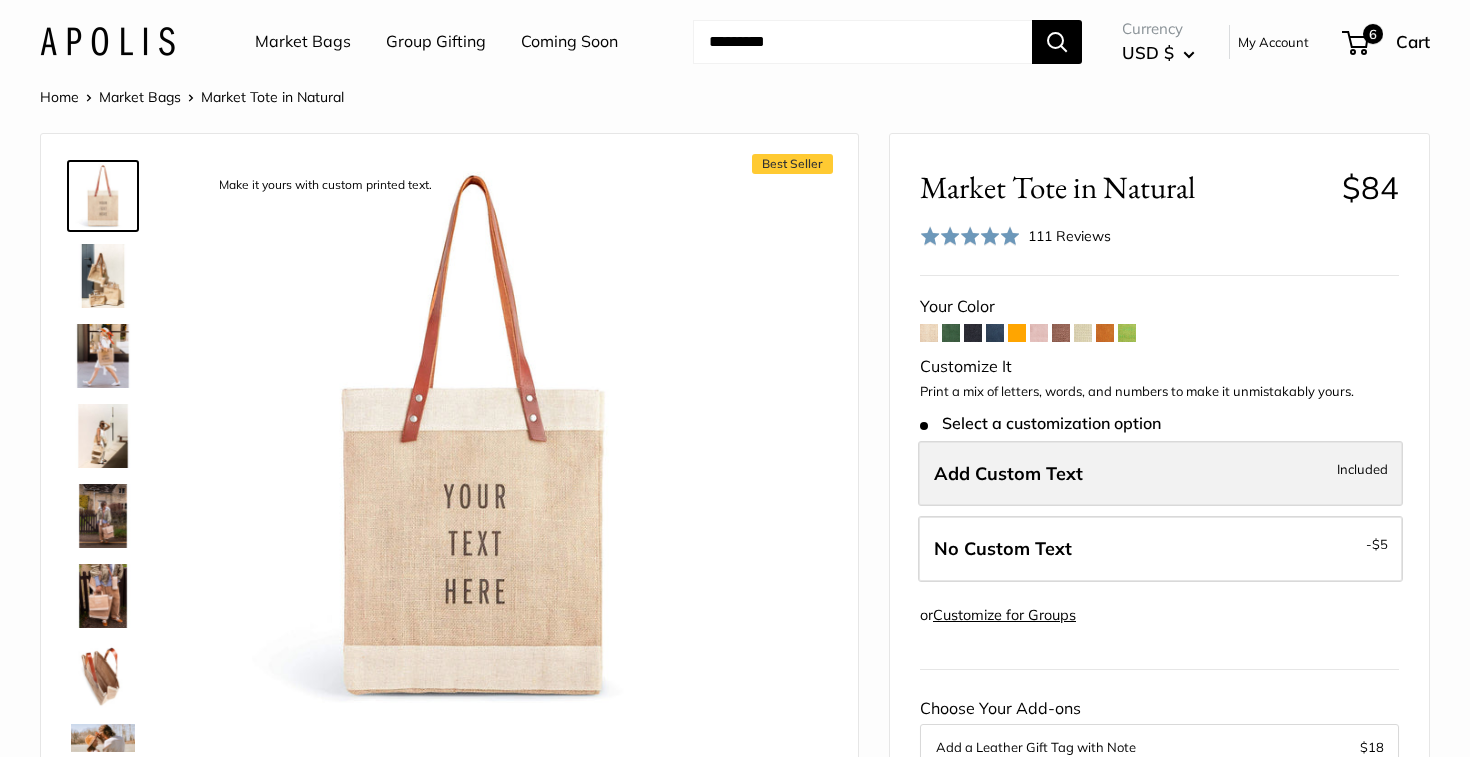 click on "Add Custom Text" at bounding box center (1008, 473) 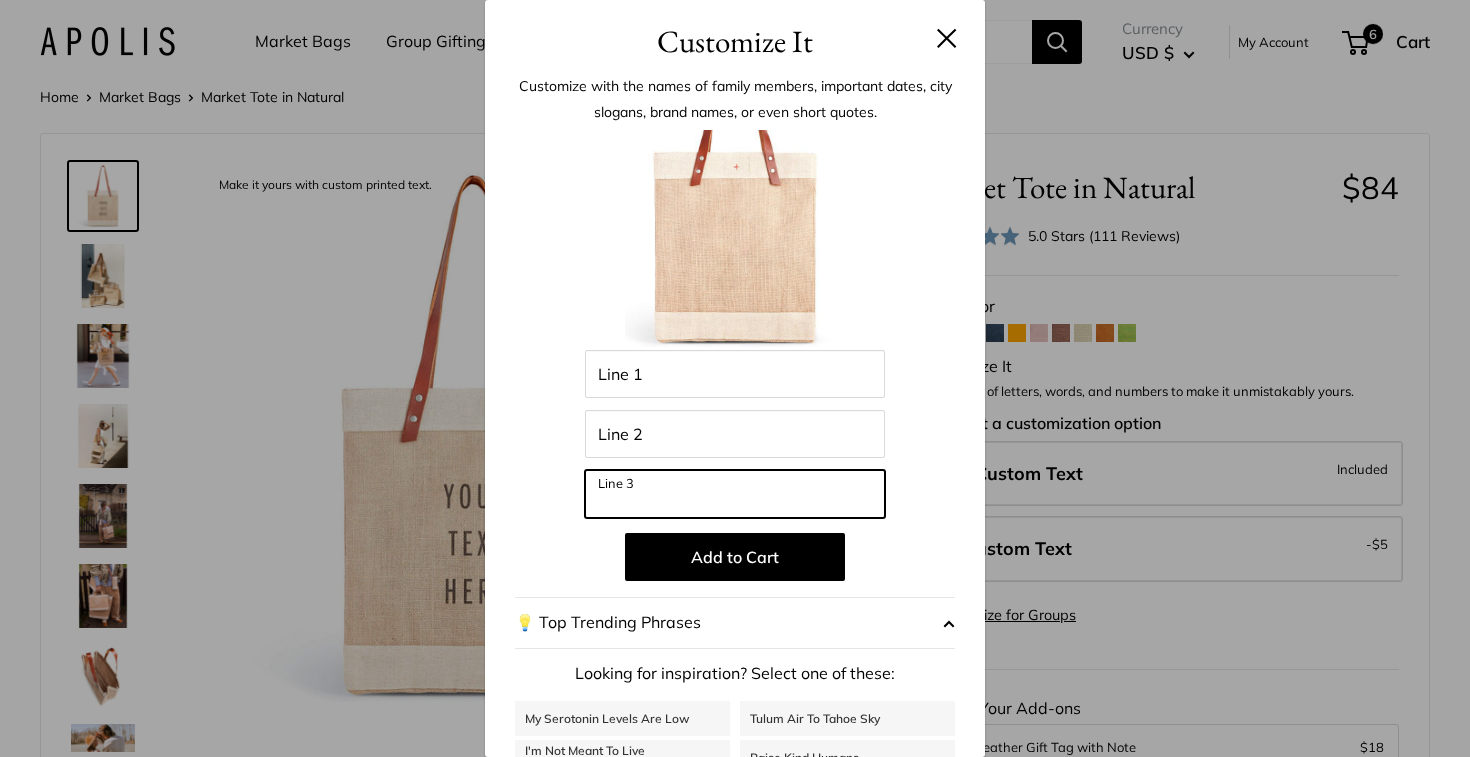 click on "Line 3" at bounding box center [735, 494] 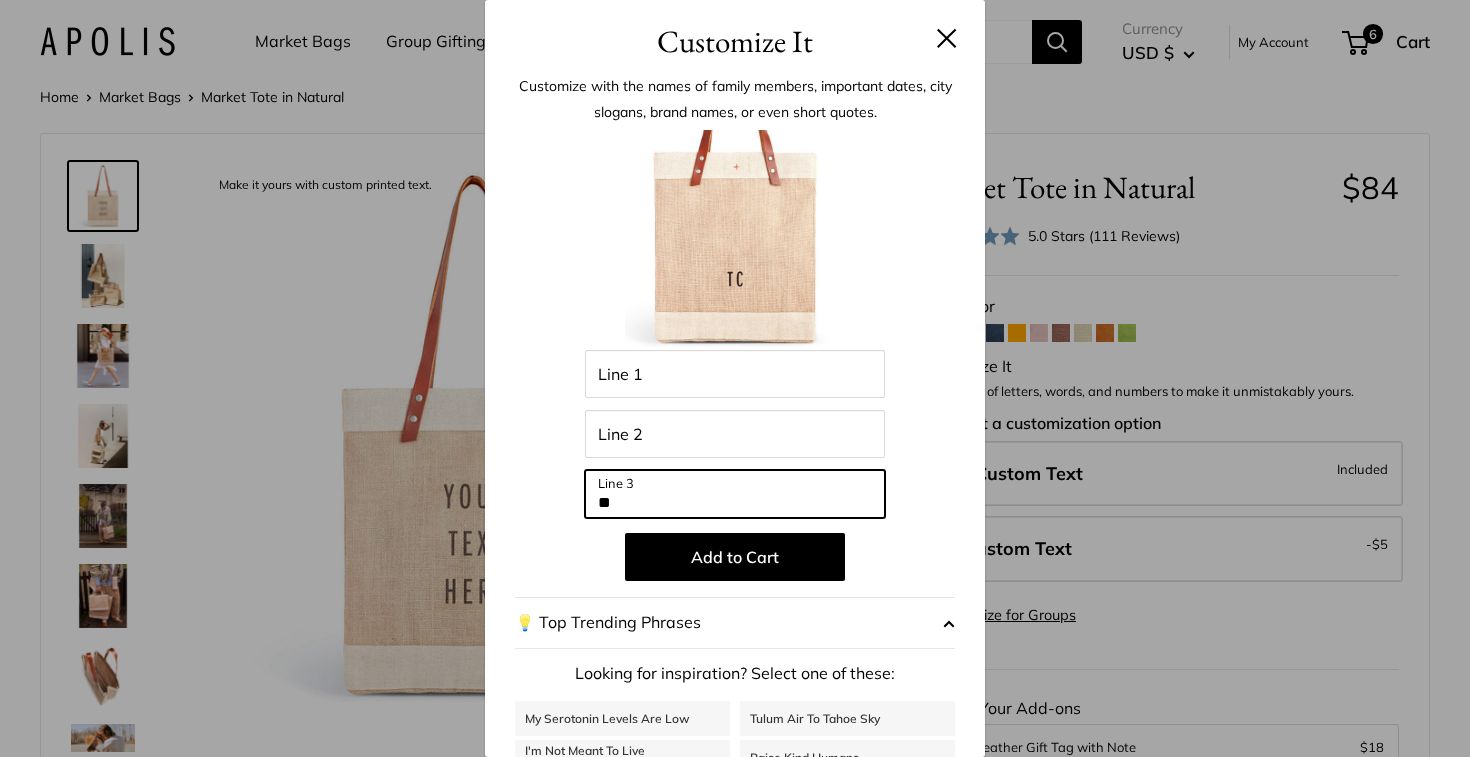 type on "*" 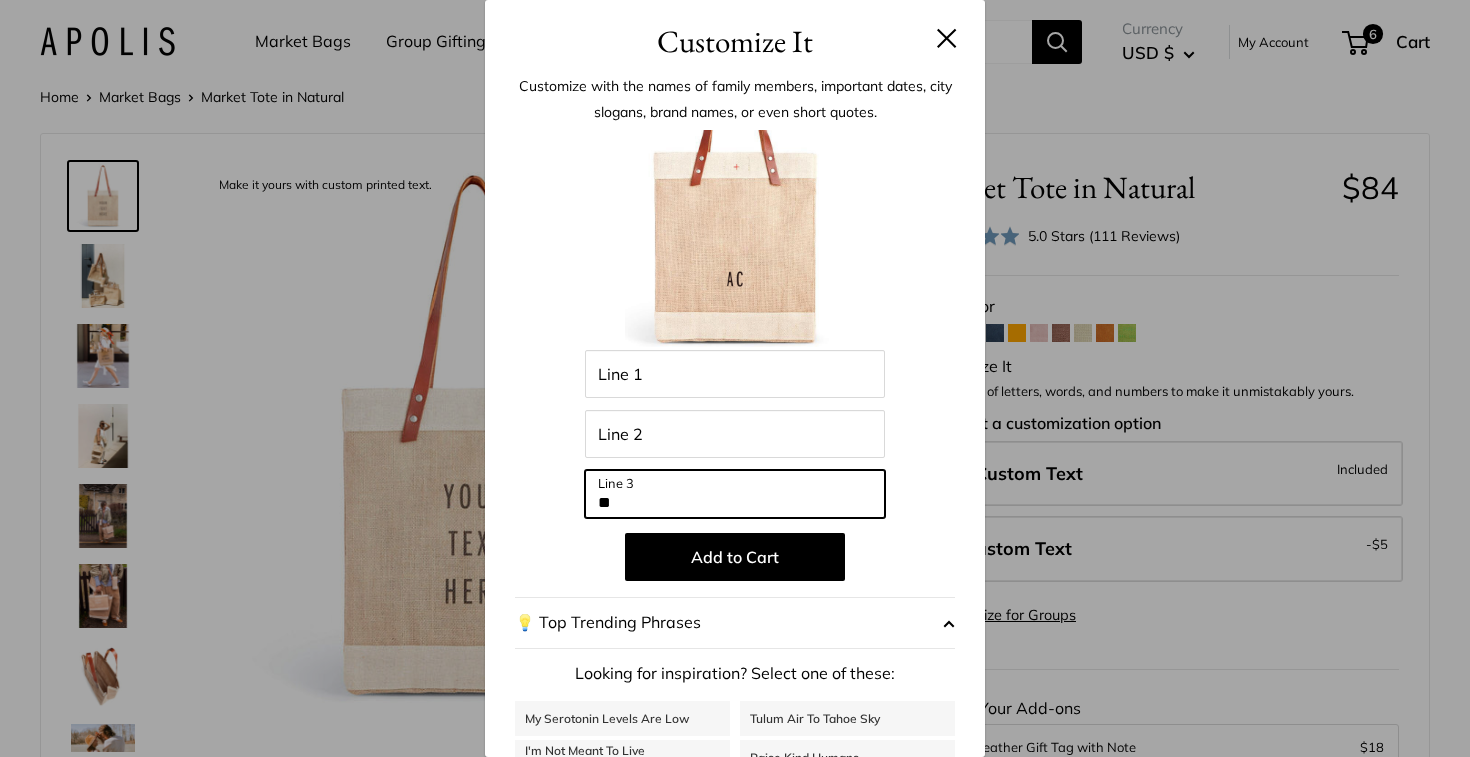 type on "*" 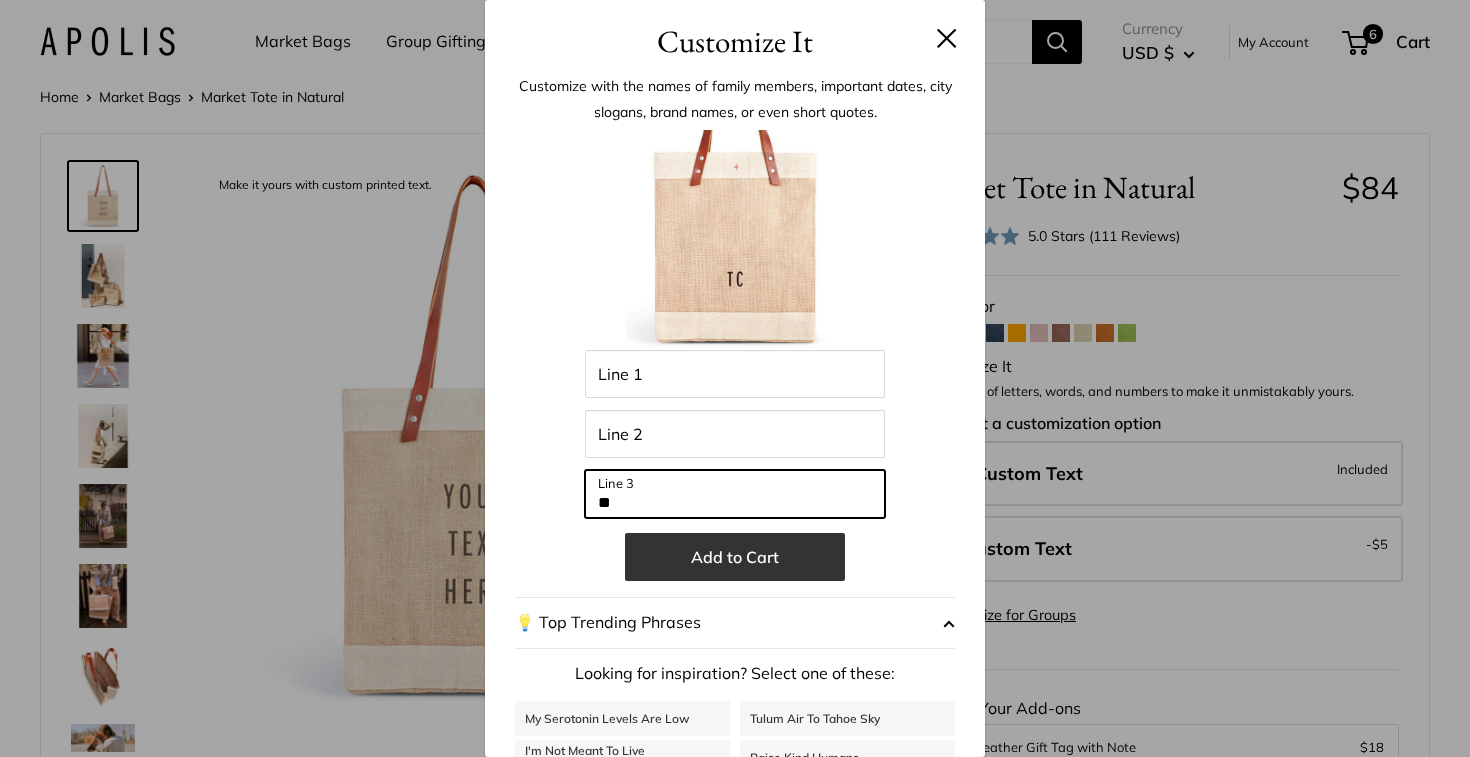 type on "**" 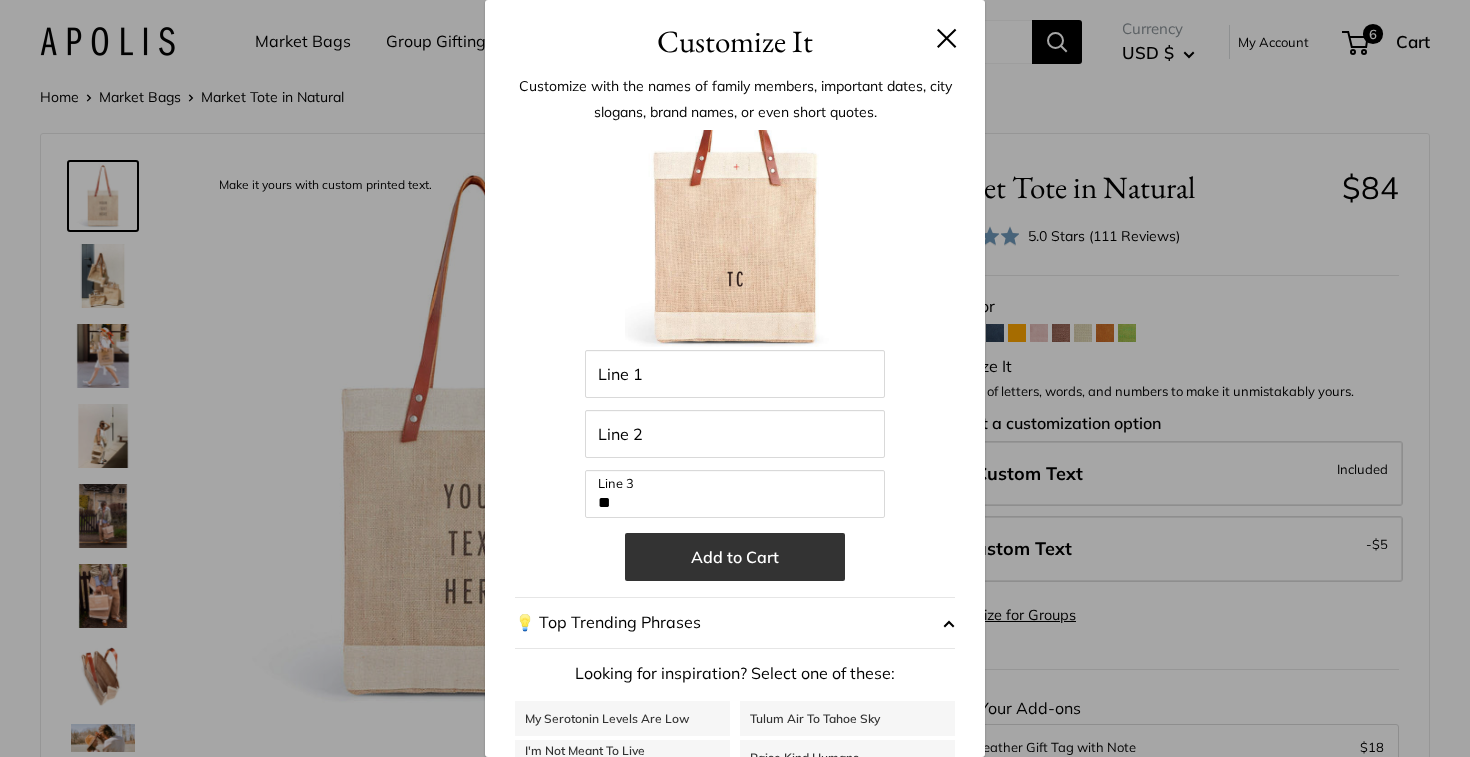 click on "Add to Cart" at bounding box center (735, 557) 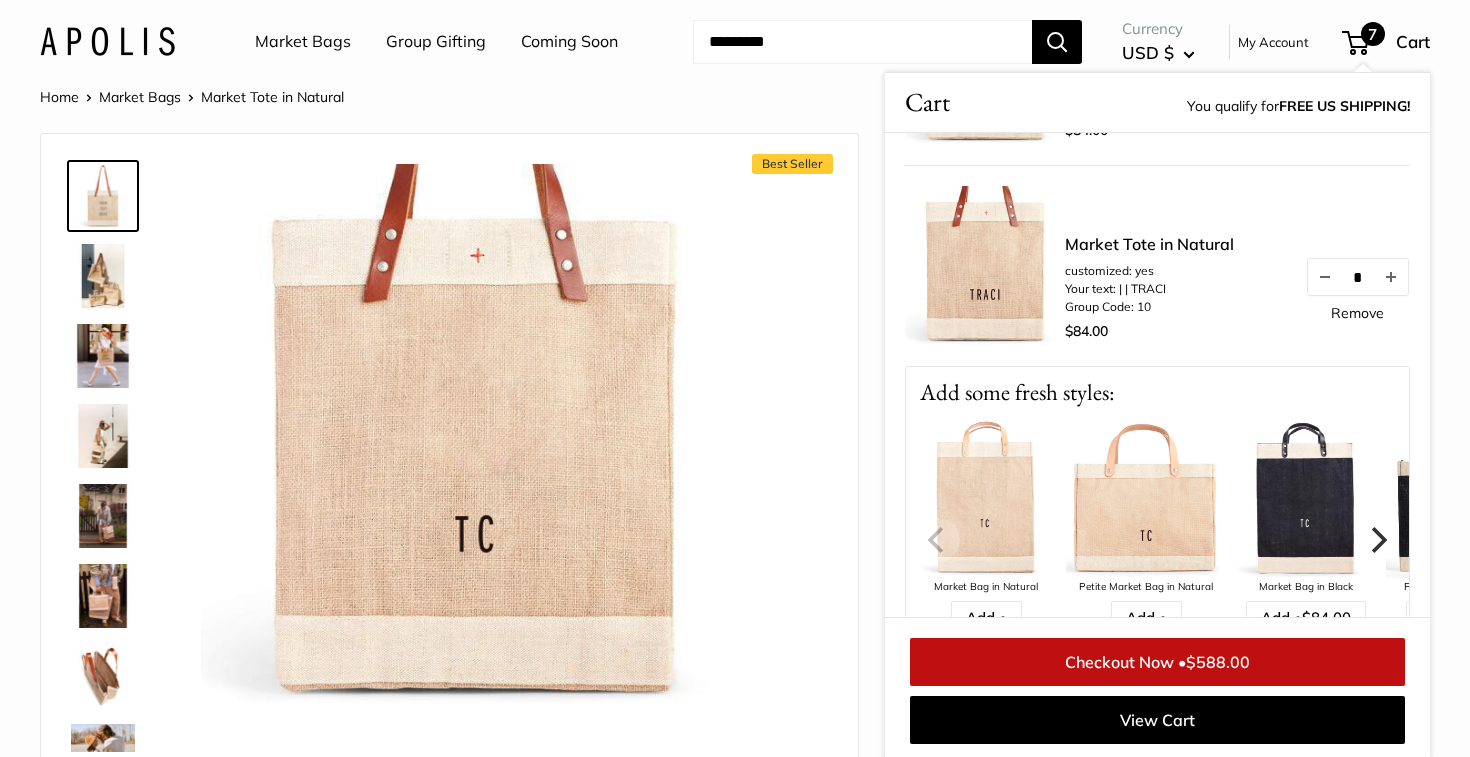 scroll, scrollTop: 1172, scrollLeft: 0, axis: vertical 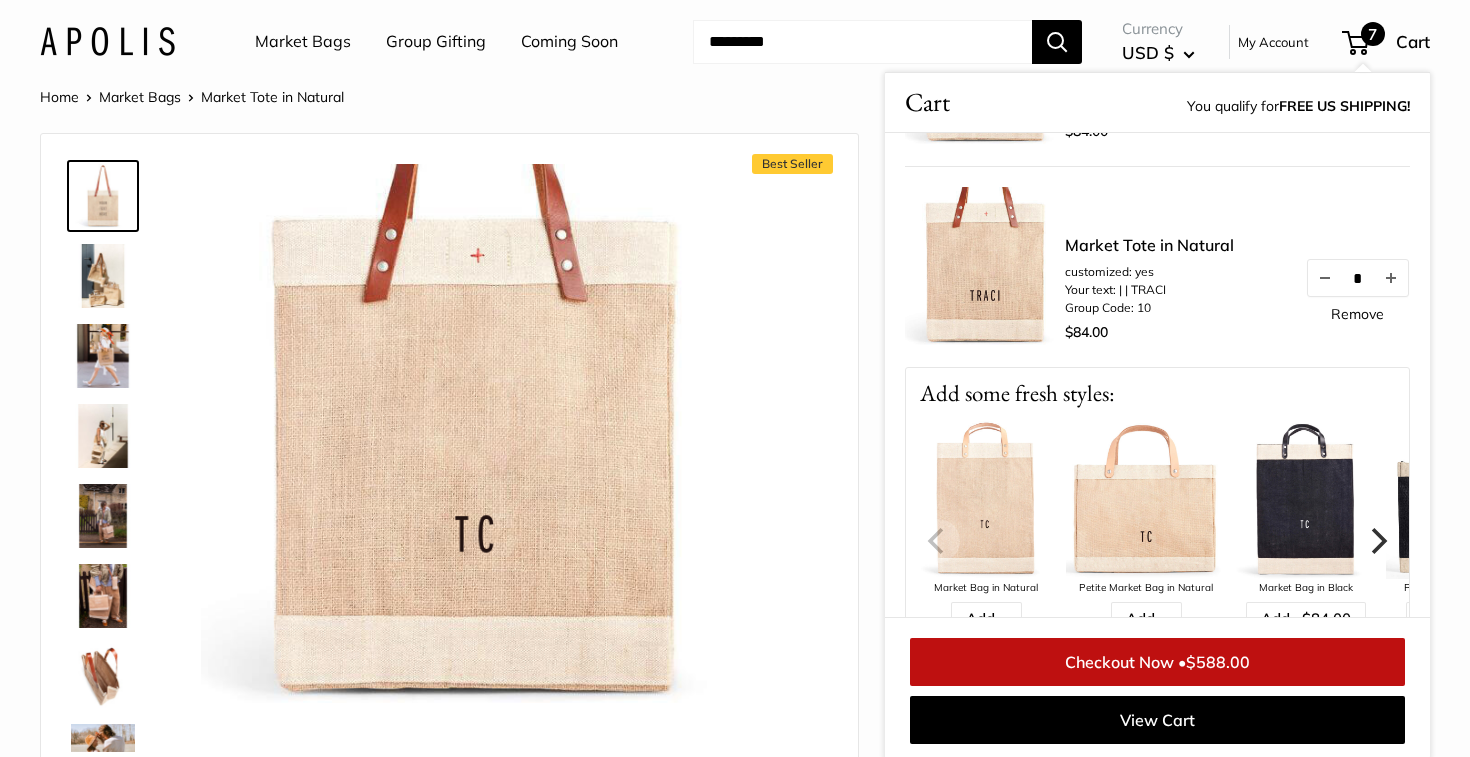 click on "Remove" at bounding box center [1357, 314] 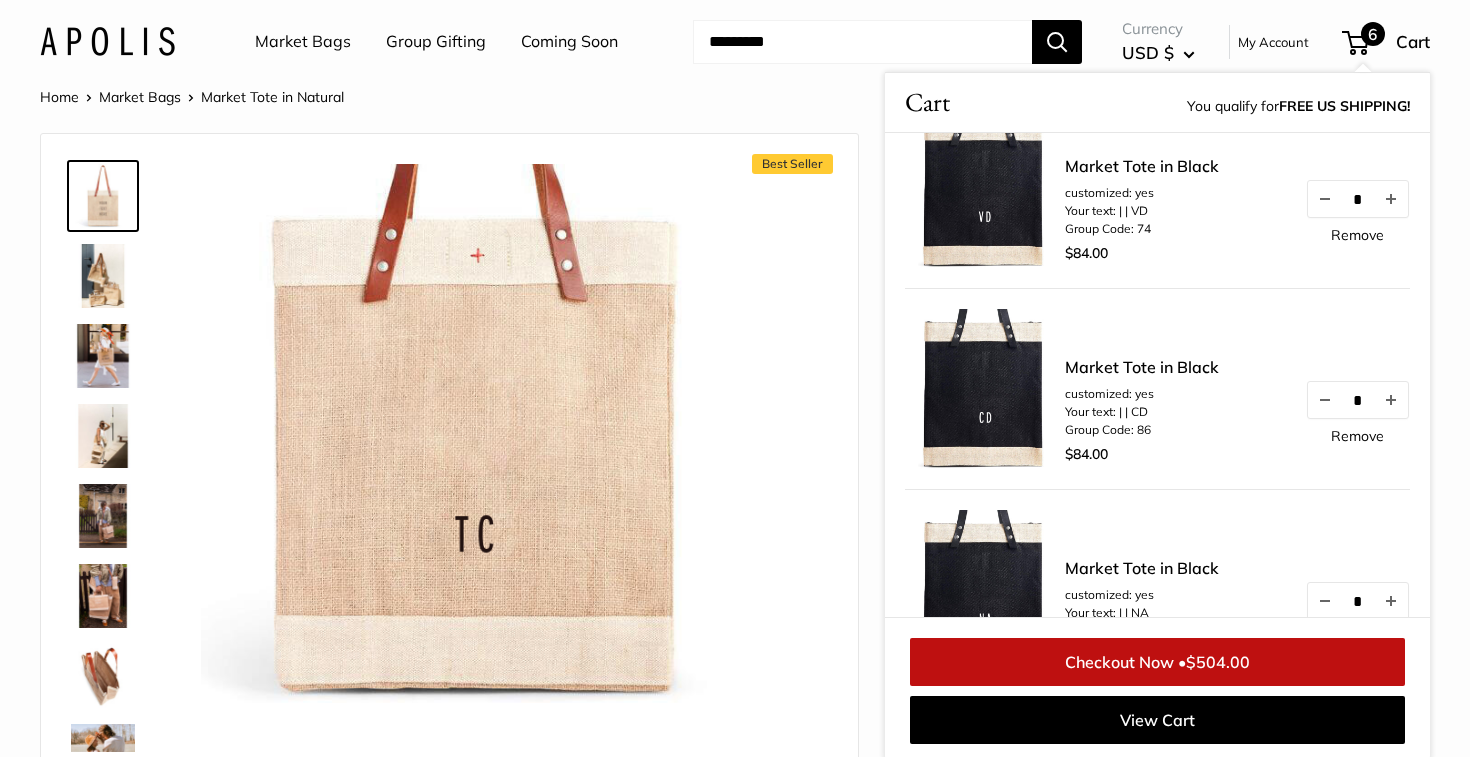 scroll, scrollTop: 0, scrollLeft: 0, axis: both 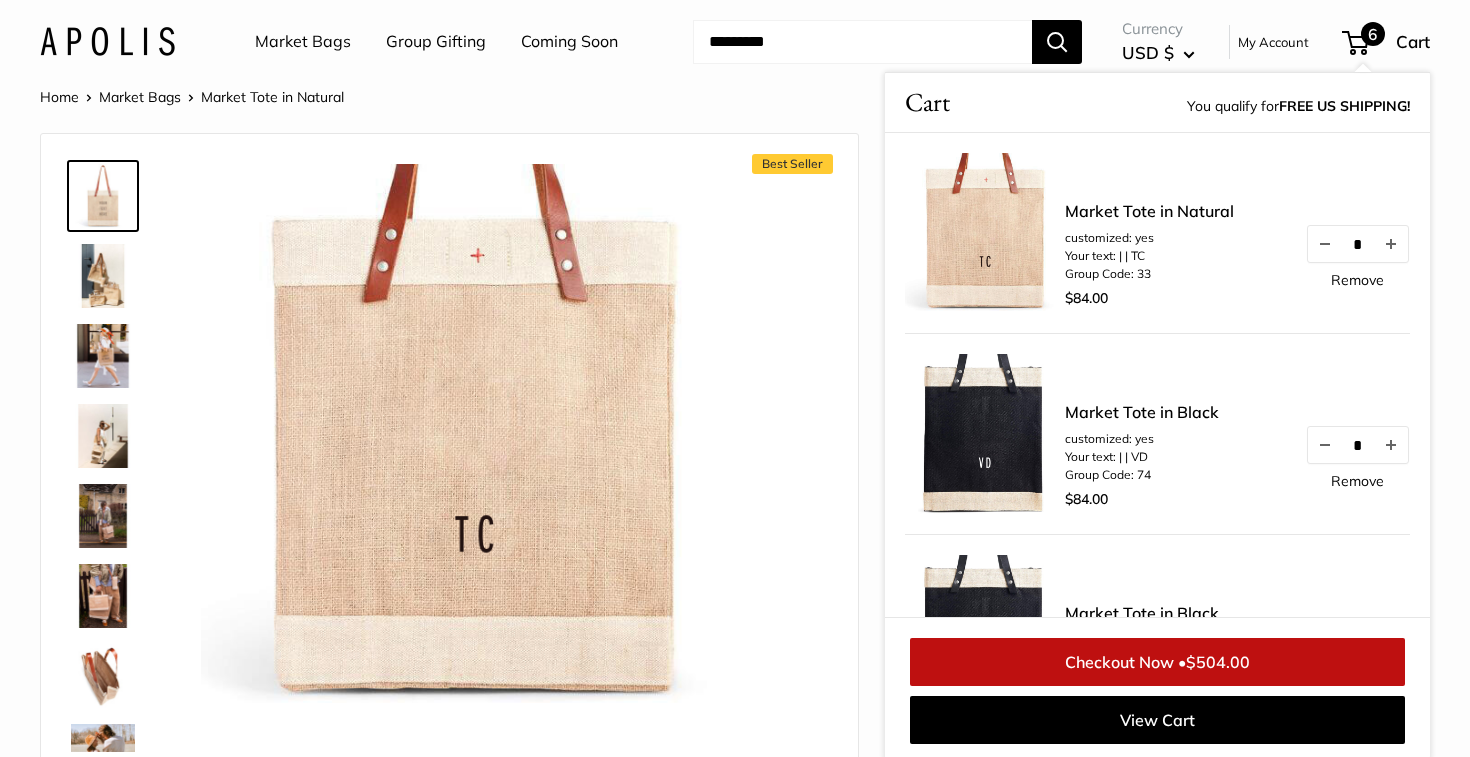 click on "Remove" at bounding box center [1357, 280] 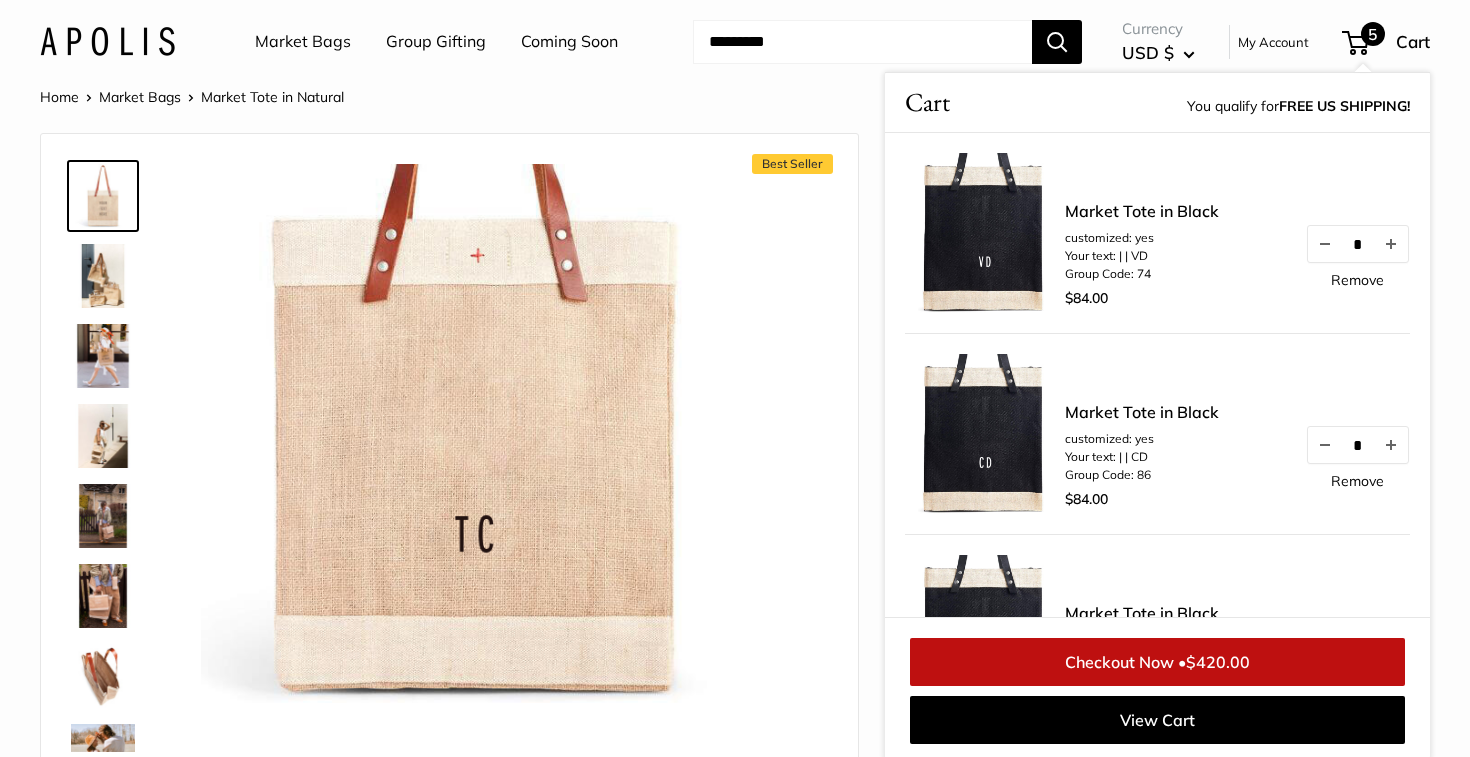click on "Market Tote in Black" at bounding box center [1142, 211] 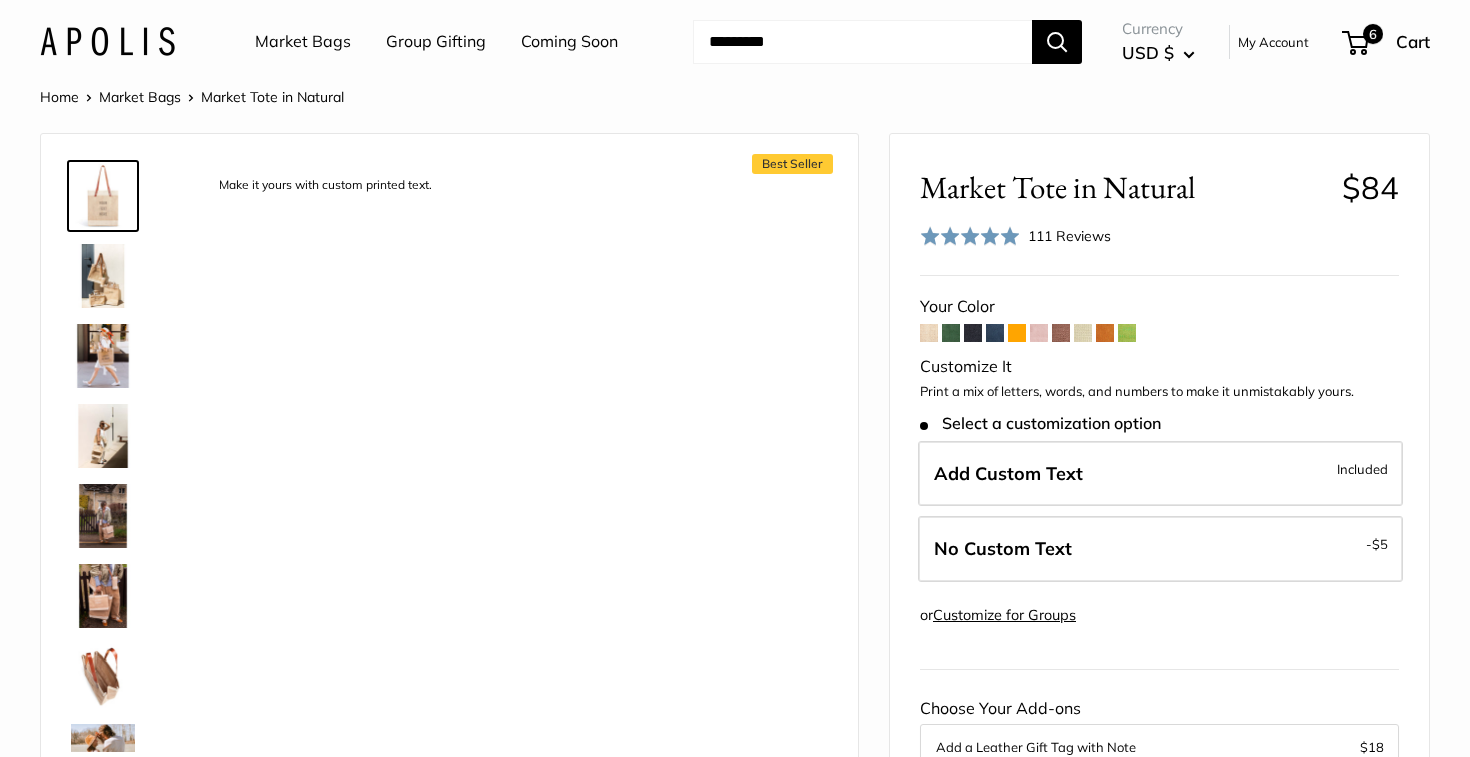 scroll, scrollTop: 0, scrollLeft: 0, axis: both 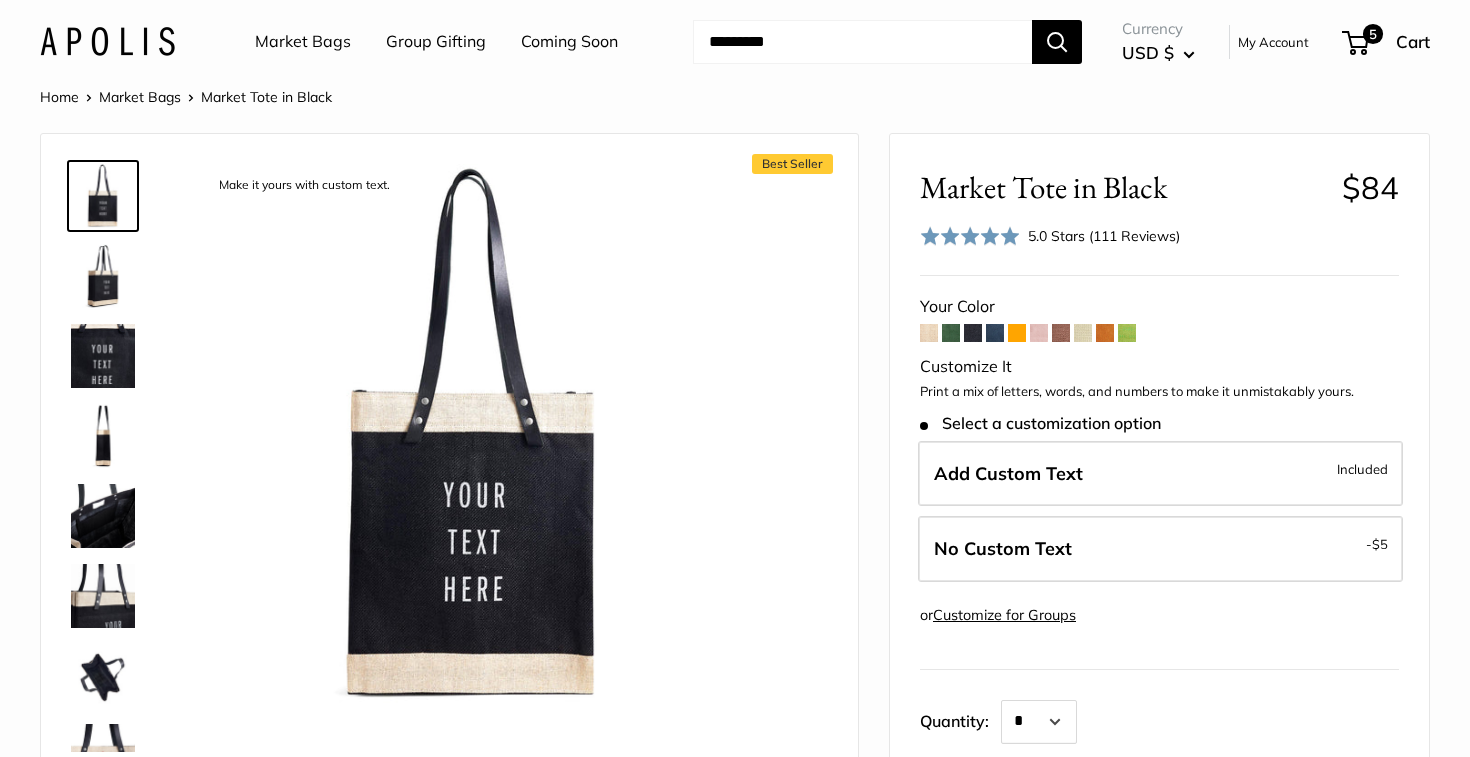 click on "Currency
USD $
AED د.إ
AFN ؋
ALL L
AMD դր.
ANG ƒ
AUD $
5" at bounding box center (1256, 42) 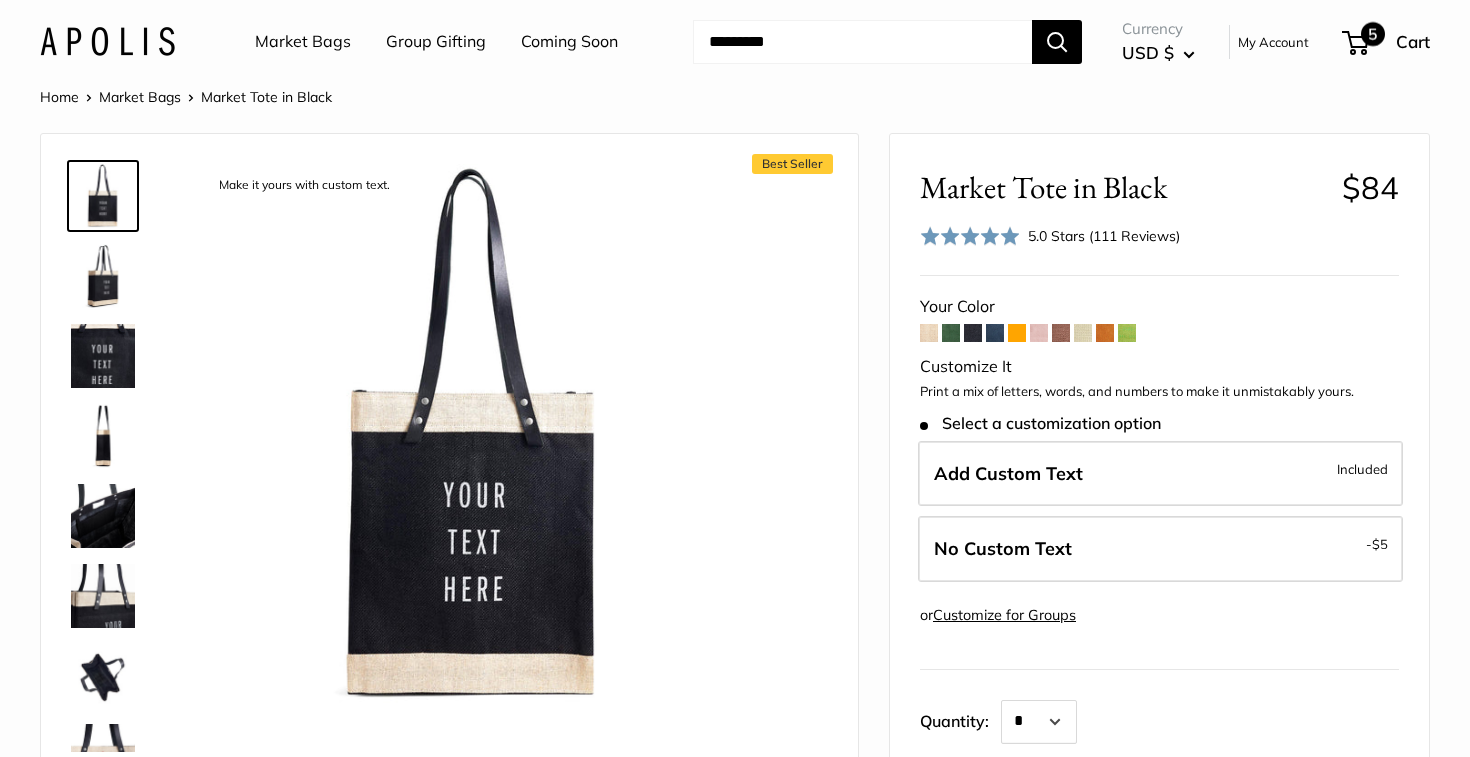 click on "5" at bounding box center (1355, 43) 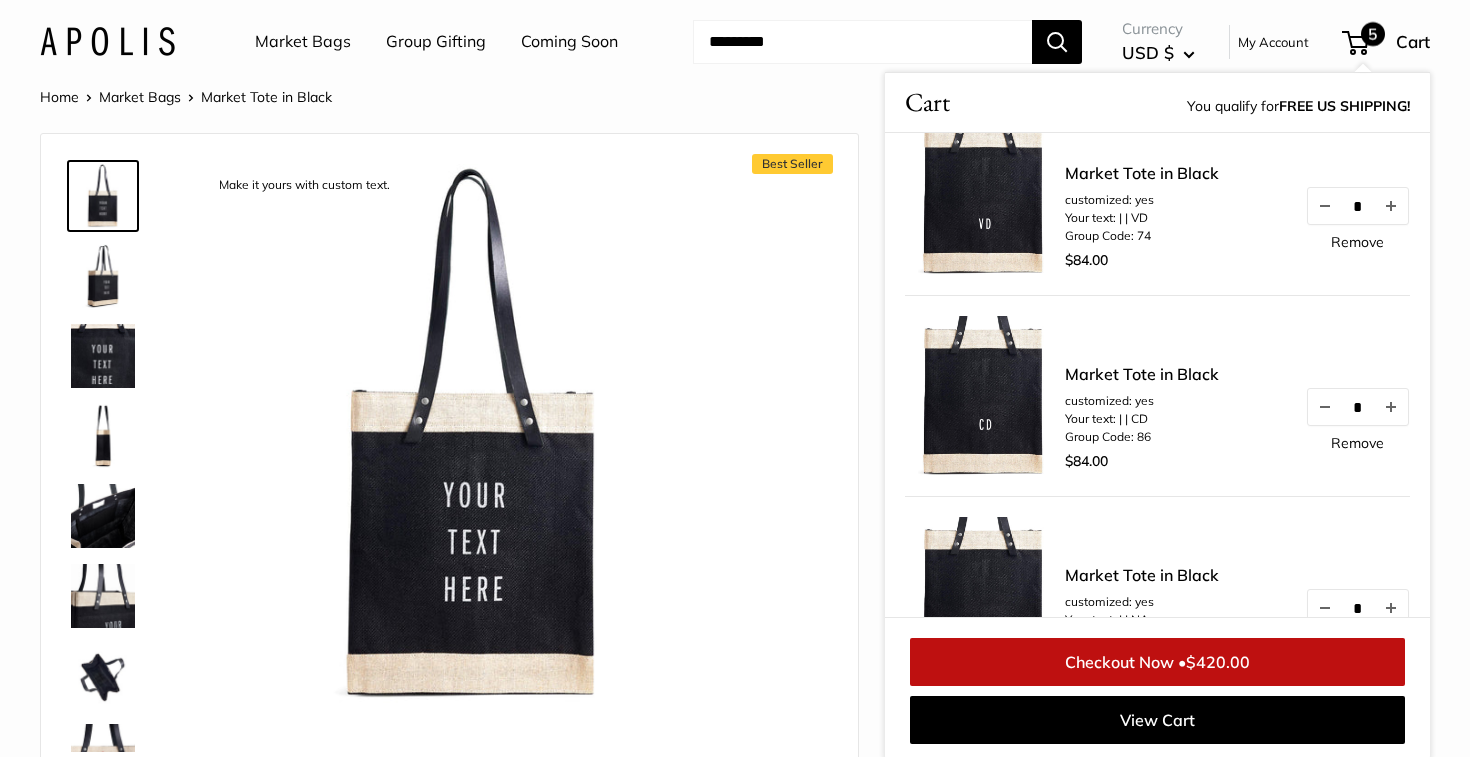 scroll, scrollTop: 31, scrollLeft: 0, axis: vertical 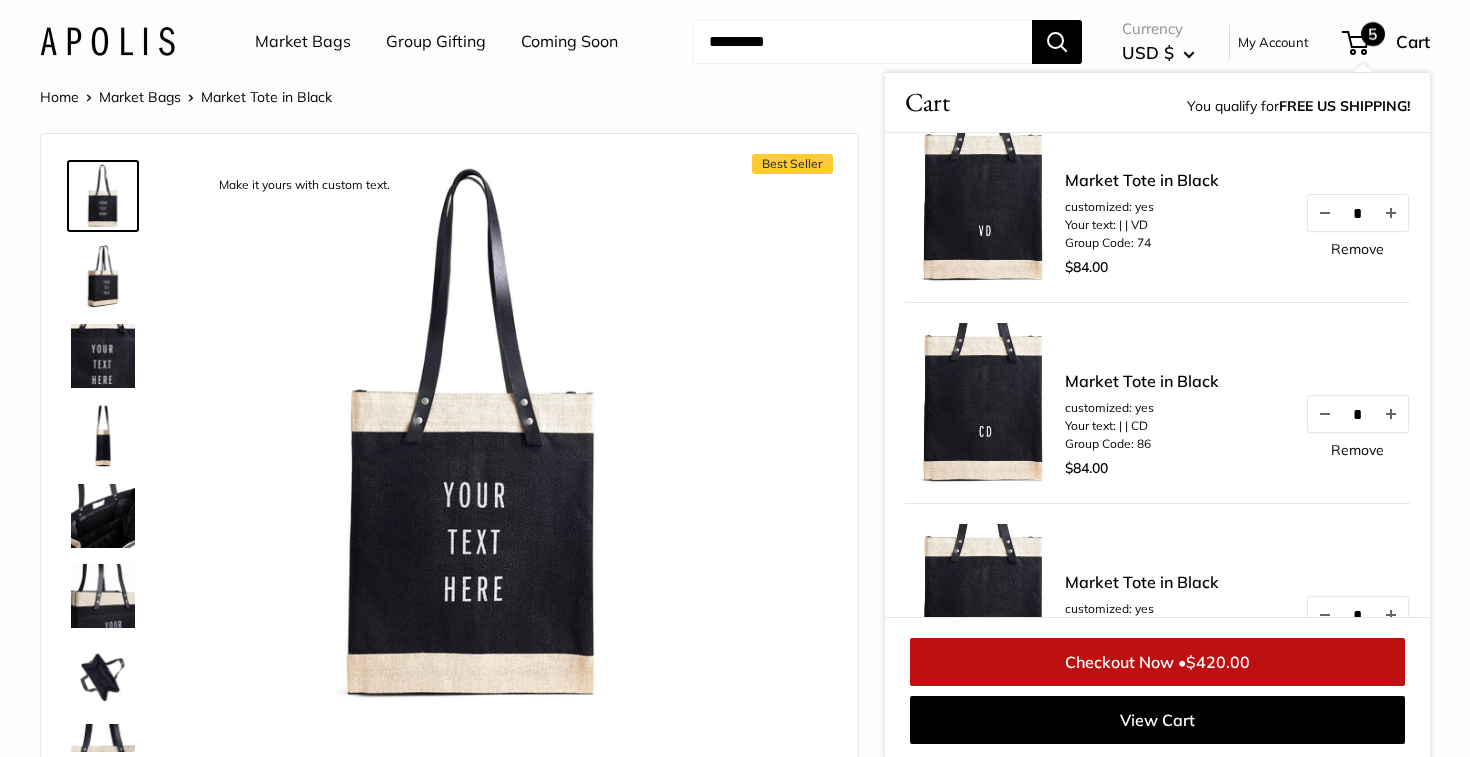 click on "Home
Market Bags
Market Tote in Black
Best Seller
Make it yours with custom text.
Custom printed text with eco-friendly ink.
Inner pocket good for daily drivers." at bounding box center (735, 920) 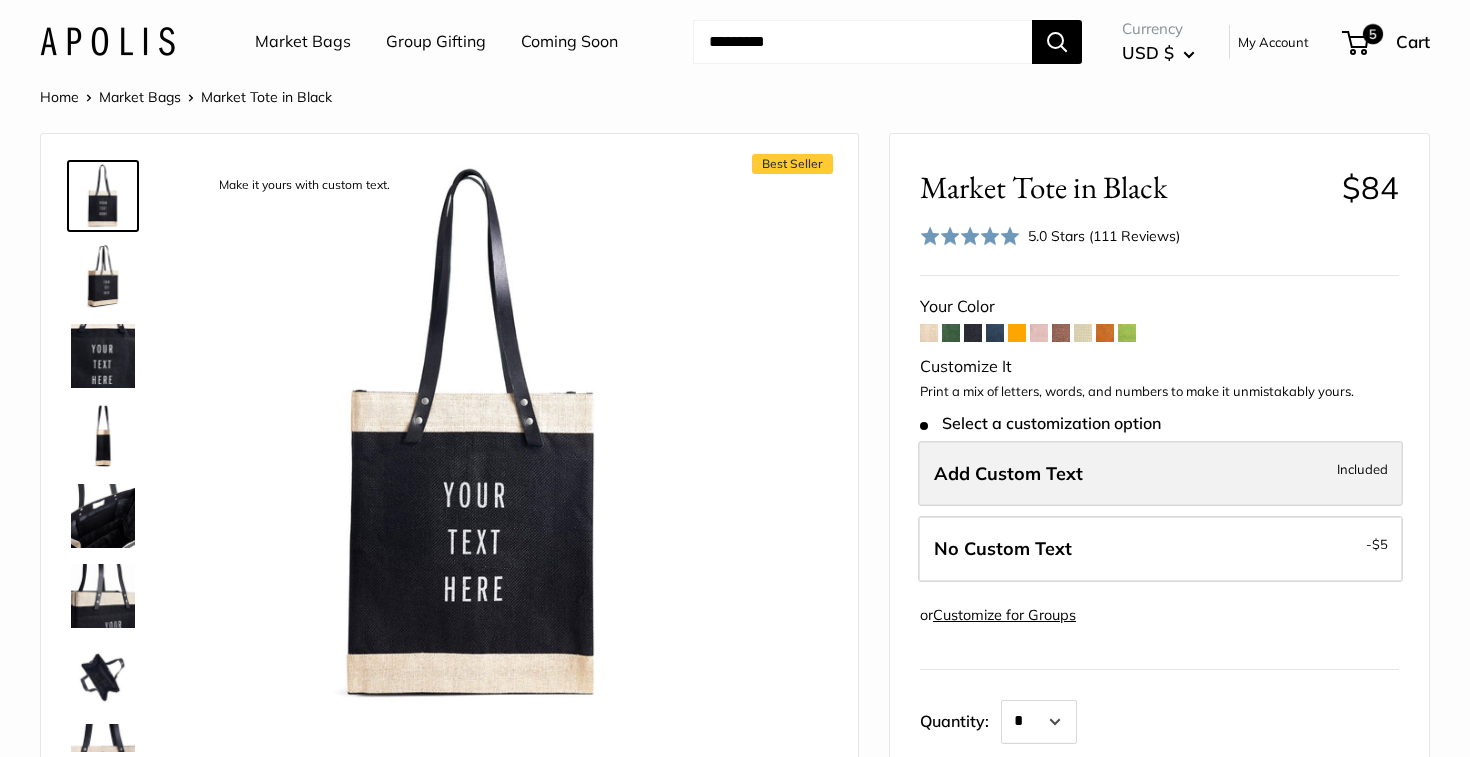 click on "Add Custom Text
Included" at bounding box center (1160, 474) 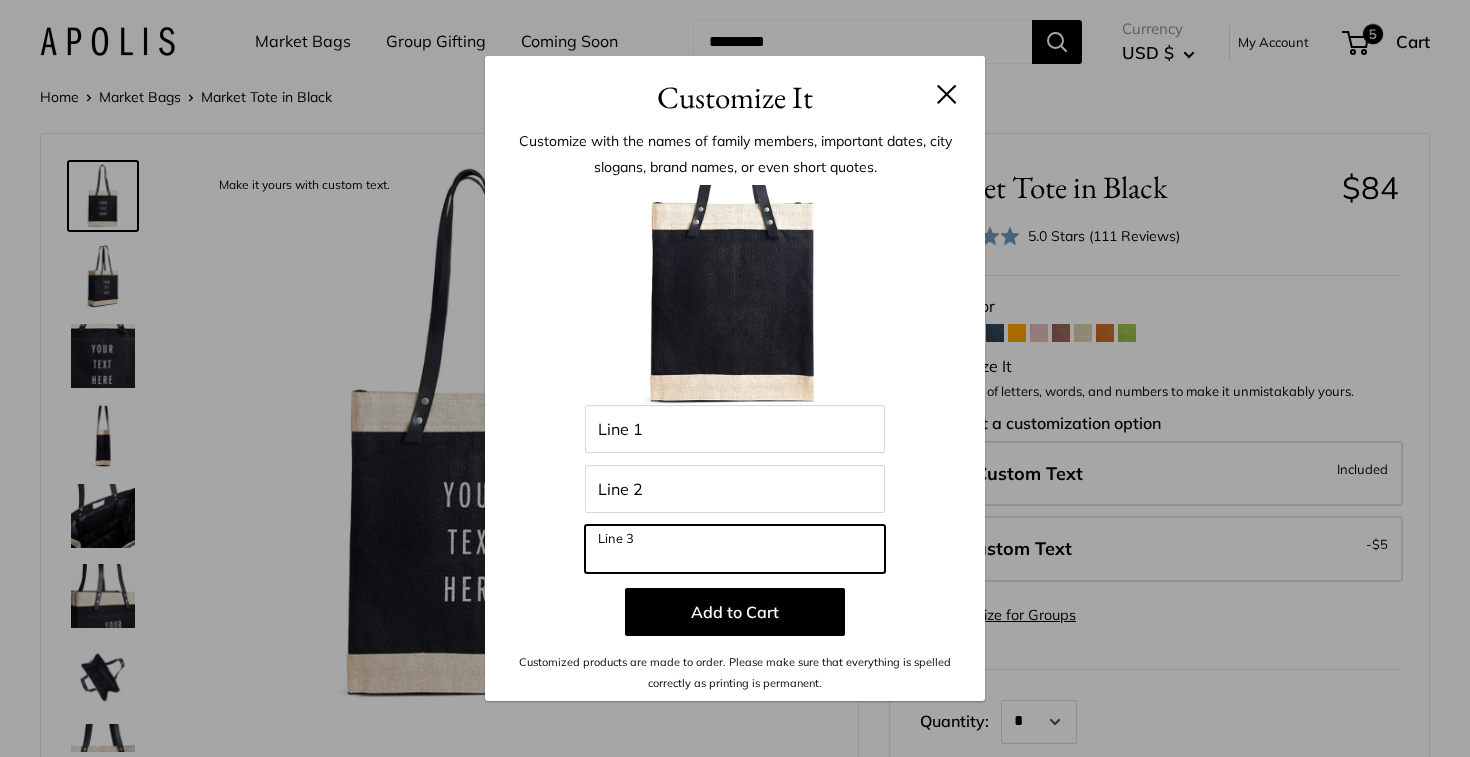 click on "Line 3" at bounding box center [735, 549] 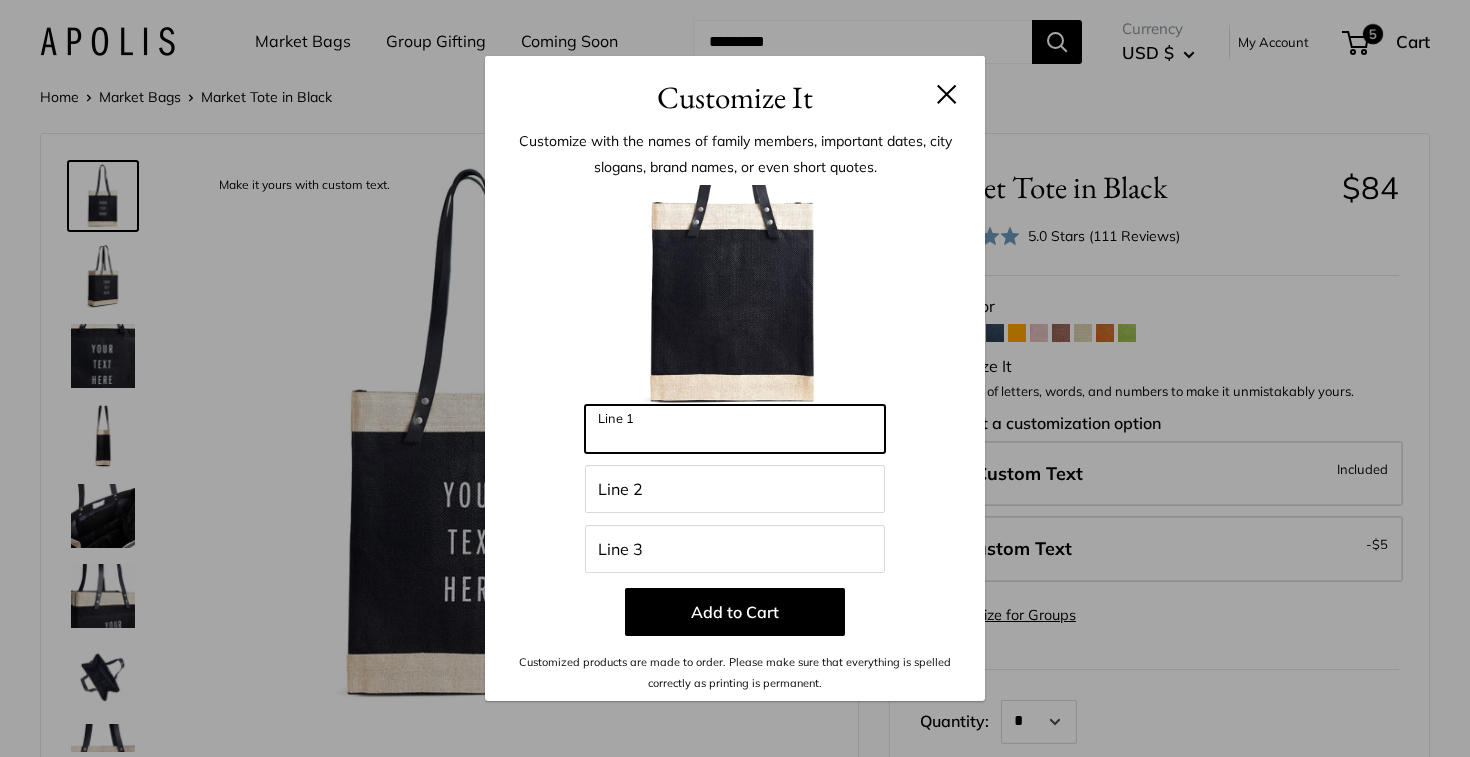 click on "Line 1" at bounding box center [735, 429] 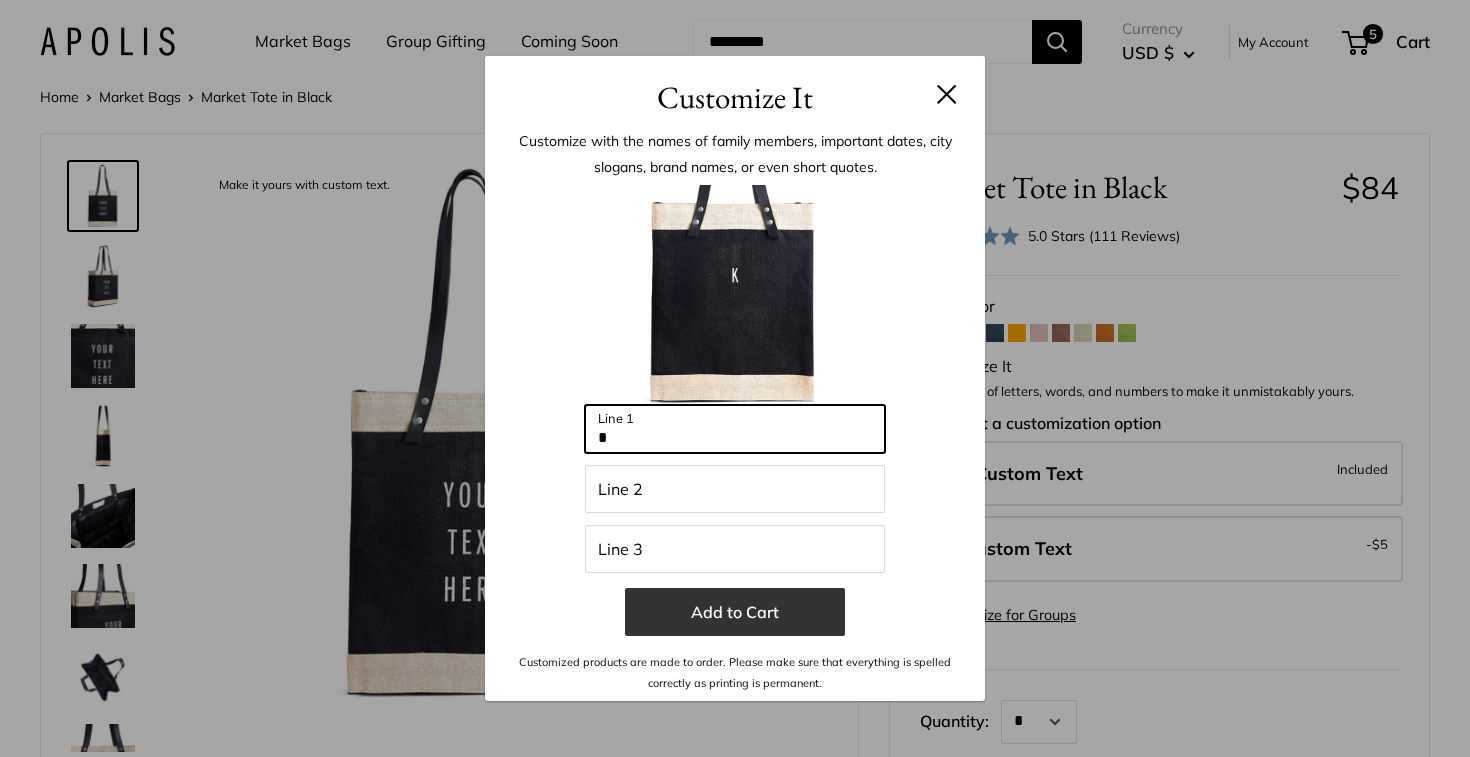 type on "*" 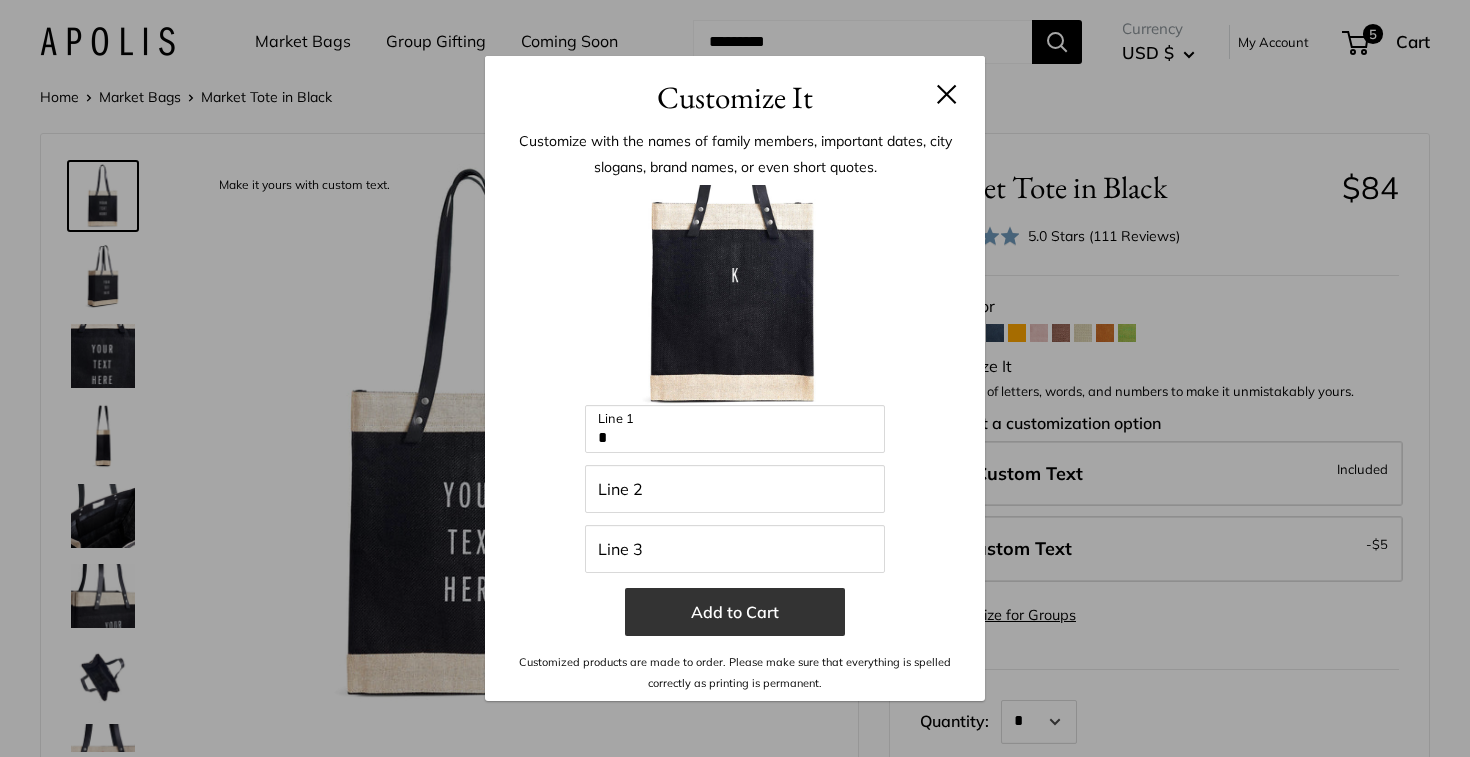 click on "Add to Cart" at bounding box center [735, 612] 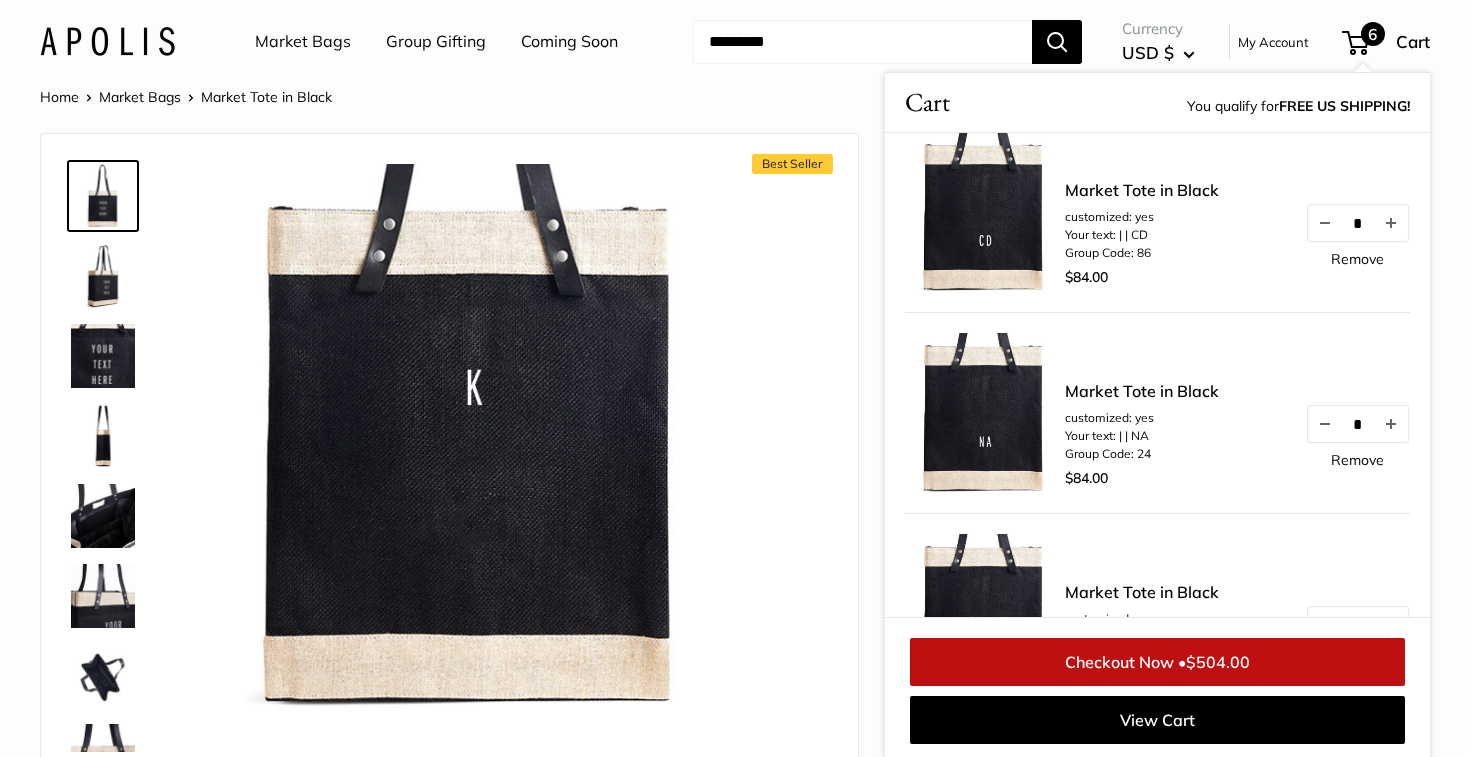 scroll, scrollTop: 429, scrollLeft: 0, axis: vertical 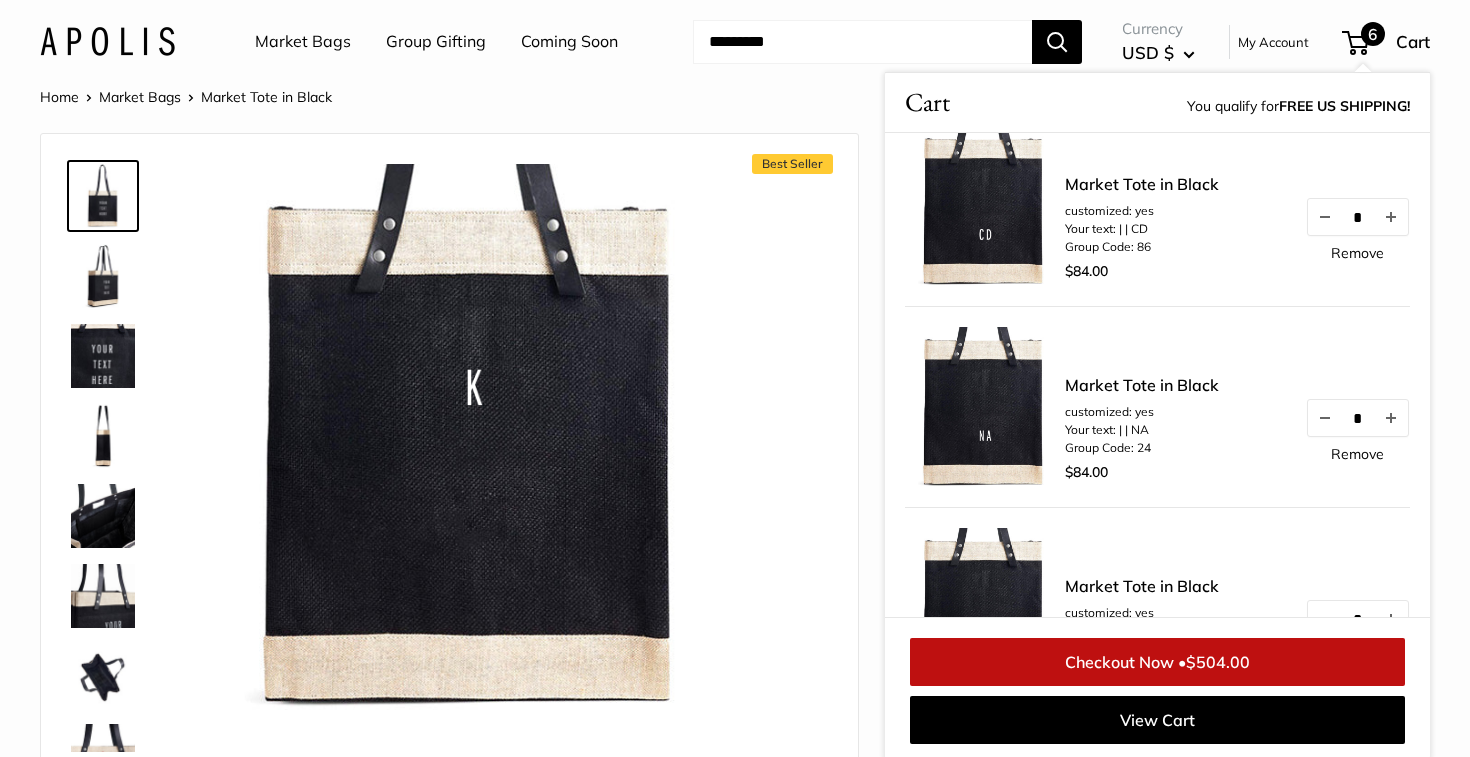 click on "Best Seller
Custom printed text with eco-friendly ink.
Inner pocket good for daily drivers.
Super soft long leather handles.
Water resistant inner liner." at bounding box center (449, 452) 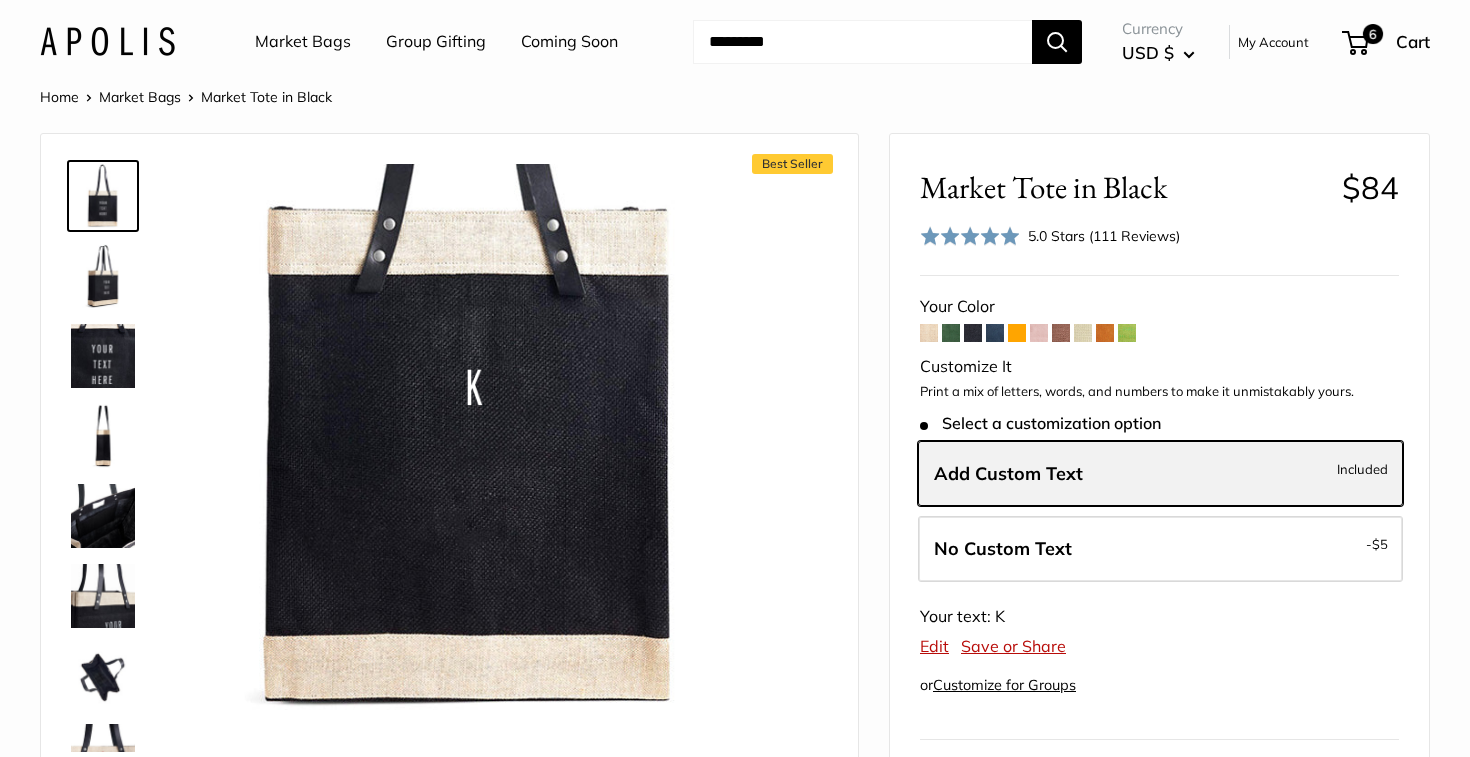 click on "Add Custom Text" at bounding box center [1008, 473] 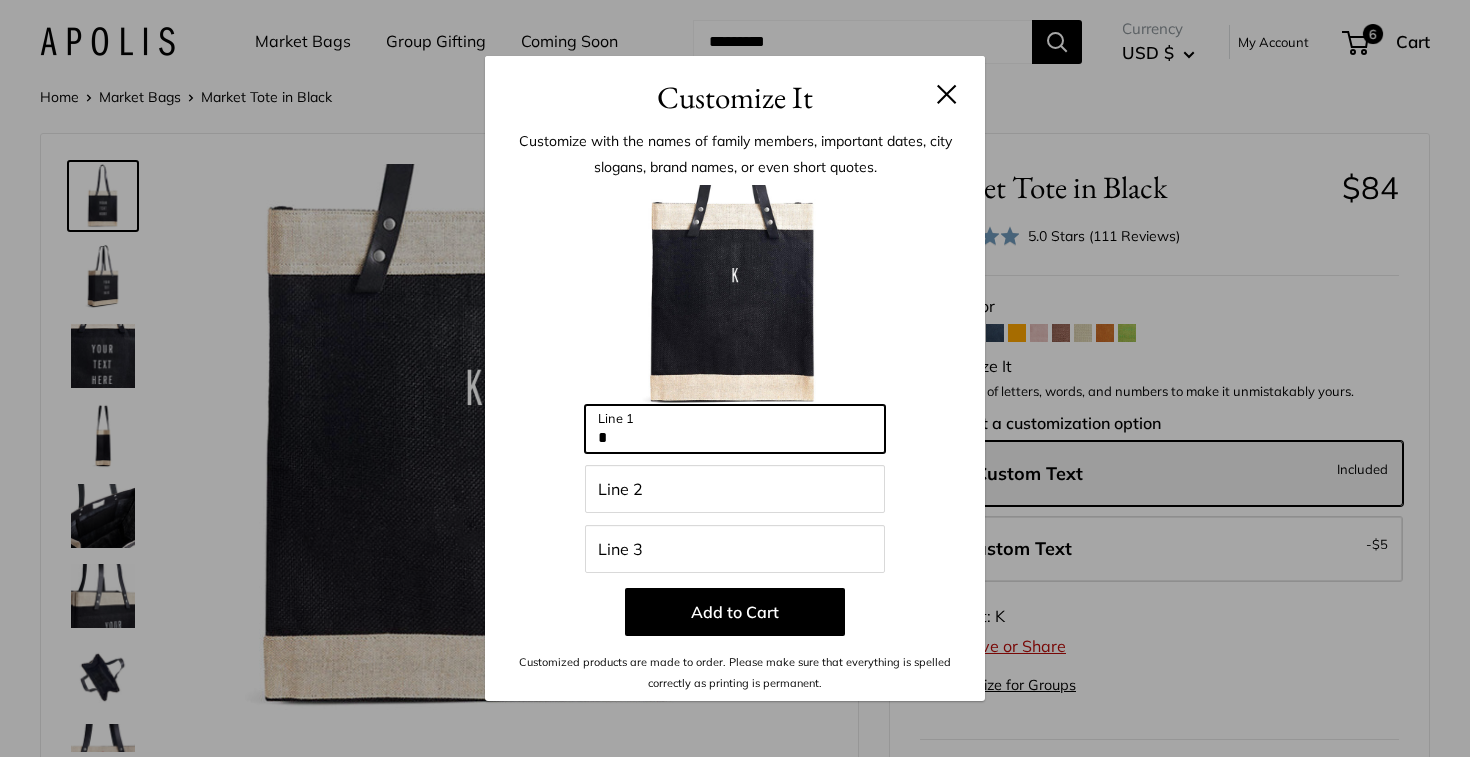 click on "*" at bounding box center (735, 429) 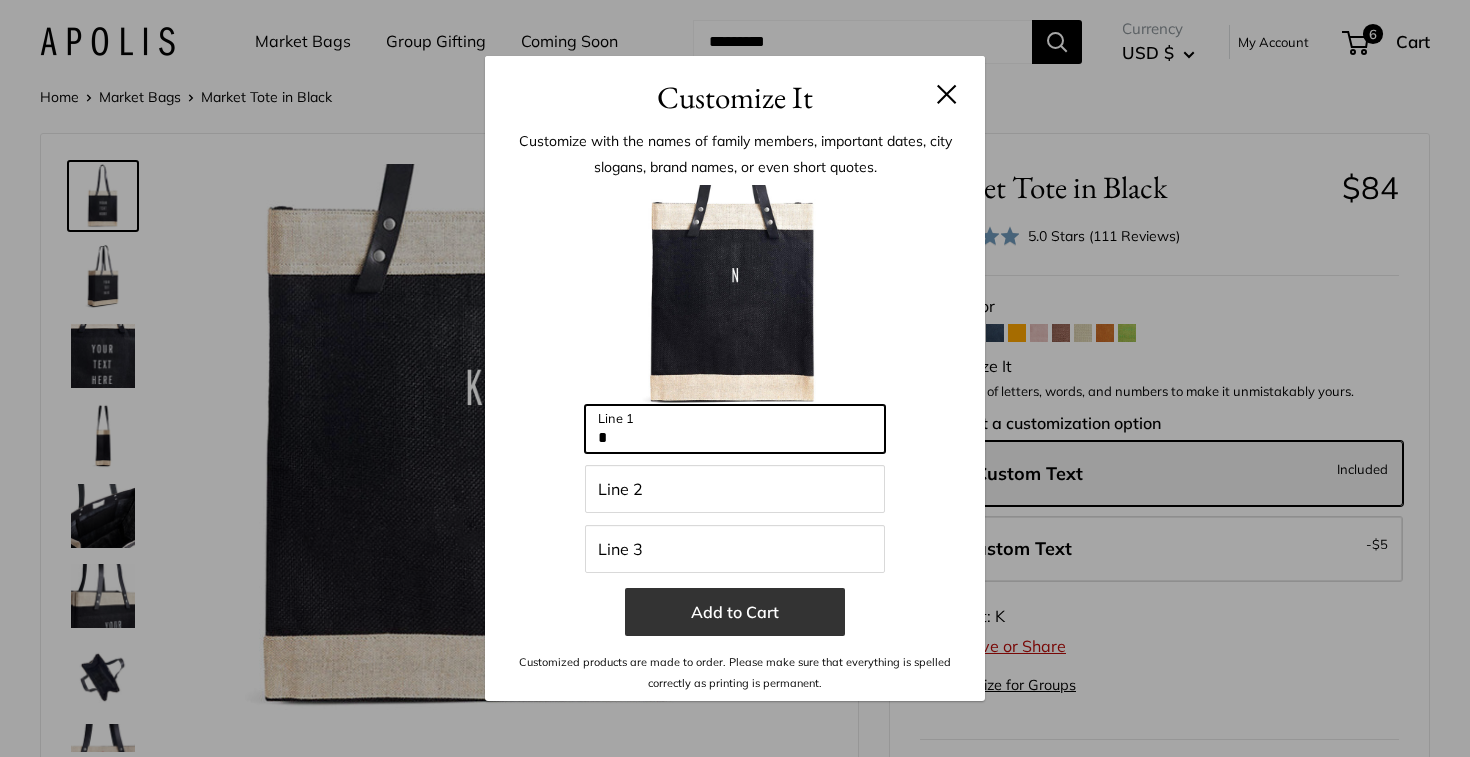type on "*" 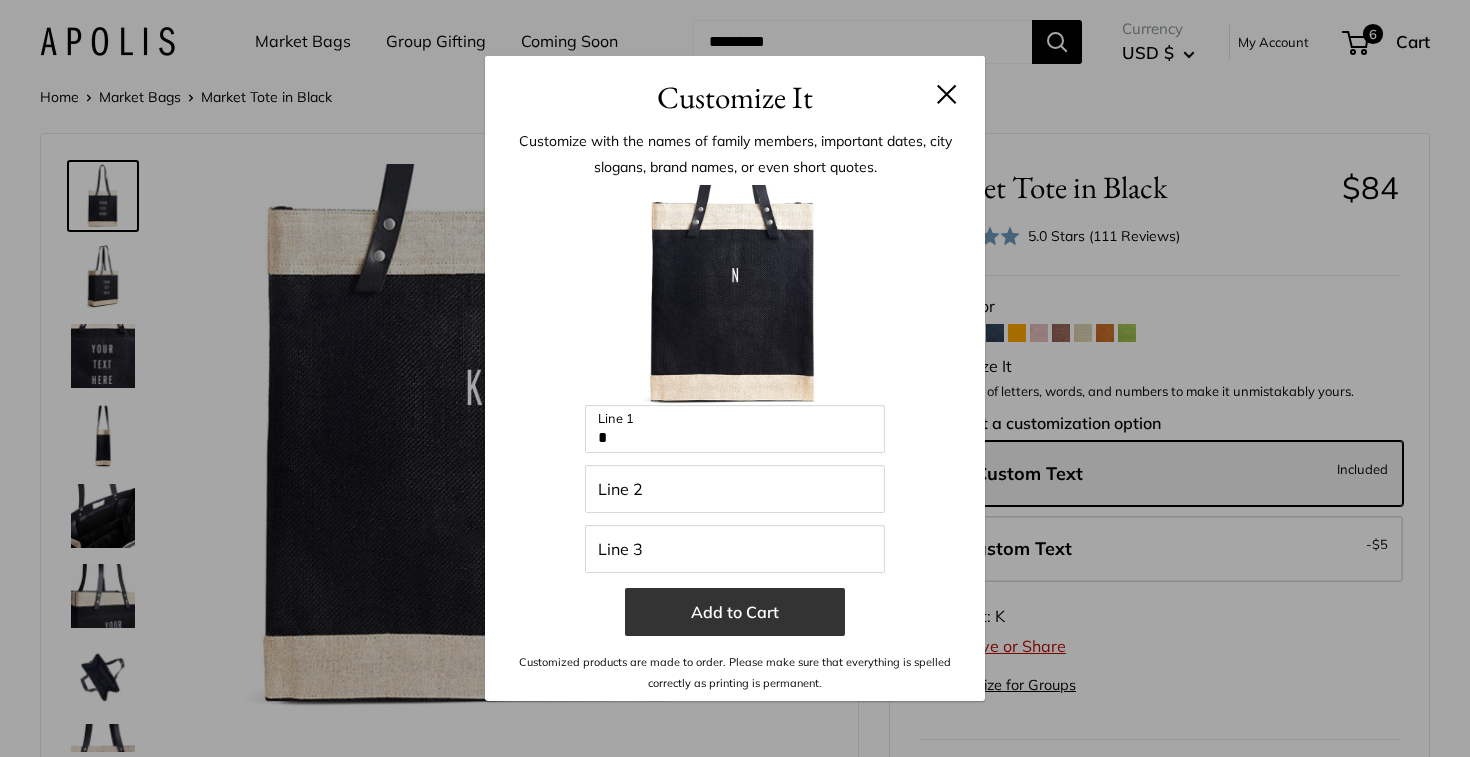 click on "Add to Cart" at bounding box center (735, 612) 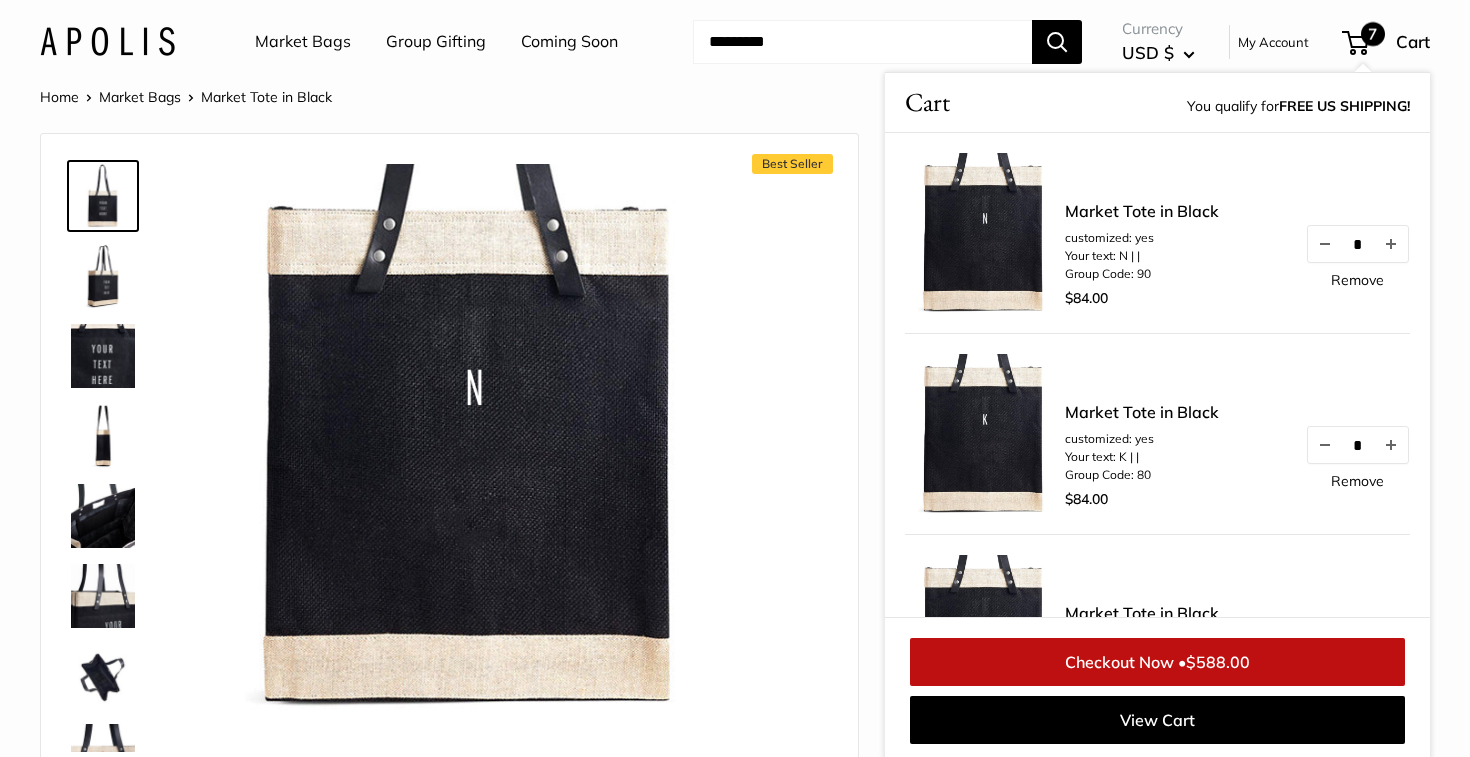 click on "7" at bounding box center [1373, 34] 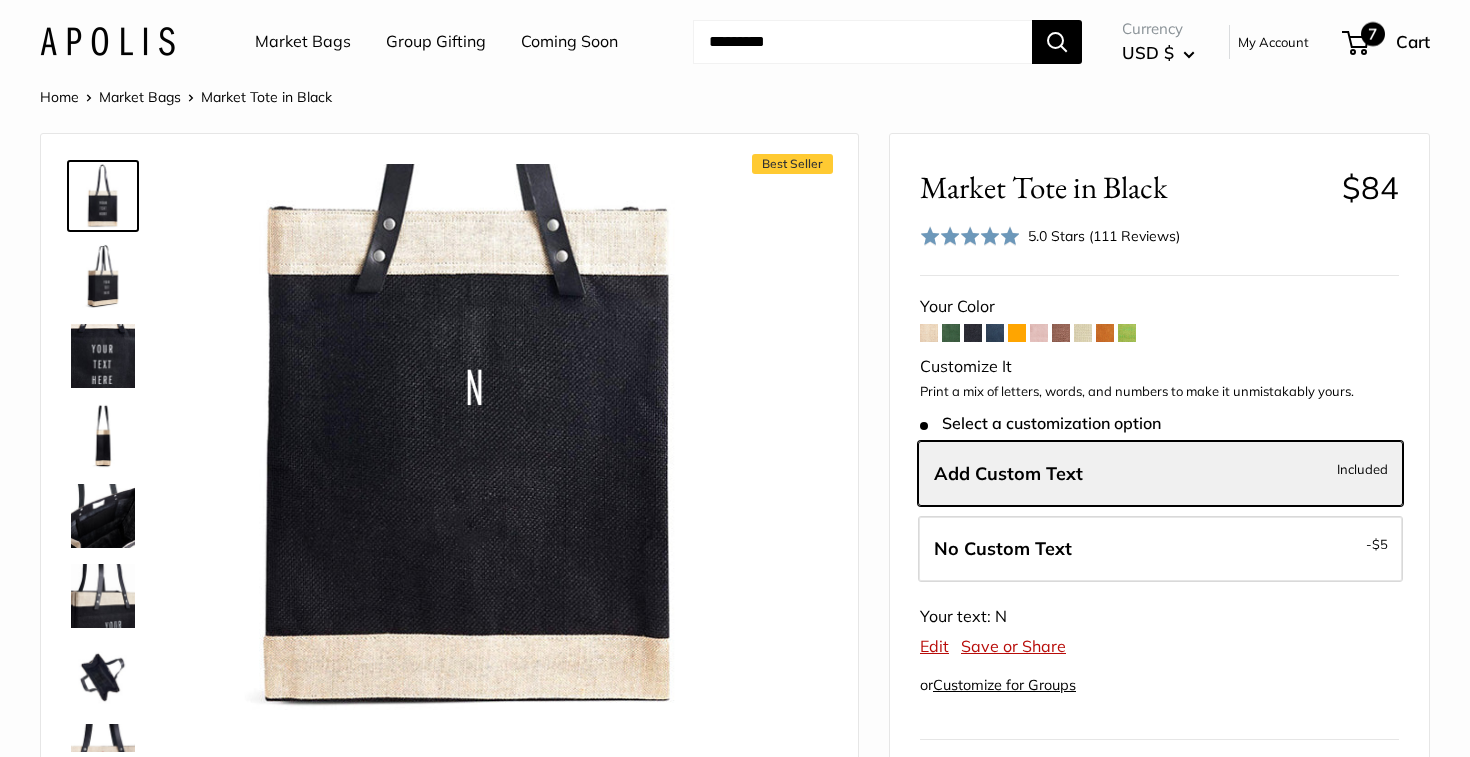 click on "7" at bounding box center (1355, 43) 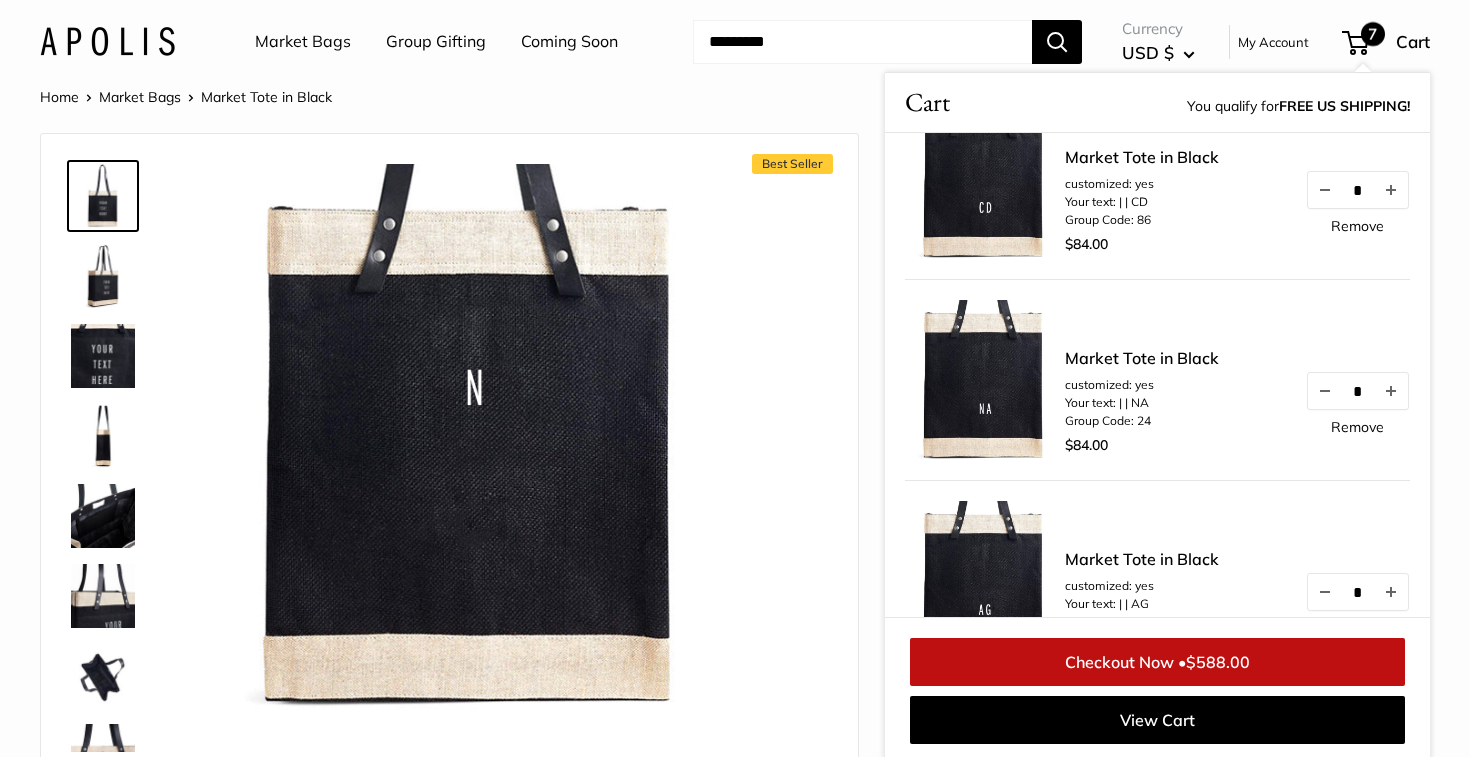 scroll, scrollTop: 732, scrollLeft: 0, axis: vertical 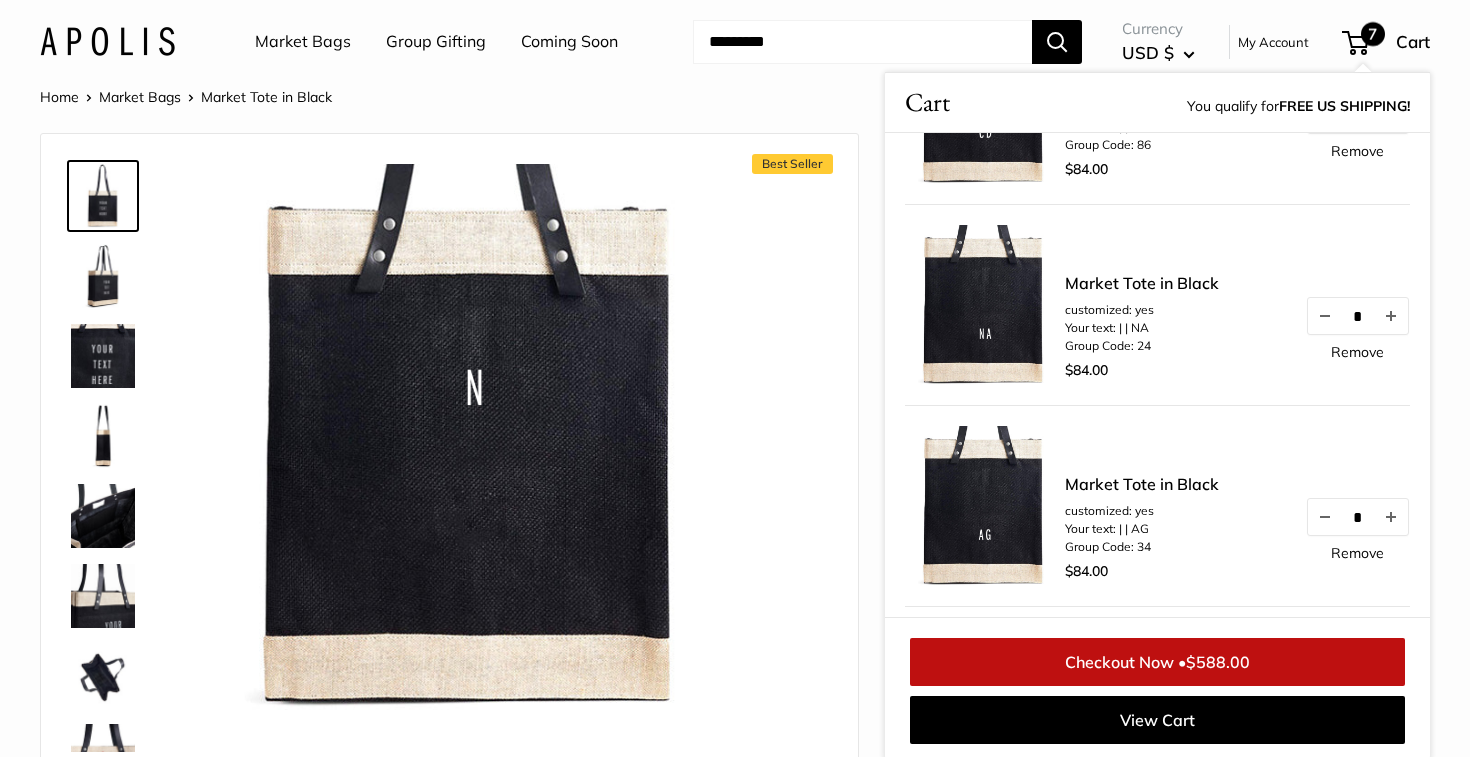 click on "Remove" at bounding box center [1357, 352] 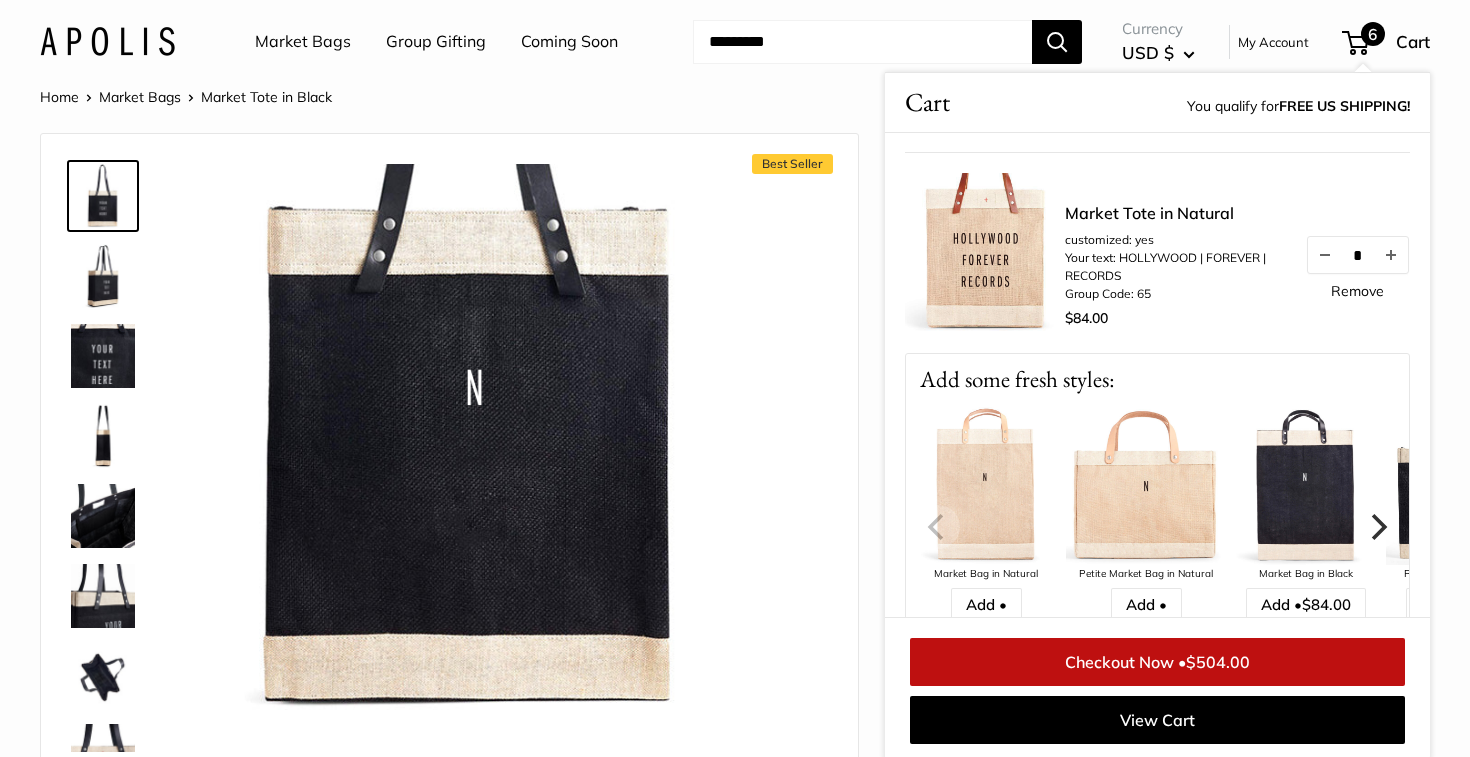 scroll, scrollTop: 986, scrollLeft: 0, axis: vertical 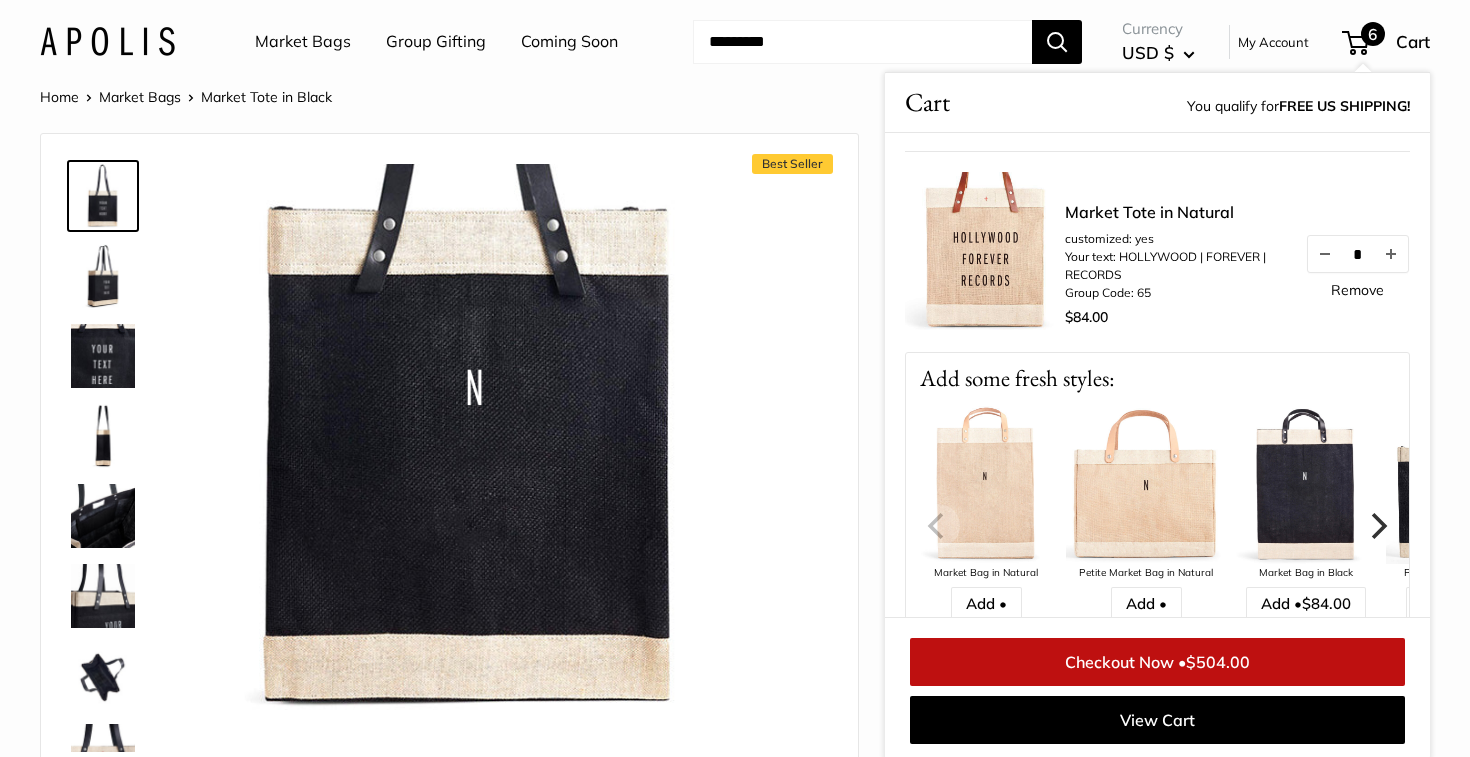 click on "Market Tote in Natural" at bounding box center (1175, 212) 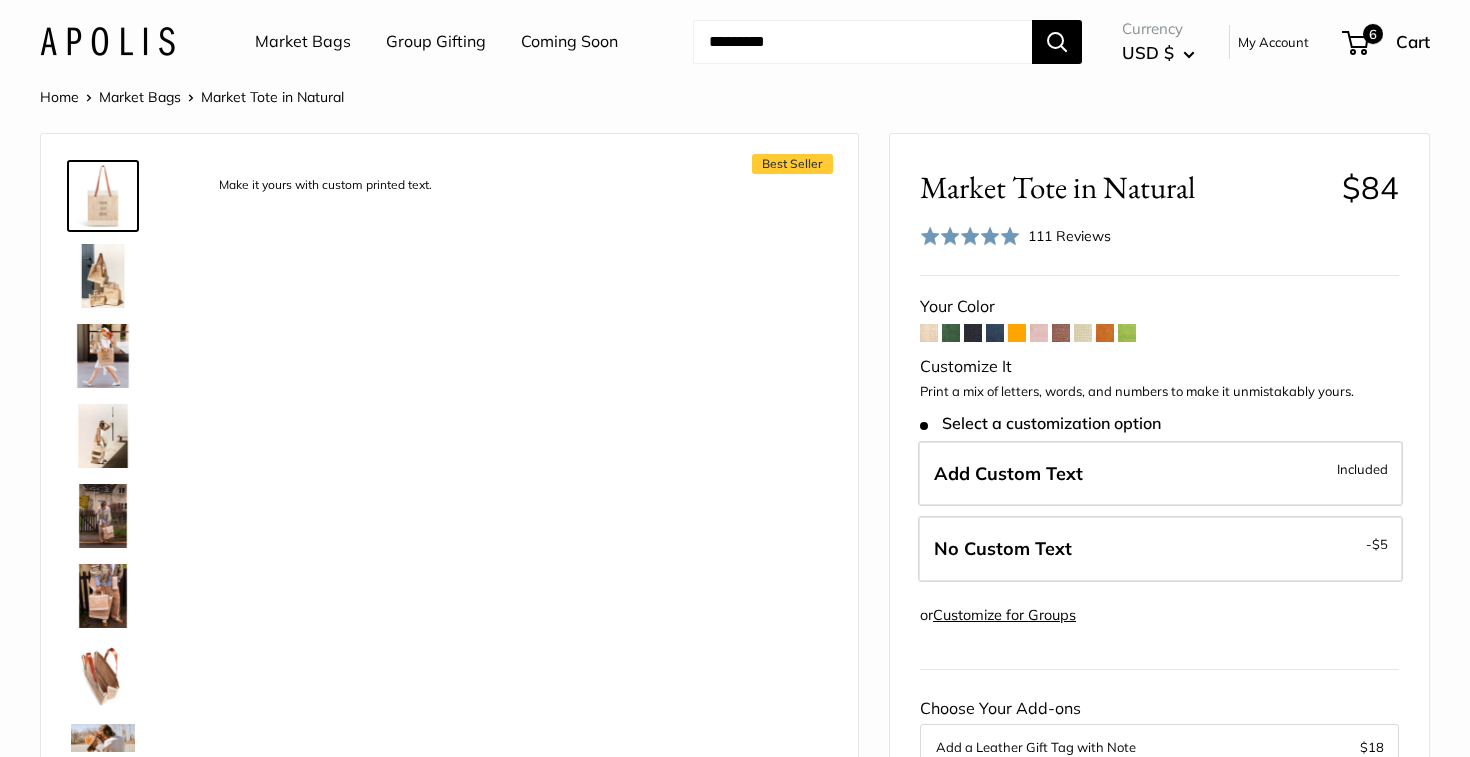 scroll, scrollTop: 0, scrollLeft: 0, axis: both 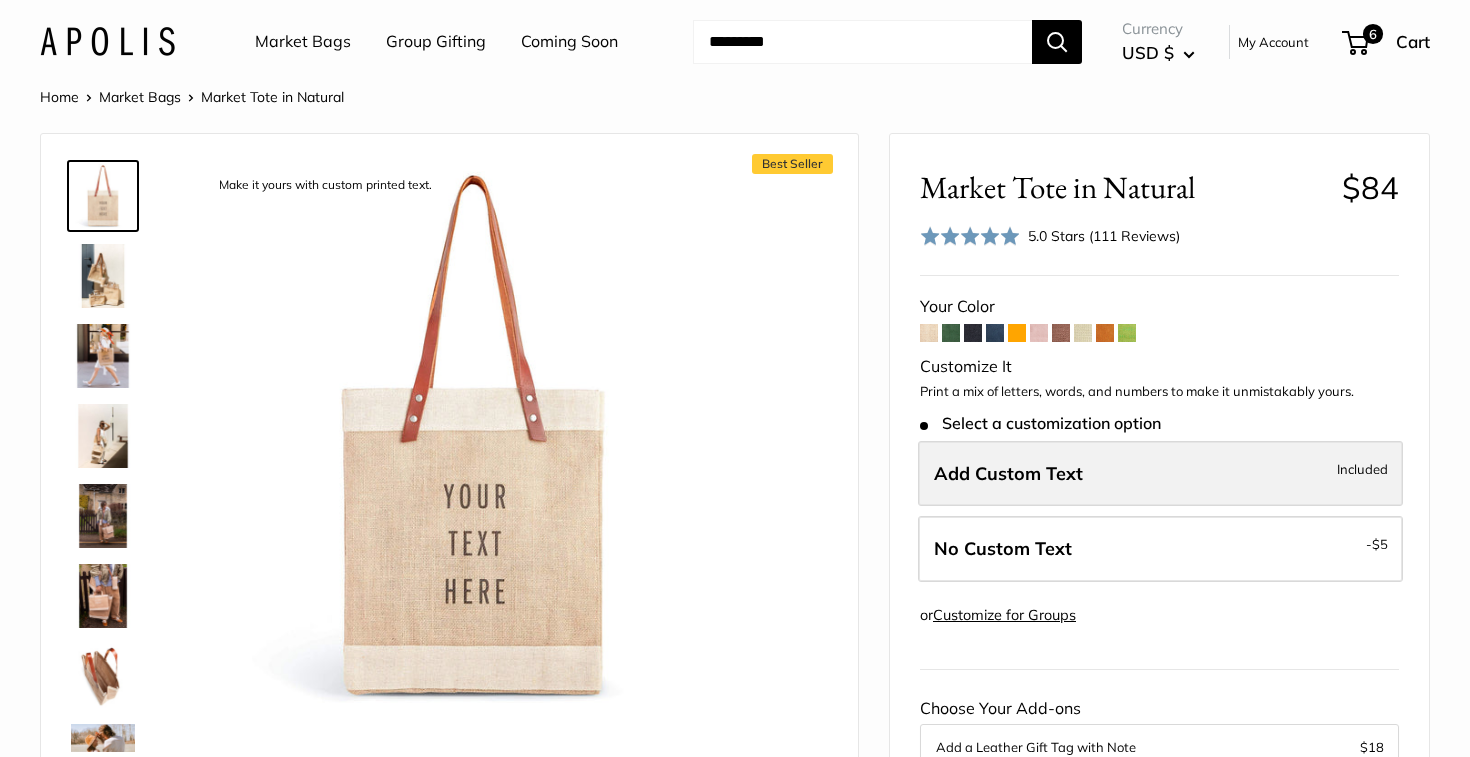 click on "Add Custom Text" at bounding box center (1008, 473) 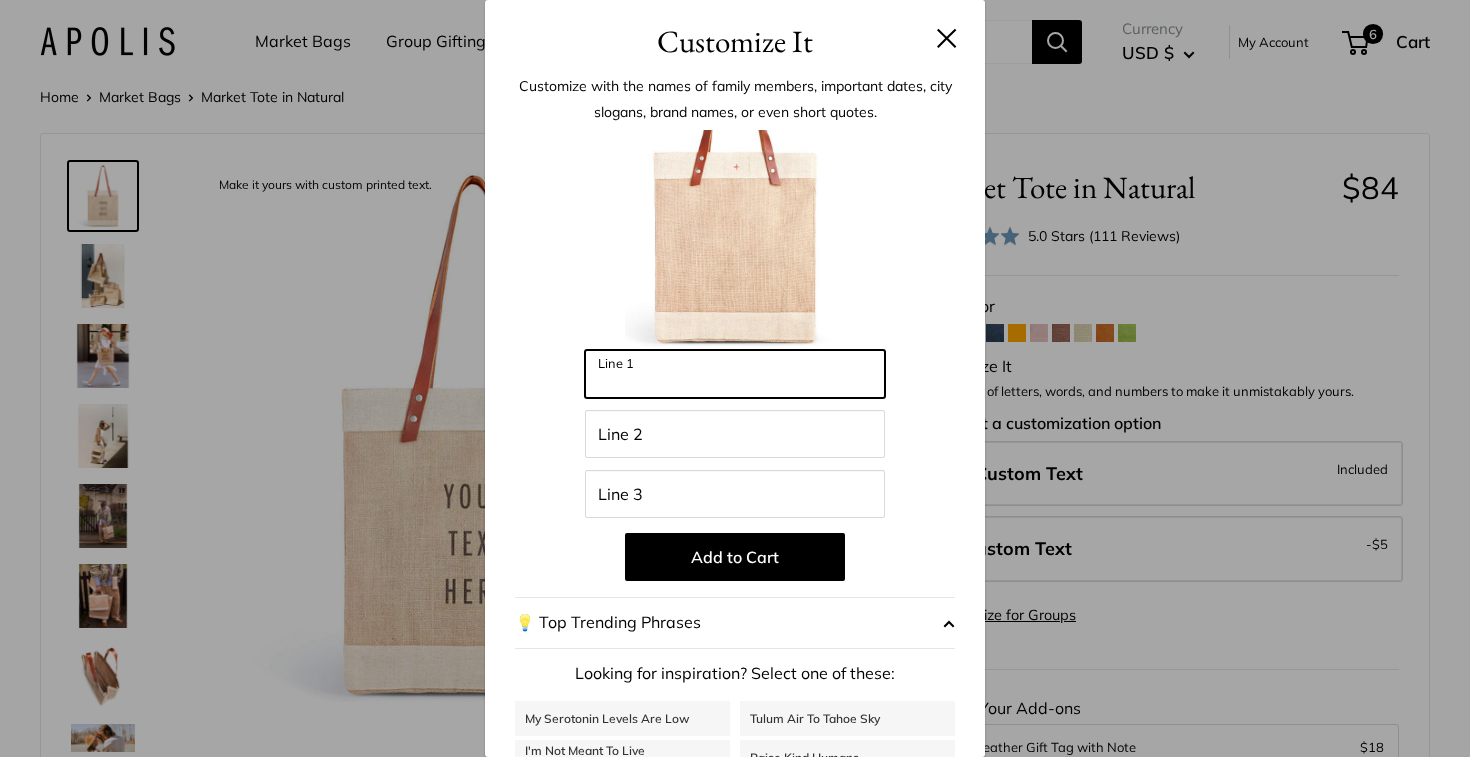 click on "Line 1" at bounding box center (735, 374) 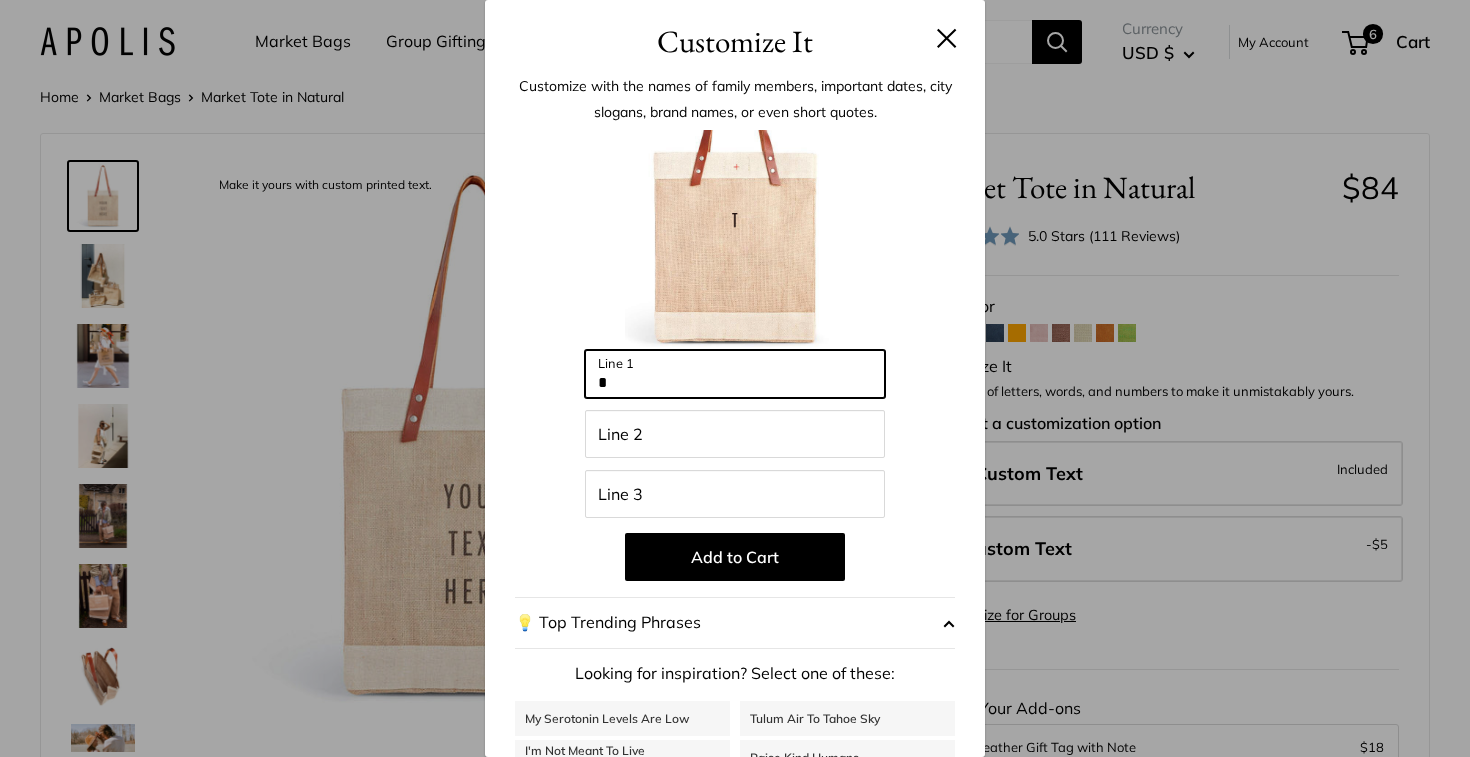 type 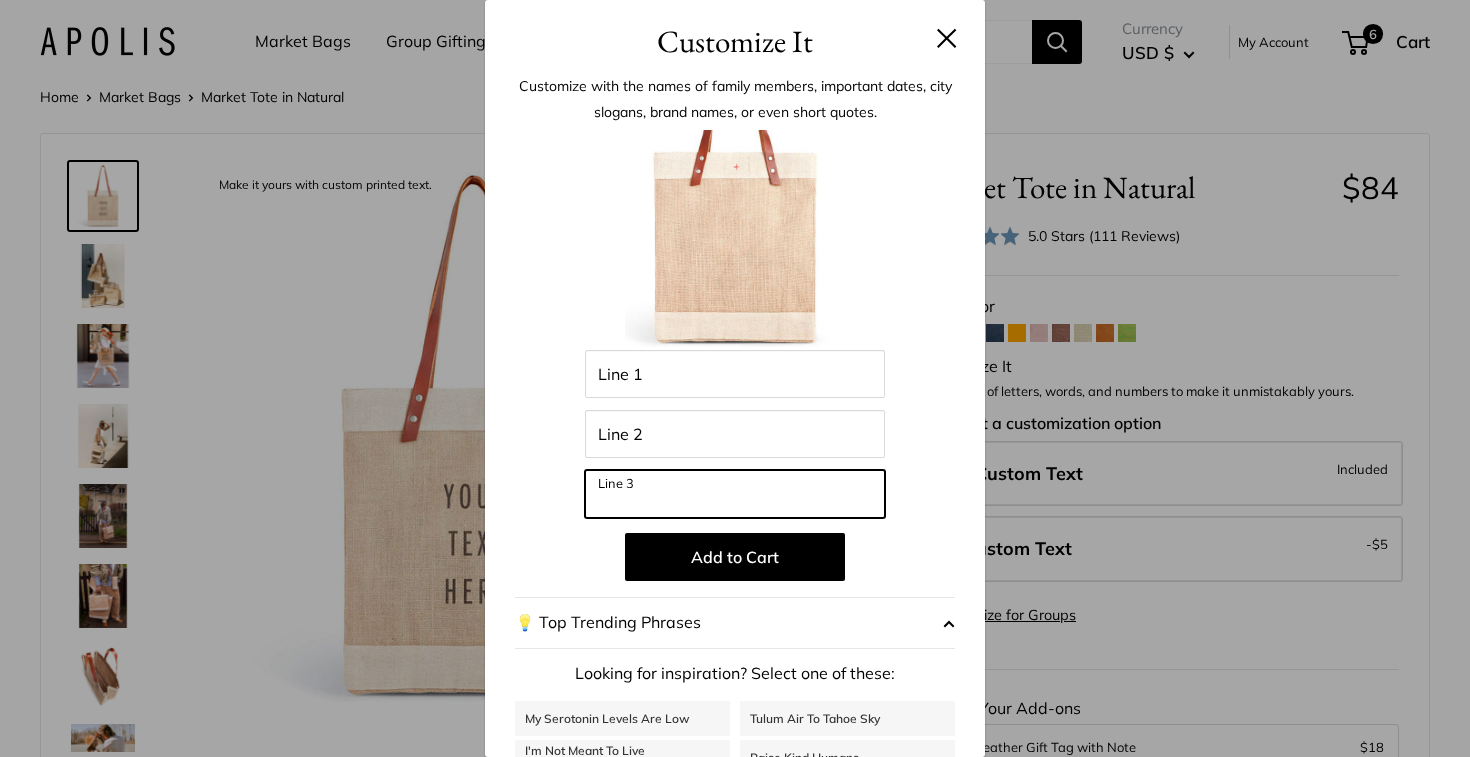 click on "Line 3" at bounding box center (735, 494) 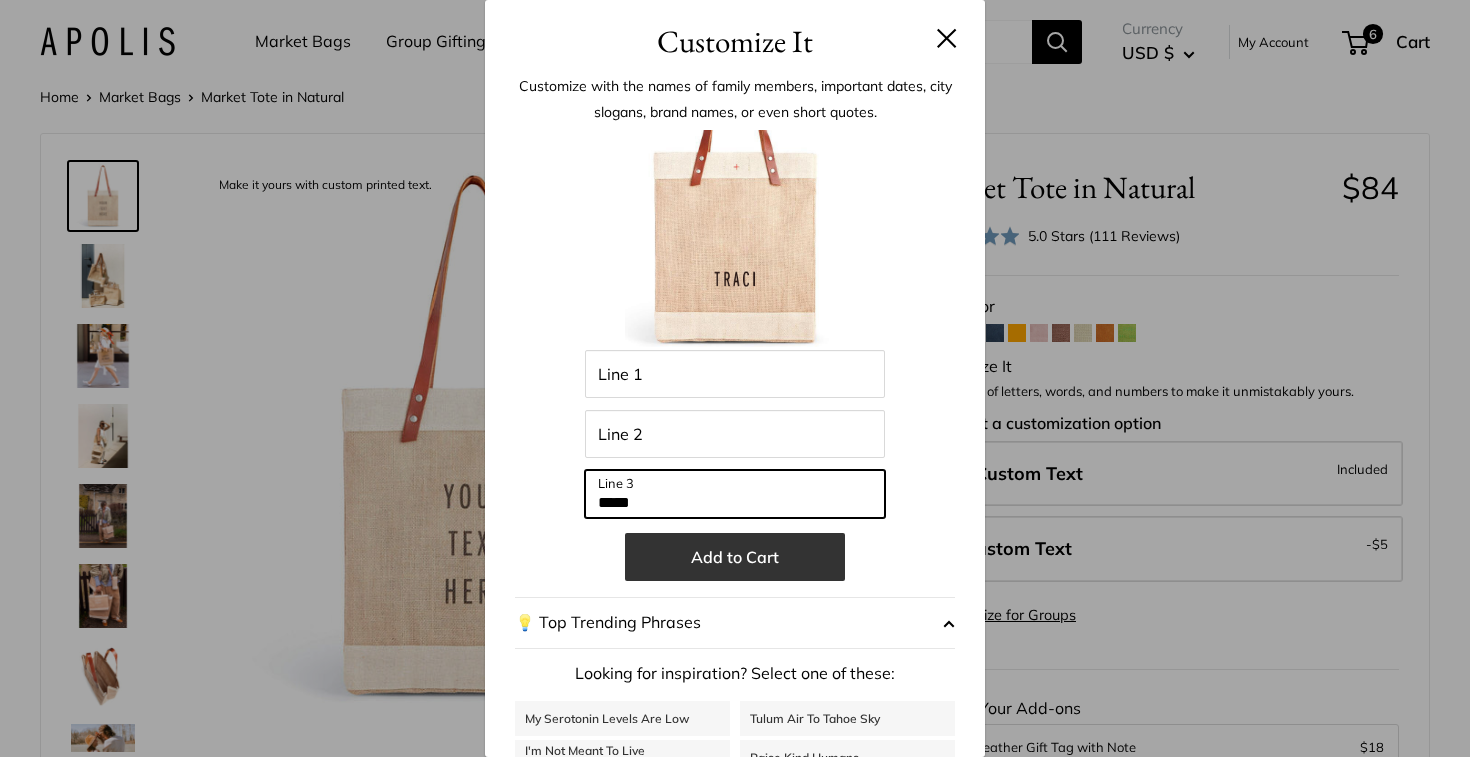type on "*****" 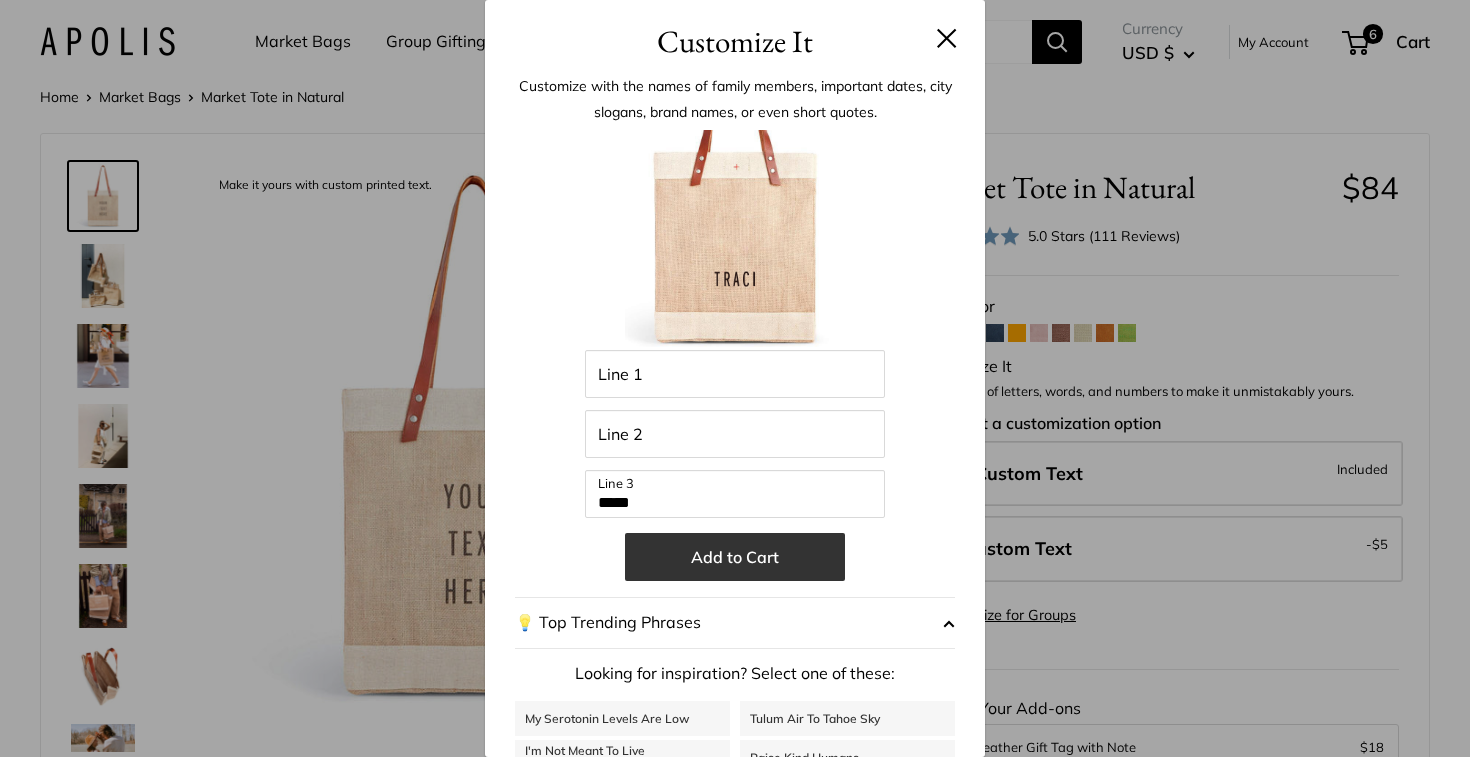 click on "Add to Cart" at bounding box center [735, 557] 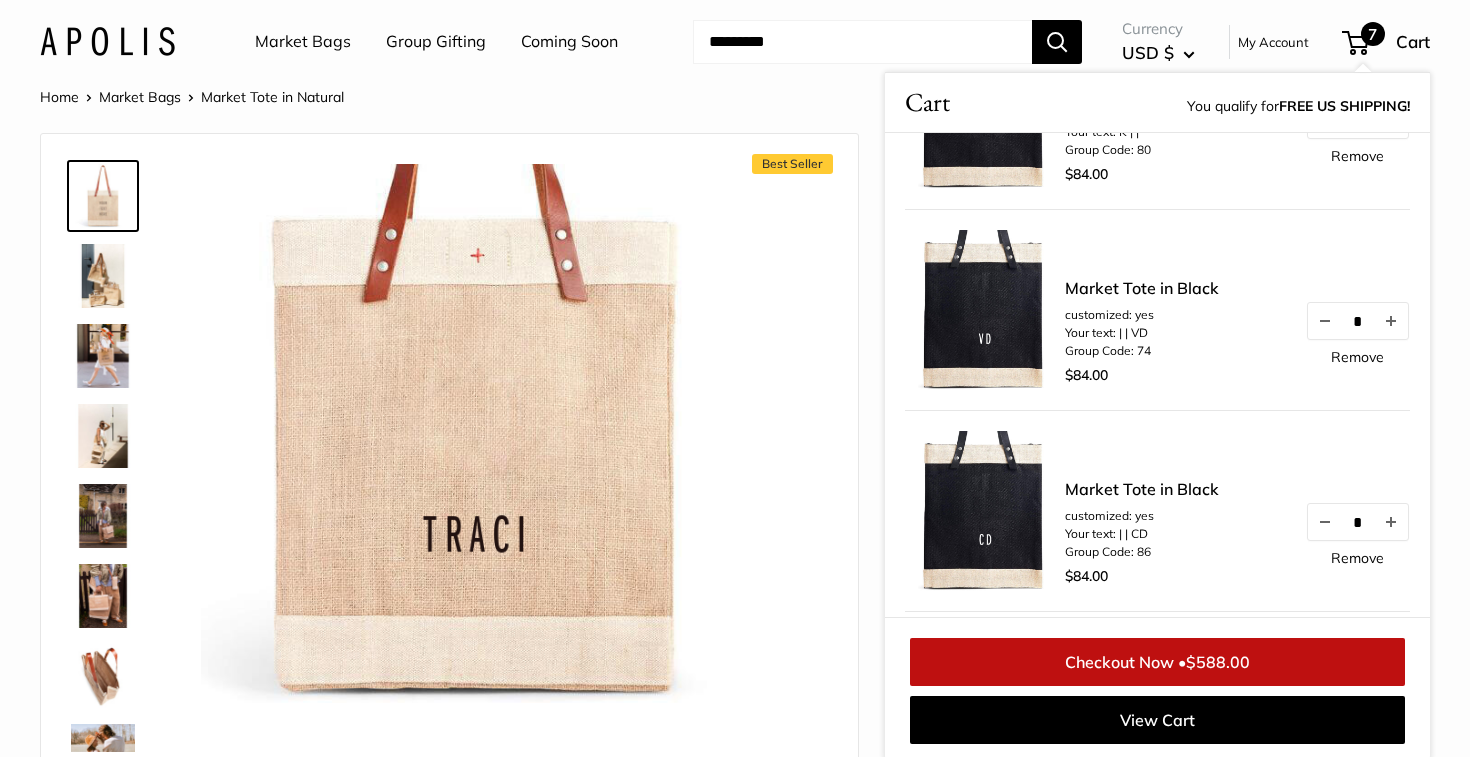 scroll, scrollTop: 522, scrollLeft: 0, axis: vertical 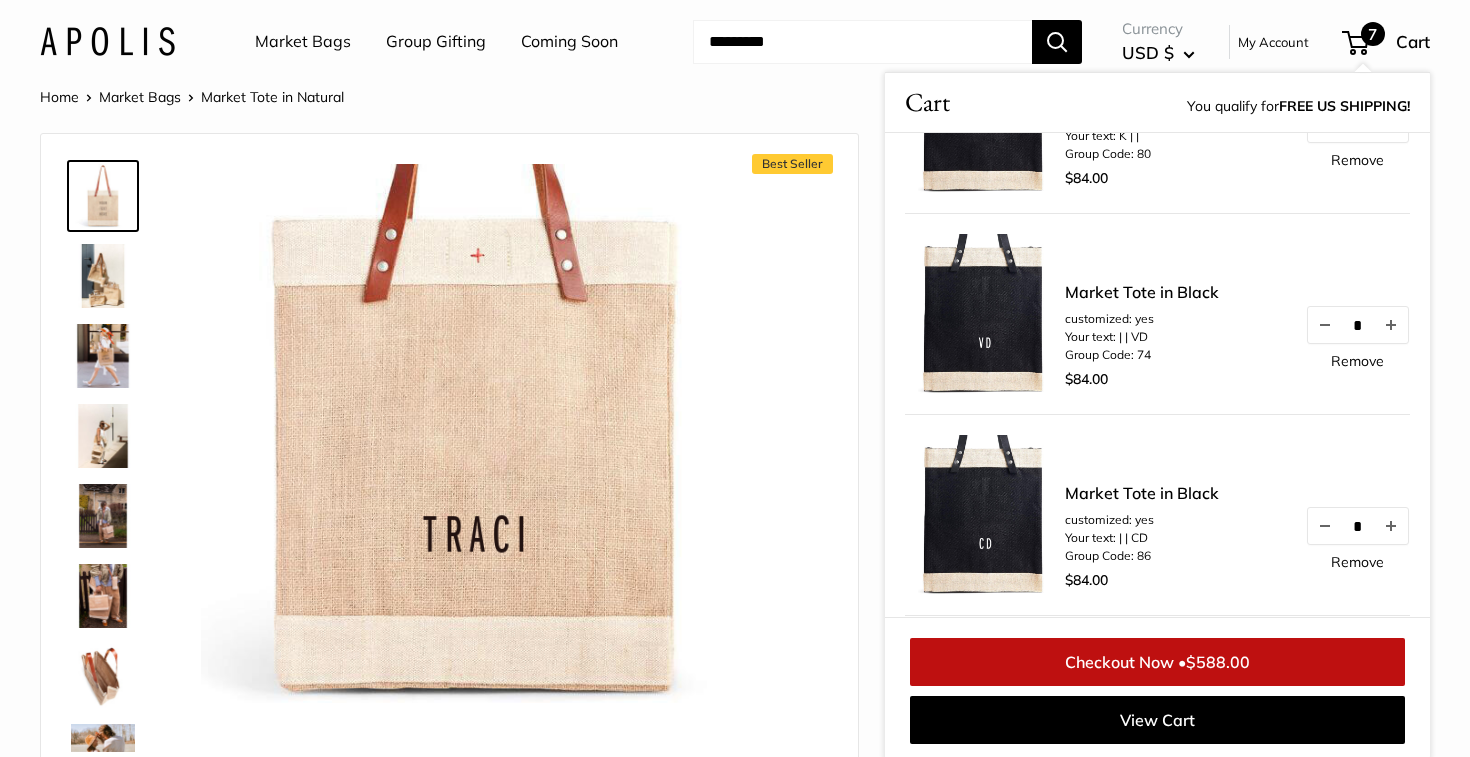 click on "Market Tote in Black
customized:
yes
Your text:  |  | [NAME]
Group Code:
74
$84.00
*
Remove" at bounding box center [1237, 337] 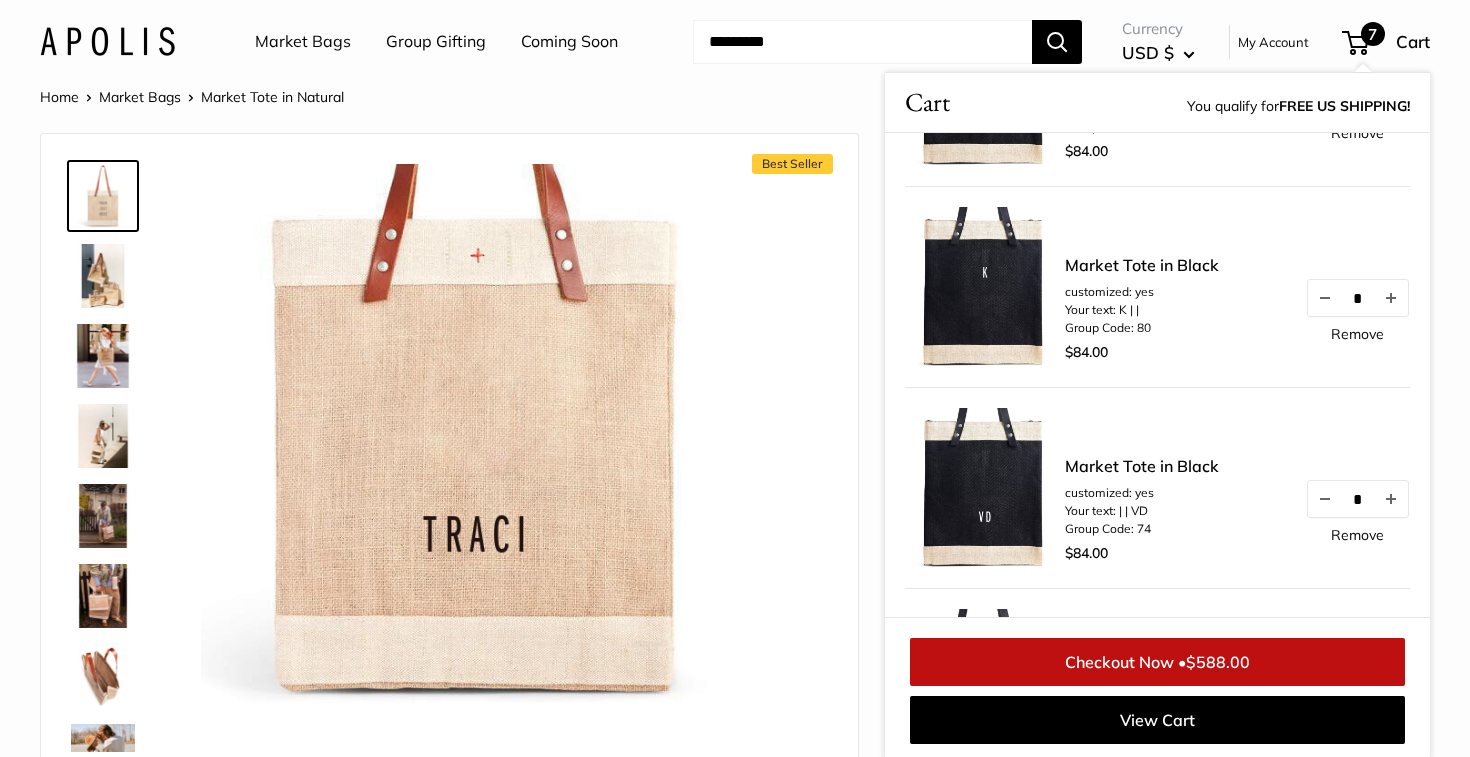 scroll, scrollTop: 355, scrollLeft: 0, axis: vertical 